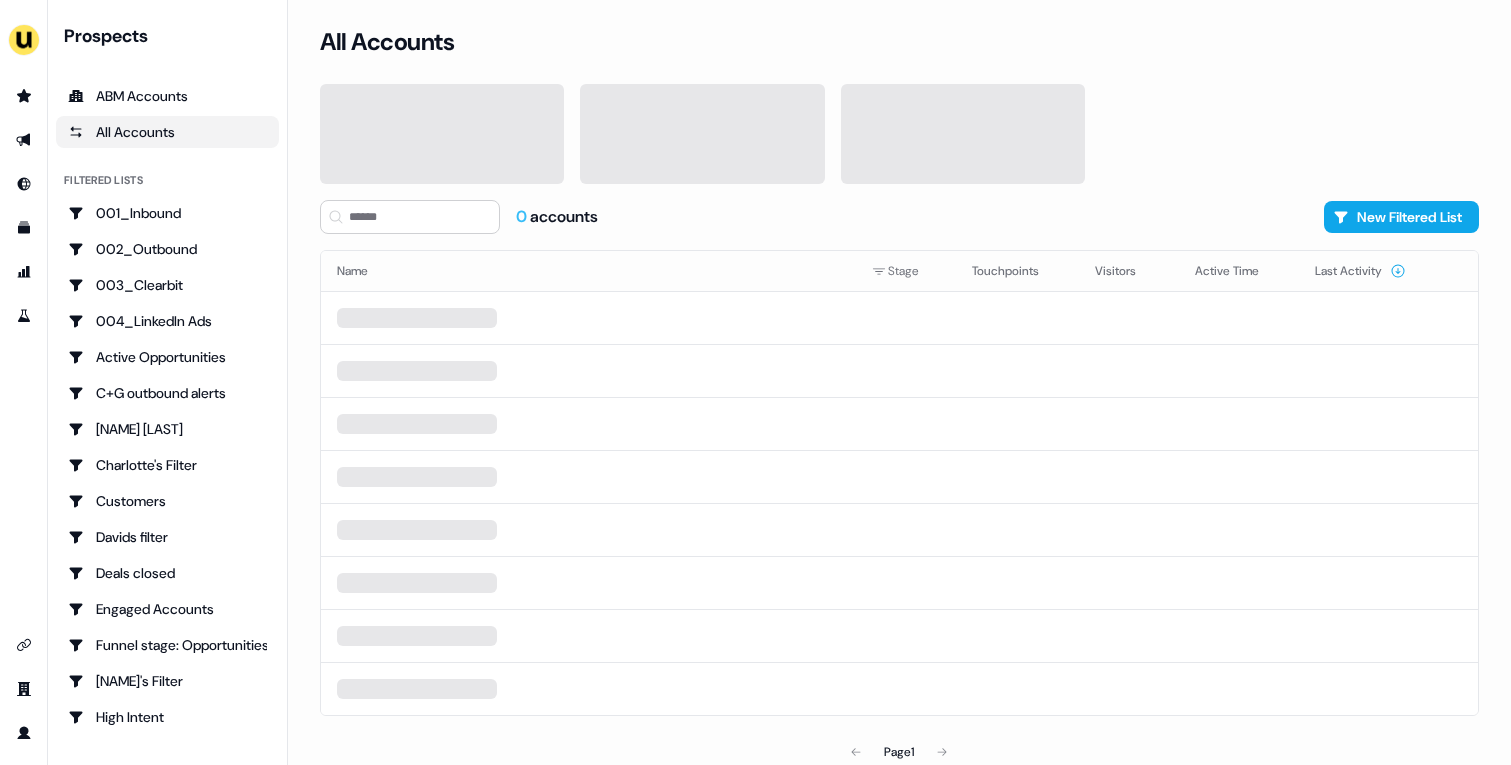 scroll, scrollTop: 0, scrollLeft: 0, axis: both 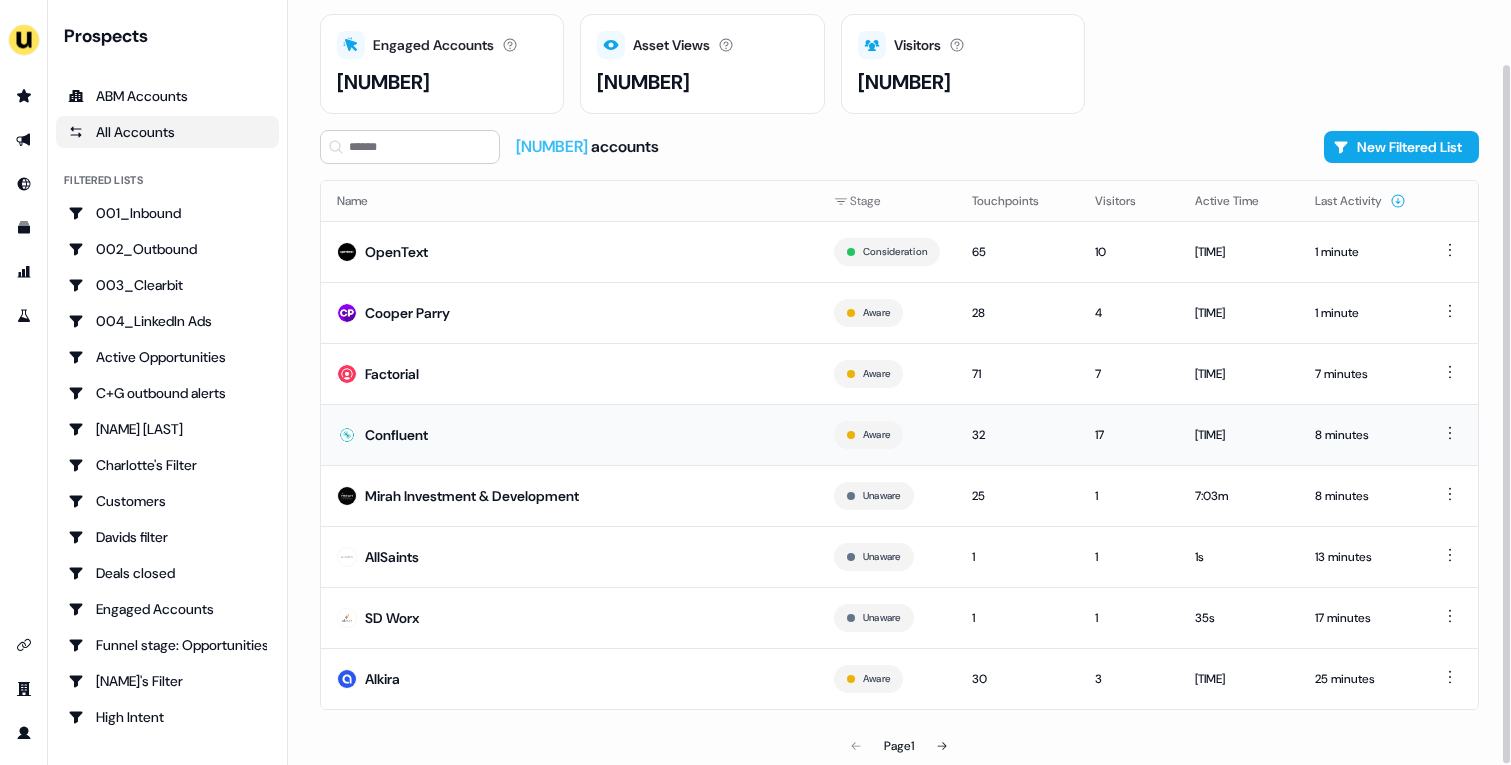 click on "Confluent" at bounding box center [569, 434] 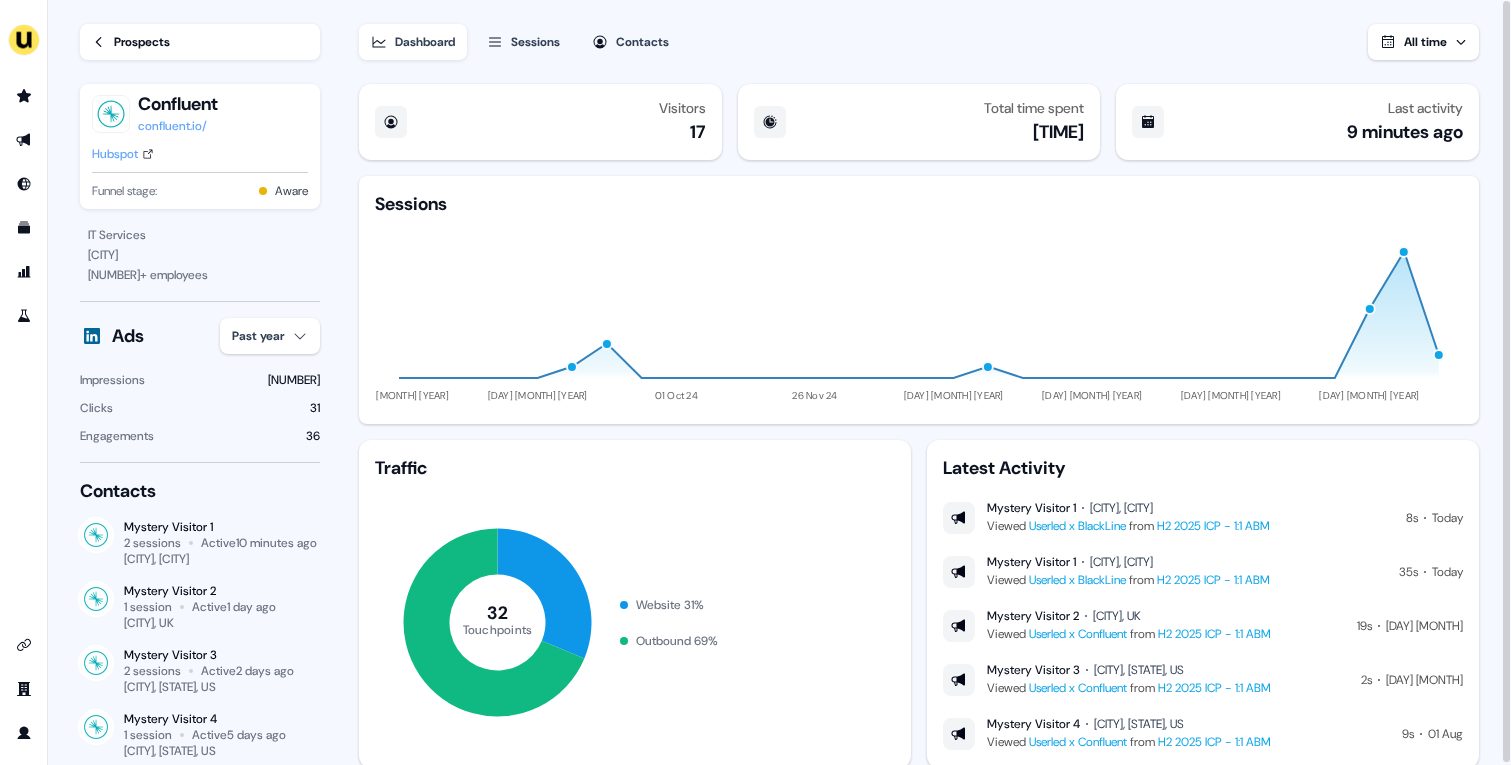 scroll, scrollTop: 57, scrollLeft: 0, axis: vertical 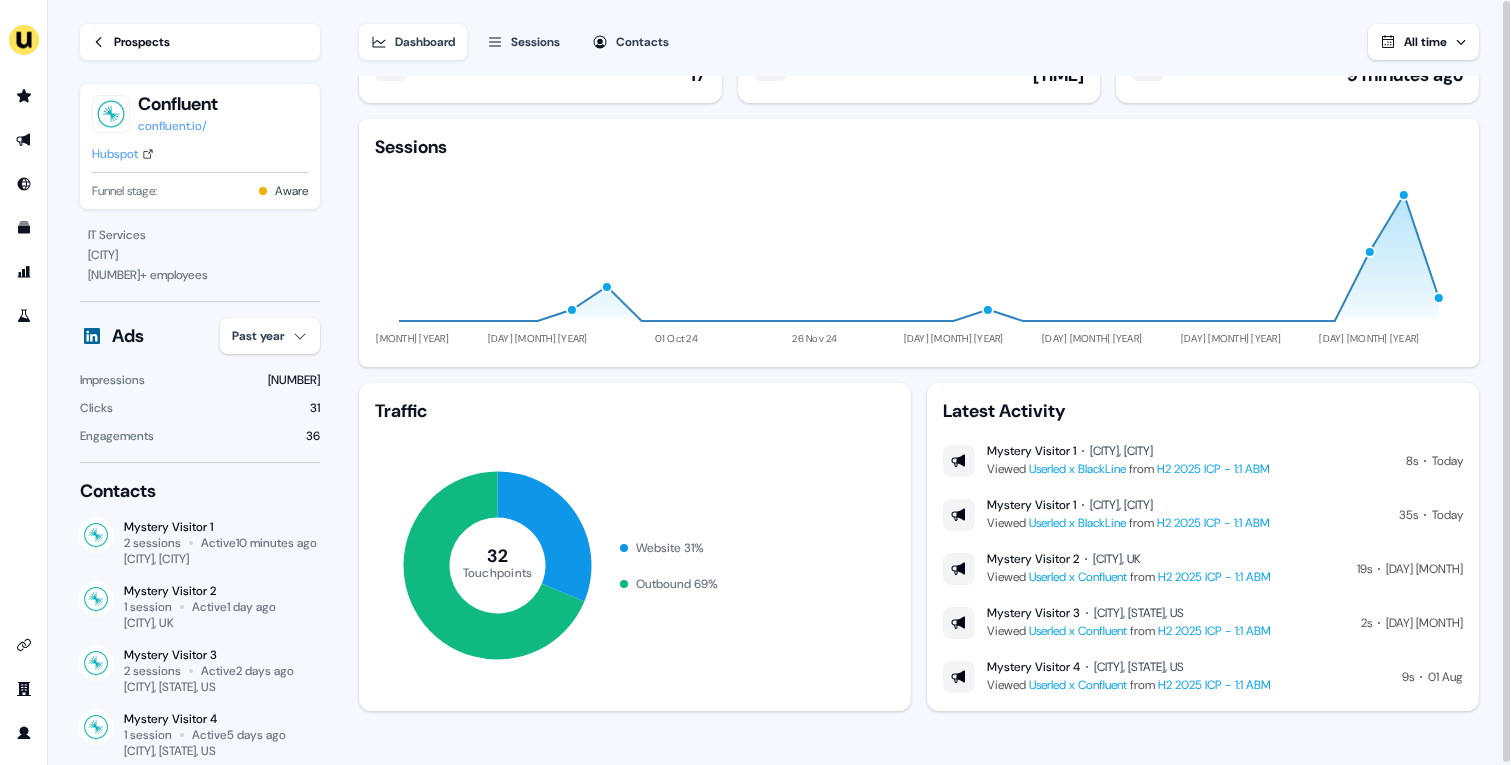 click on "Prospects" at bounding box center (142, 42) 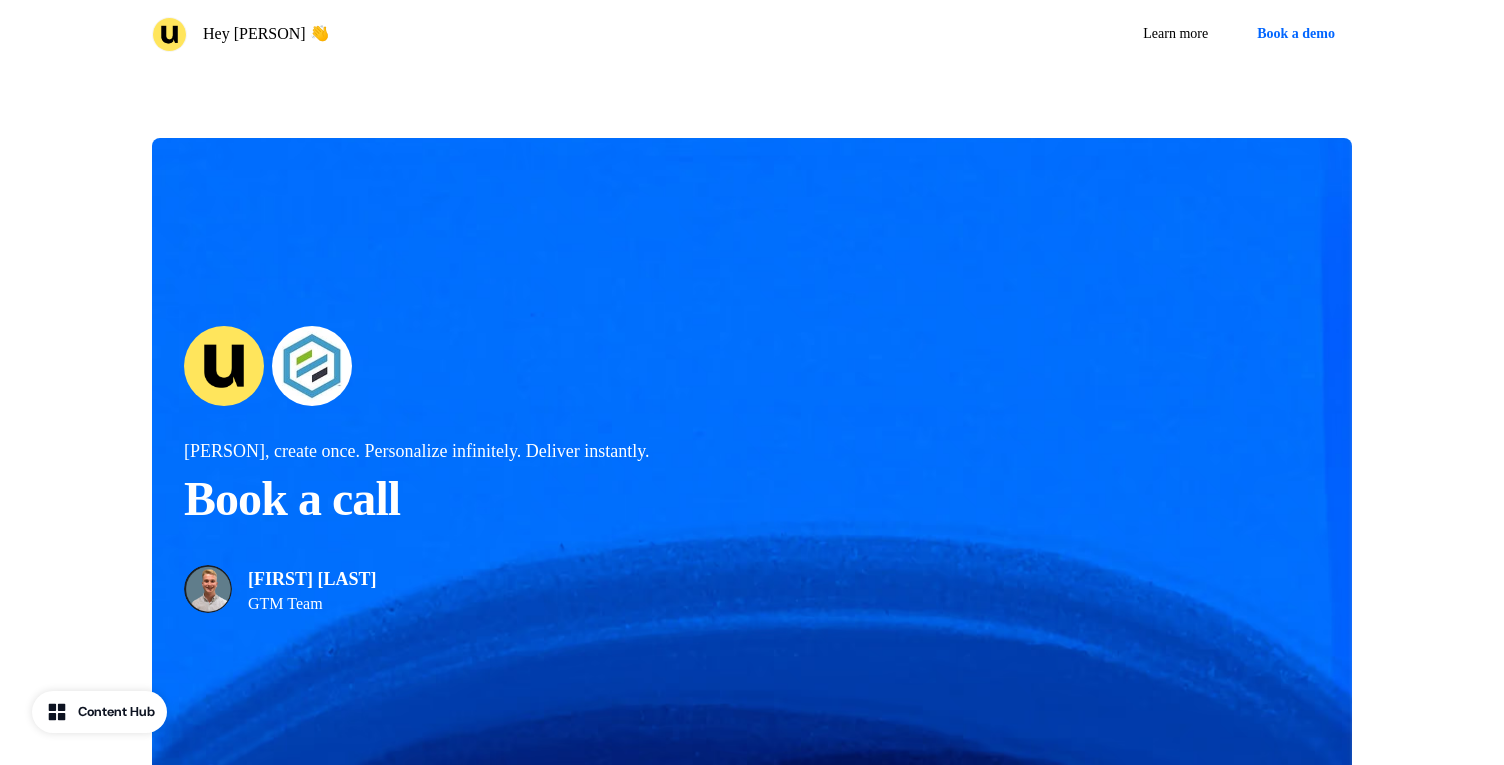 scroll, scrollTop: 4695, scrollLeft: 0, axis: vertical 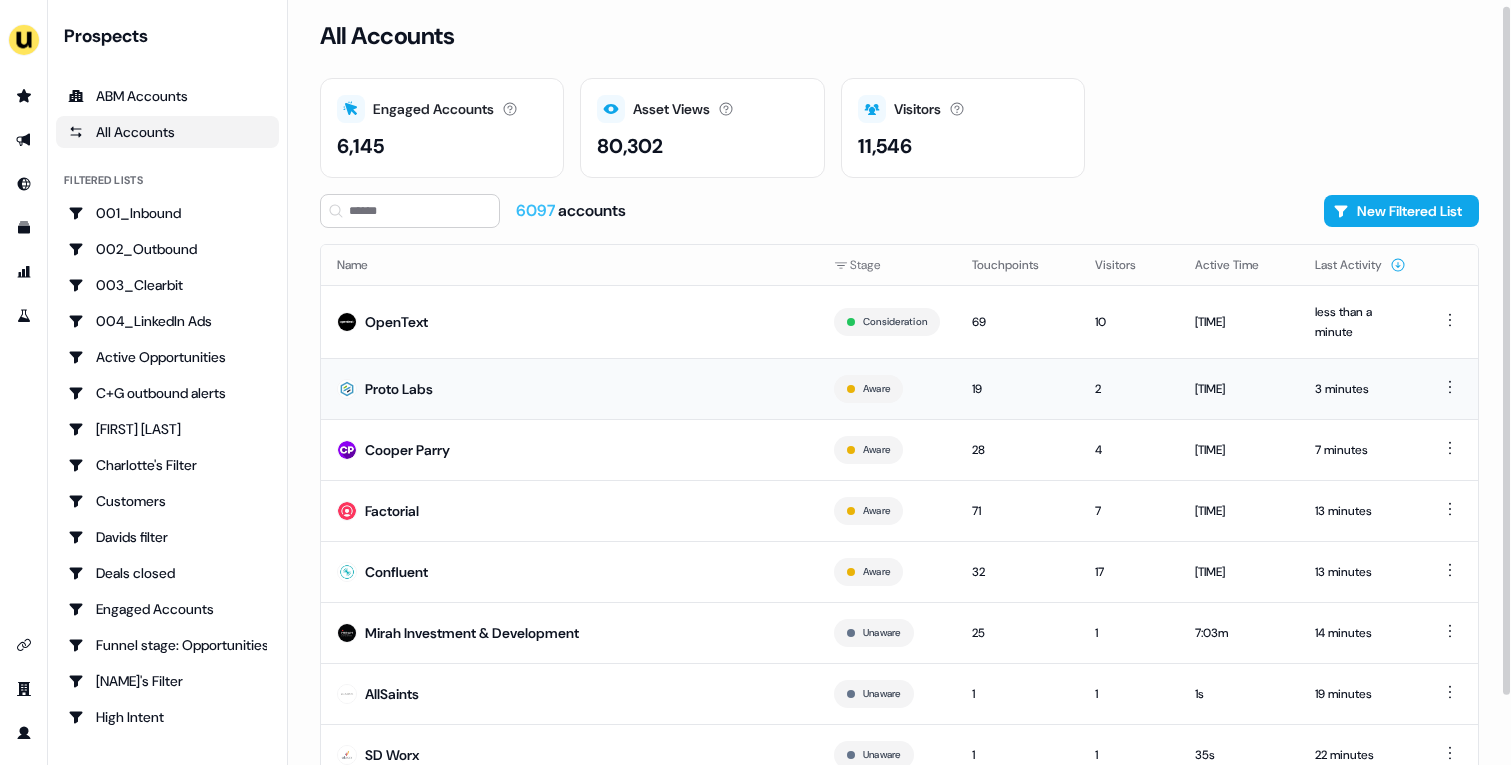 click on "Proto Labs" at bounding box center [569, 388] 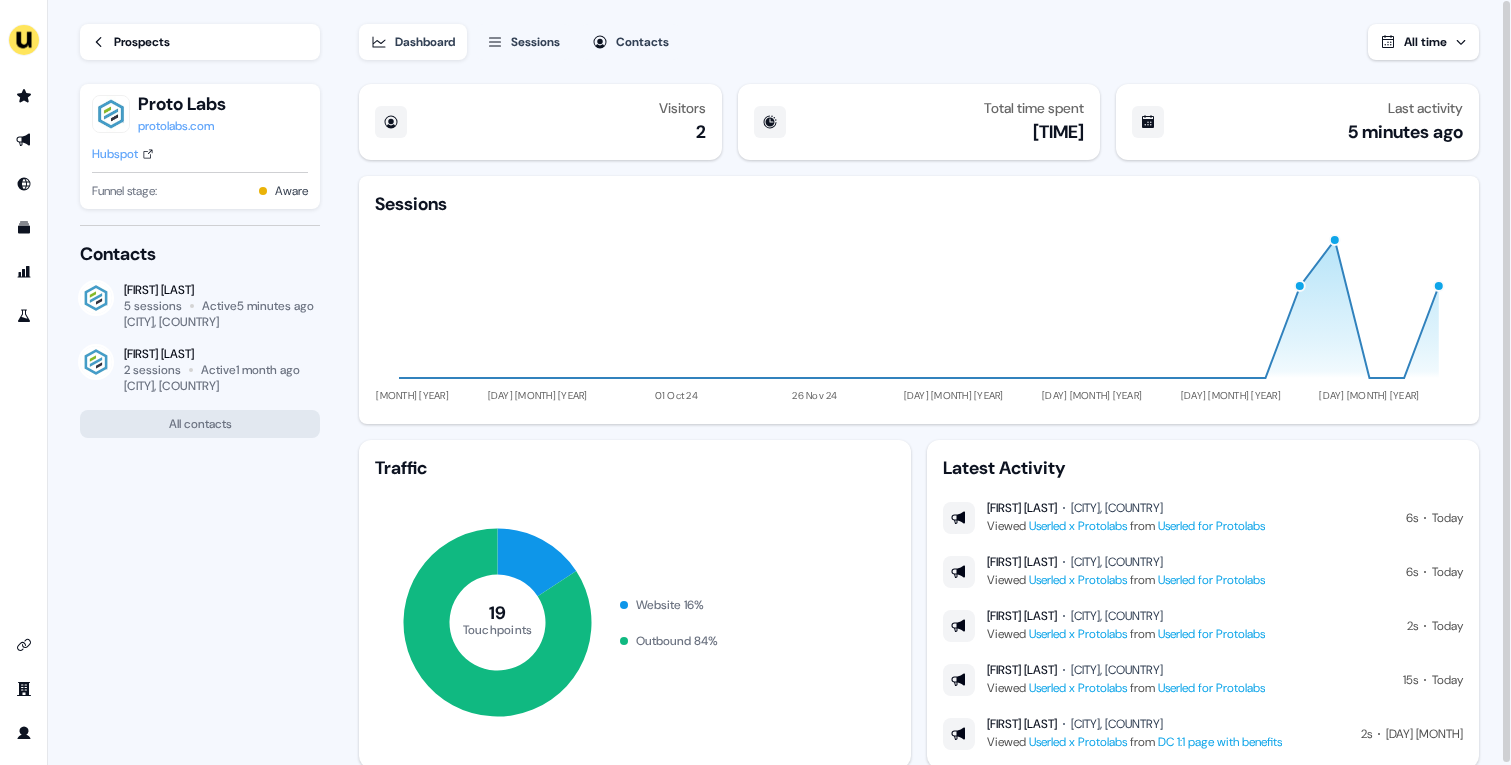 scroll, scrollTop: 57, scrollLeft: 0, axis: vertical 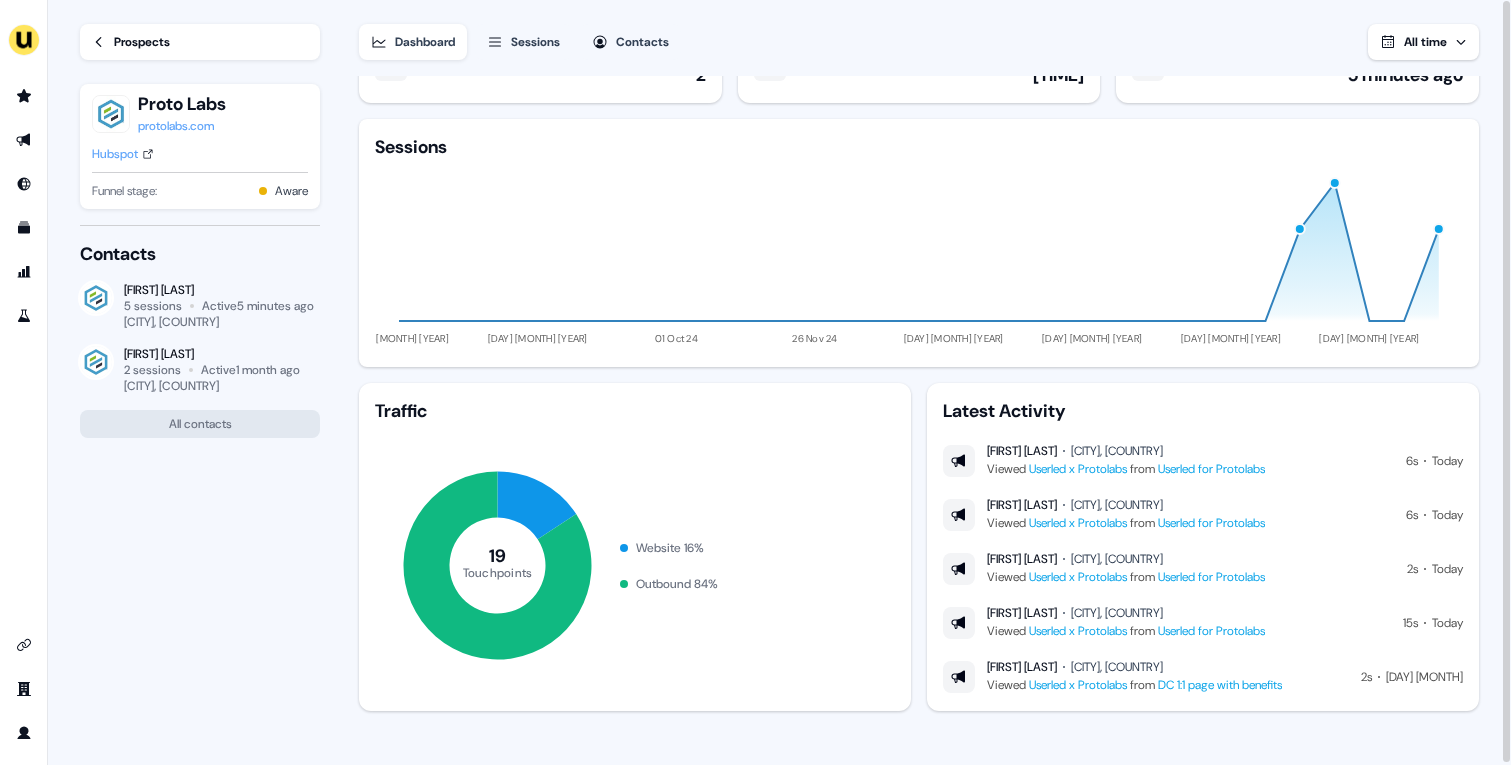 click on "Prospects" at bounding box center [142, 42] 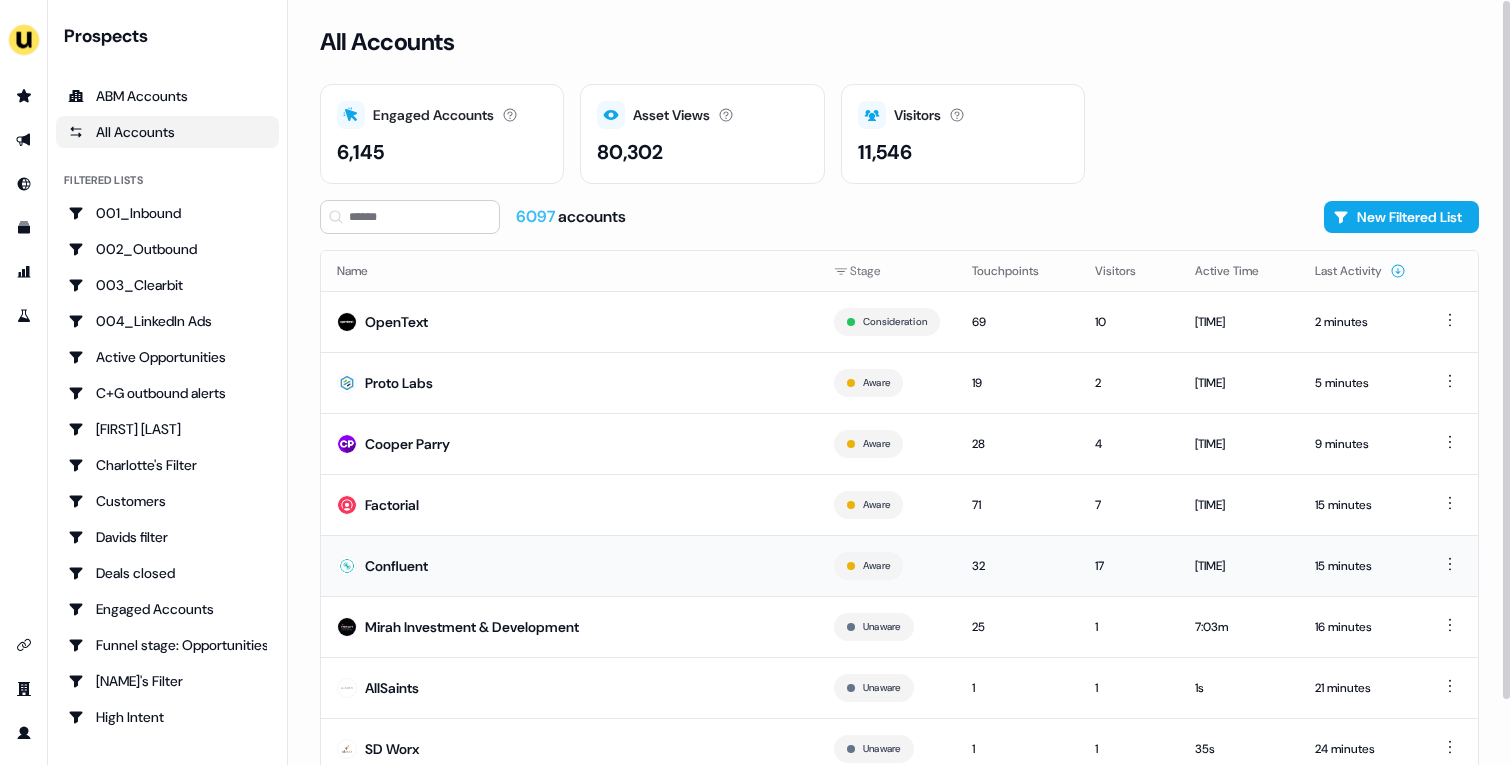 scroll, scrollTop: 70, scrollLeft: 0, axis: vertical 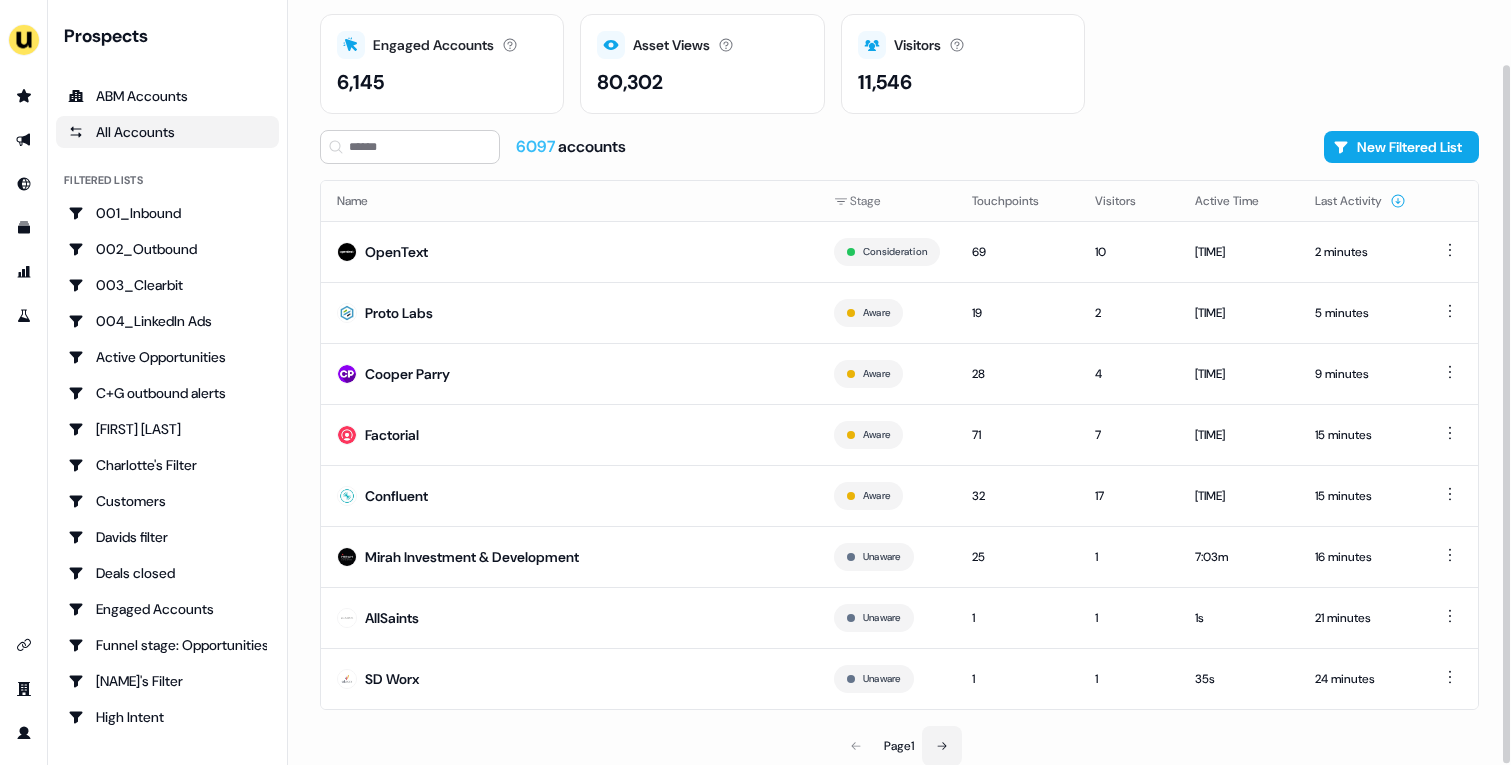 click at bounding box center [942, 746] 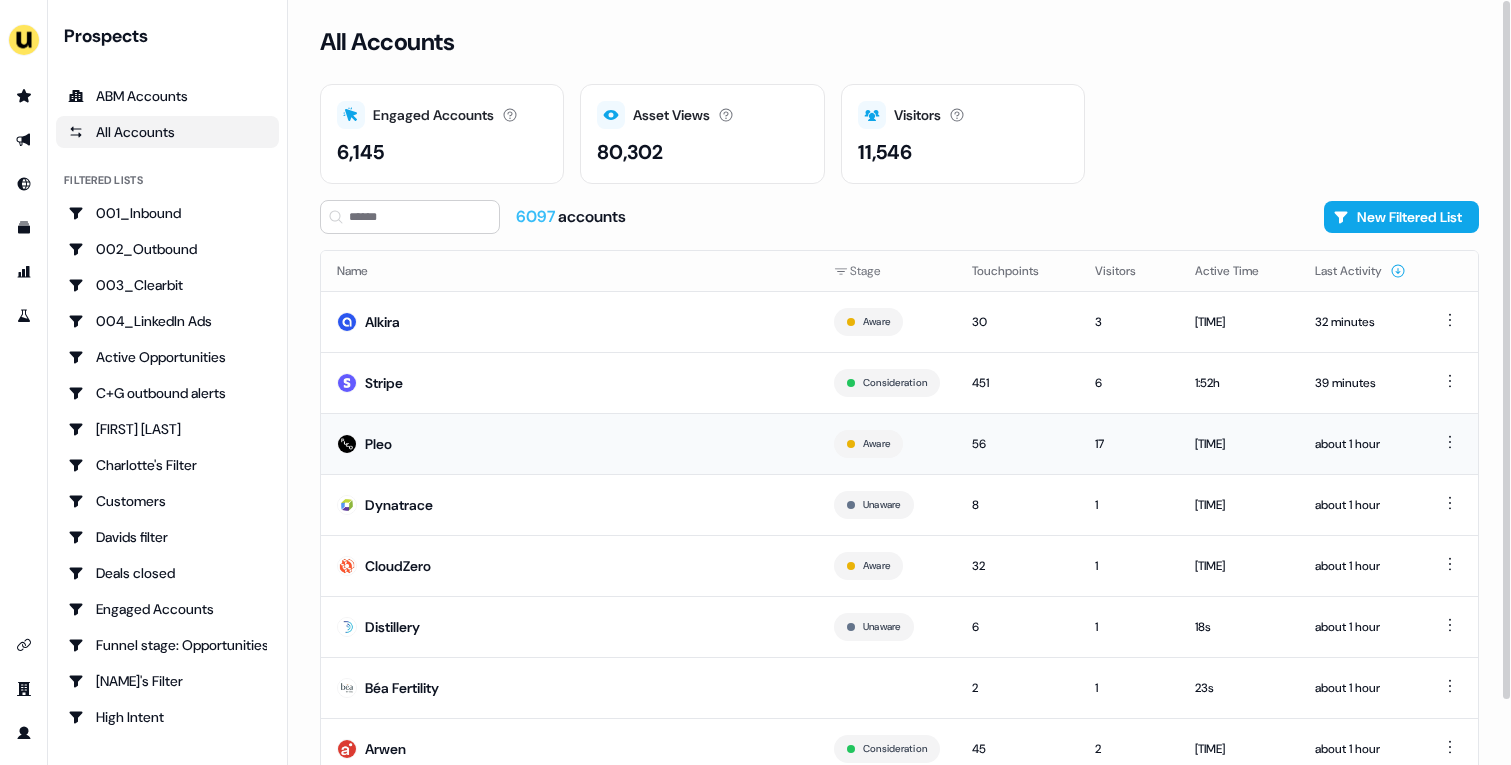 scroll, scrollTop: 70, scrollLeft: 0, axis: vertical 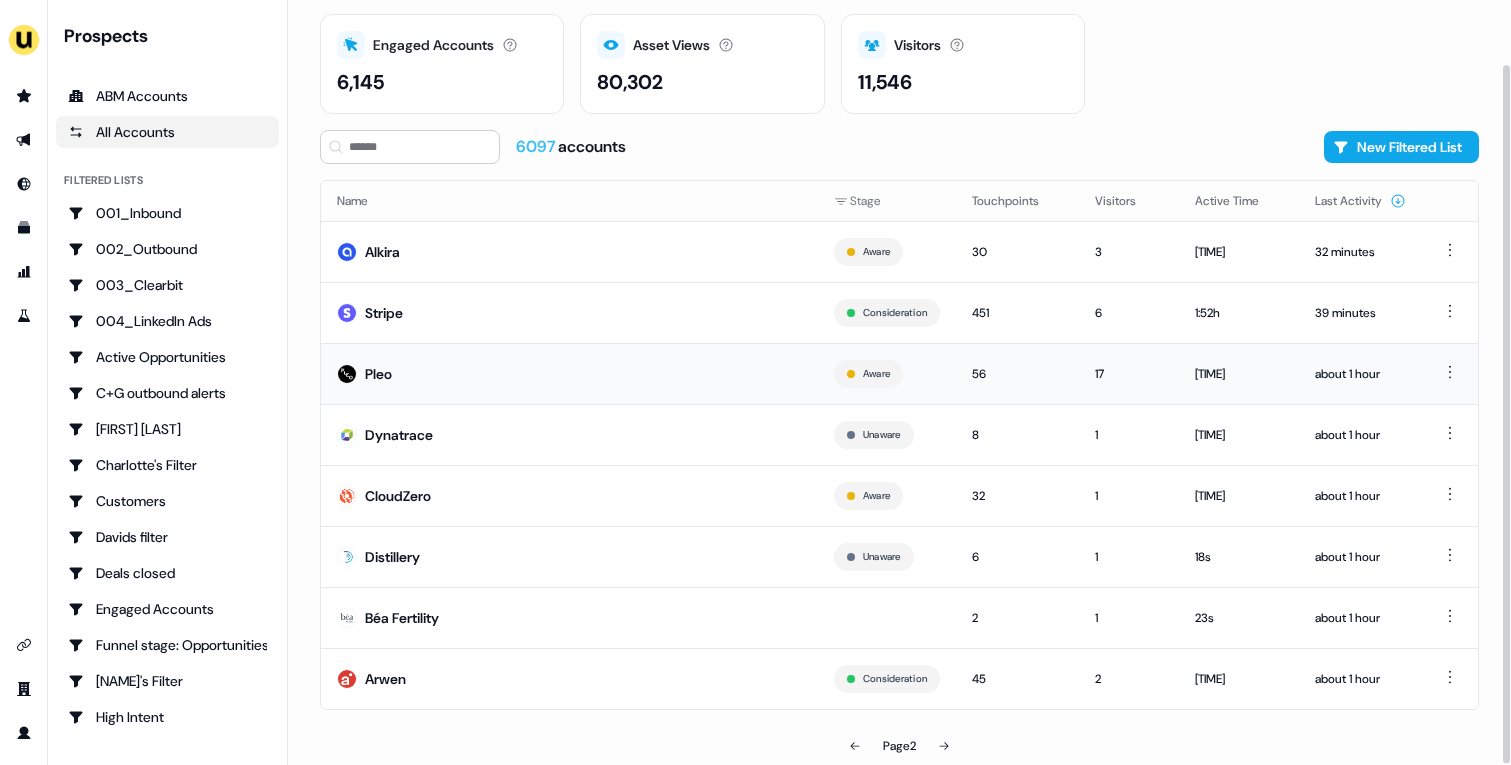 click on "Pleo" at bounding box center (569, 373) 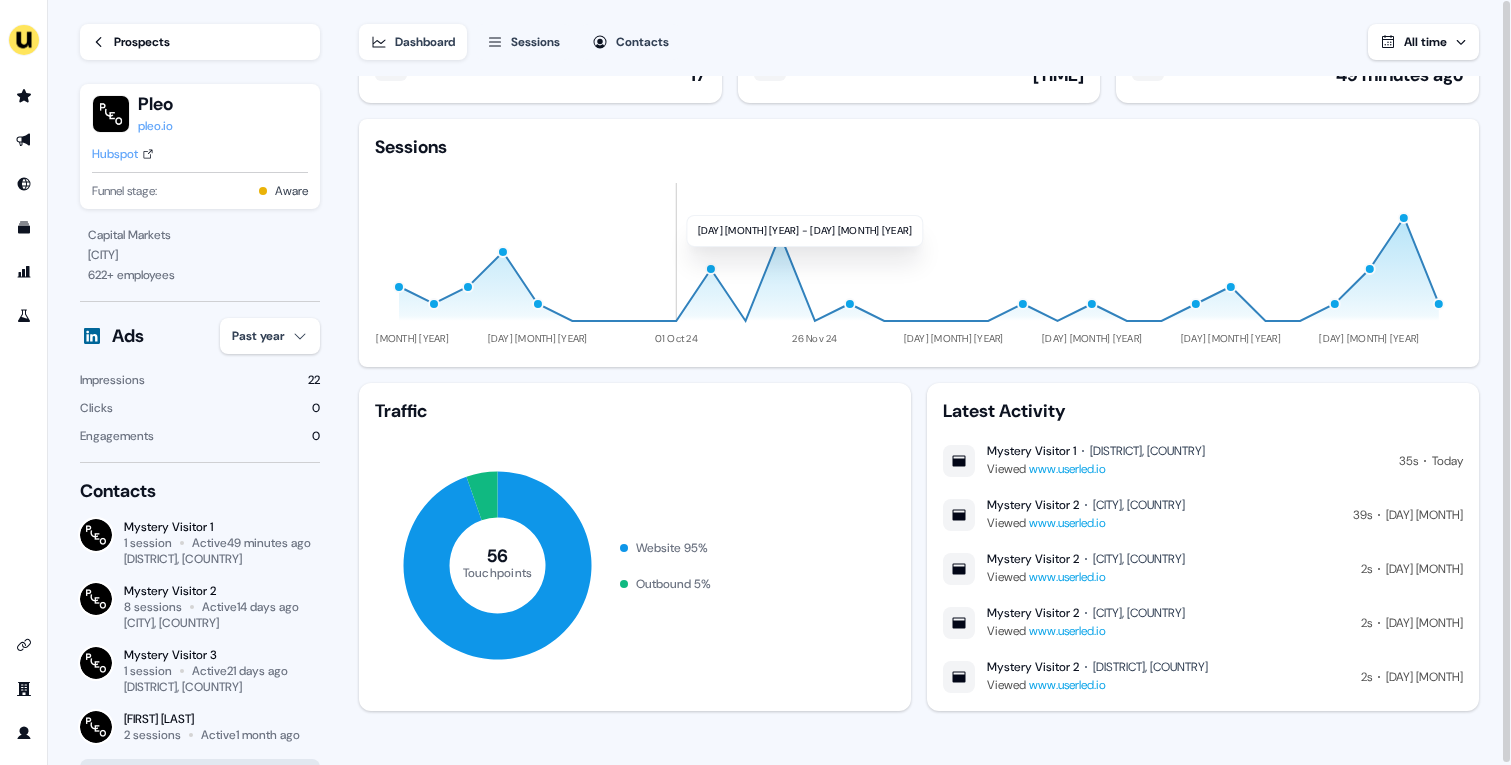 scroll, scrollTop: 0, scrollLeft: 0, axis: both 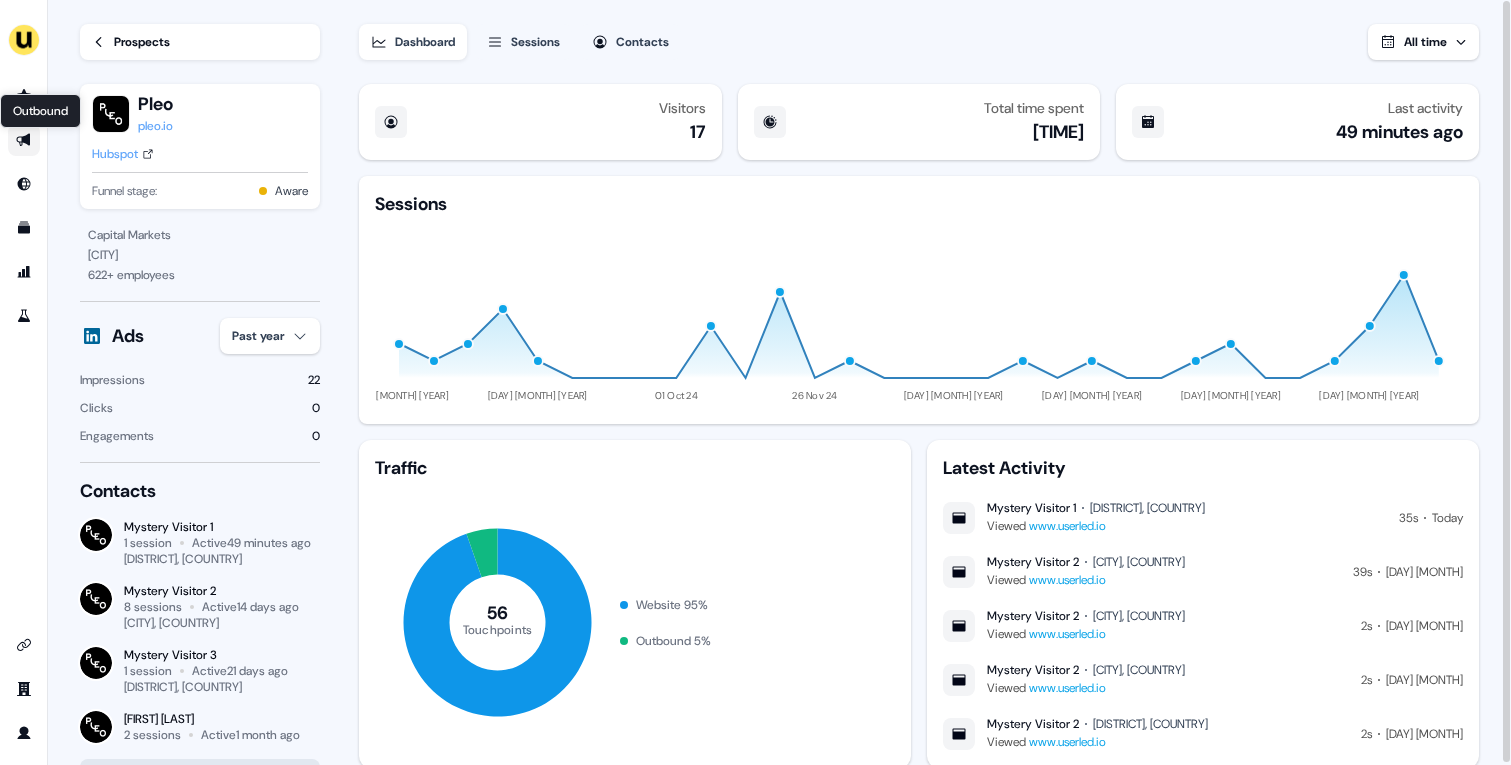 click 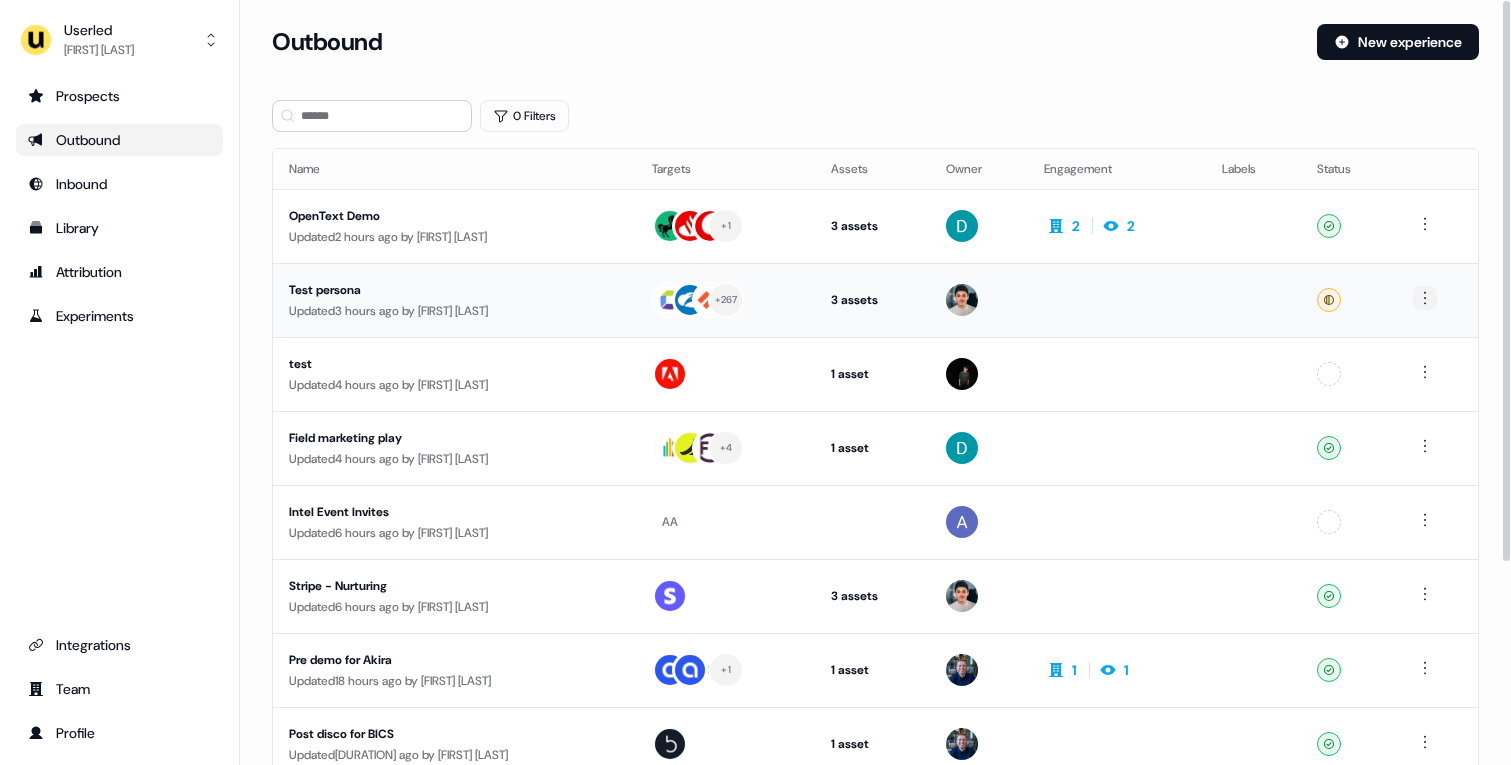 click on "For the best experience switch devices to a bigger screen. Go to Userled.io Userled Vincent Plassard Prospects Outbound Inbound Library Attribution Experiments Integrations Team Profile Loading... Outbound New experience 0   Filters Name Targets Assets Owner Engagement Labels Status OpenText Demo Updated  2 hours ago   by   James Johnson + 1 3   assets Webinar, LinkedIn Square, Outreach (Starter) 2 2 Ready Test persona Updated  3 hours ago   by   Vincent Plassard + 267 3   assets Outreach (Starter), Outreach (Starter), Outreach (Starter) Ready test Updated  4 hours ago   by   Henry Li 1   asset Web page Unconfigured Field marketing play Updated  4 hours ago   by   David Cruickshank + 4 1   asset Outreach (Starter) Ready Intel Event Invites Updated  6 hours ago   by   Aaron Carpenter AA Unconfigured Stripe - Nurturing Updated  6 hours ago   by   Vincent Plassard 3   assets Outreach (Starter), LinkedIn Square, LinkedIn Square Ready Pre demo for Akira Updated  18 hours ago   by   James Johnson HU + 1 1   1" at bounding box center [755, 382] 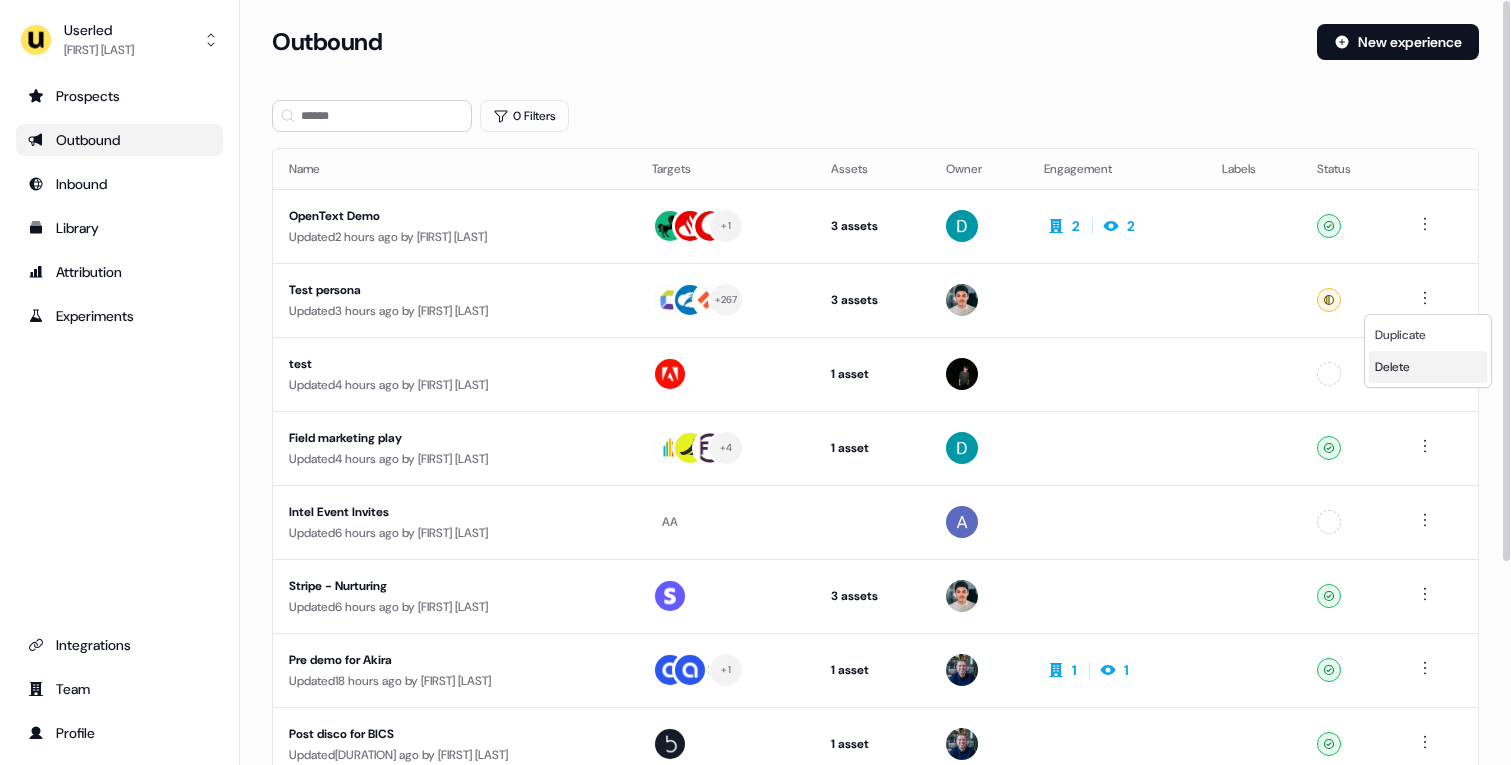 click on "Delete" at bounding box center (1392, 367) 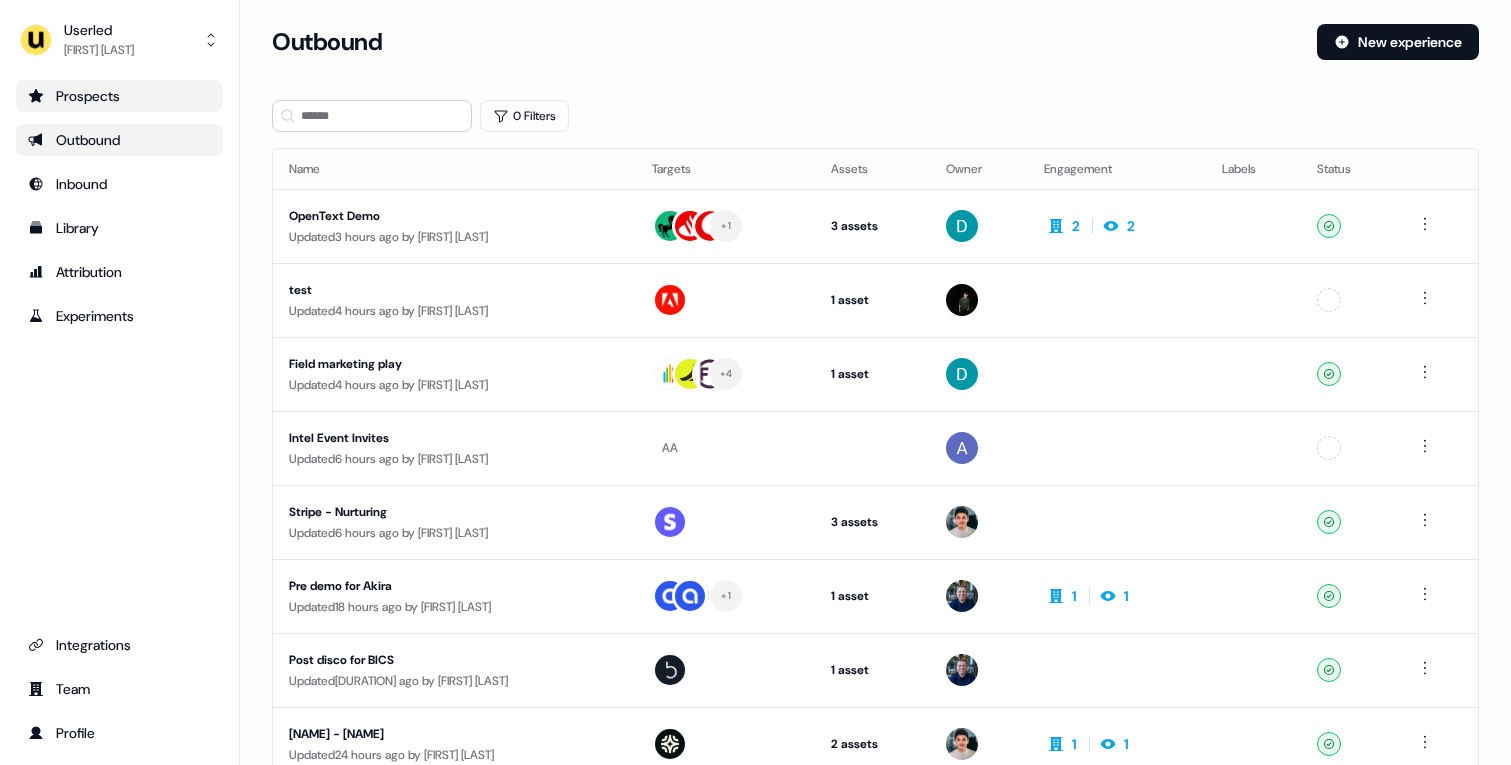 click on "Prospects" at bounding box center [119, 96] 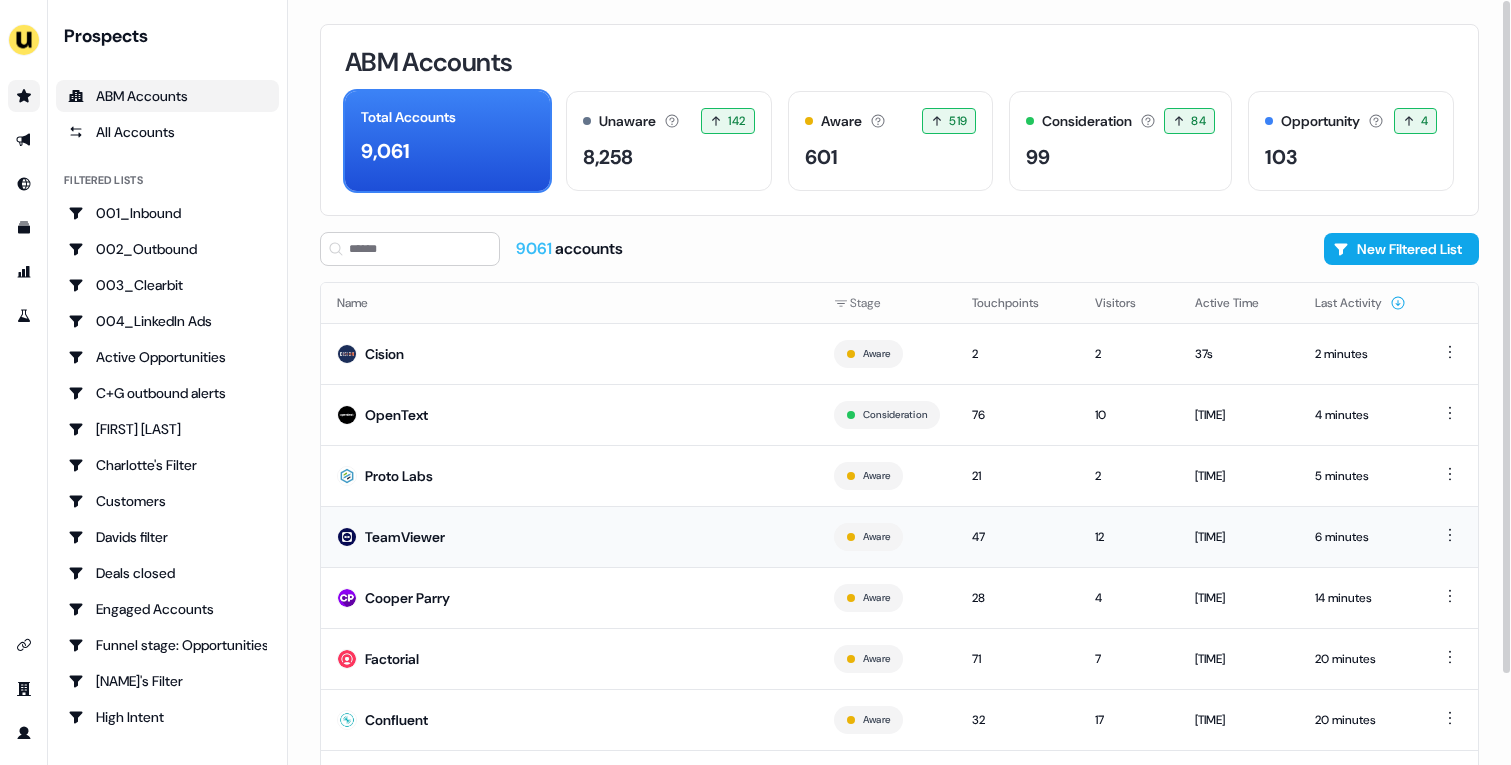 click on "TeamViewer" at bounding box center (569, 536) 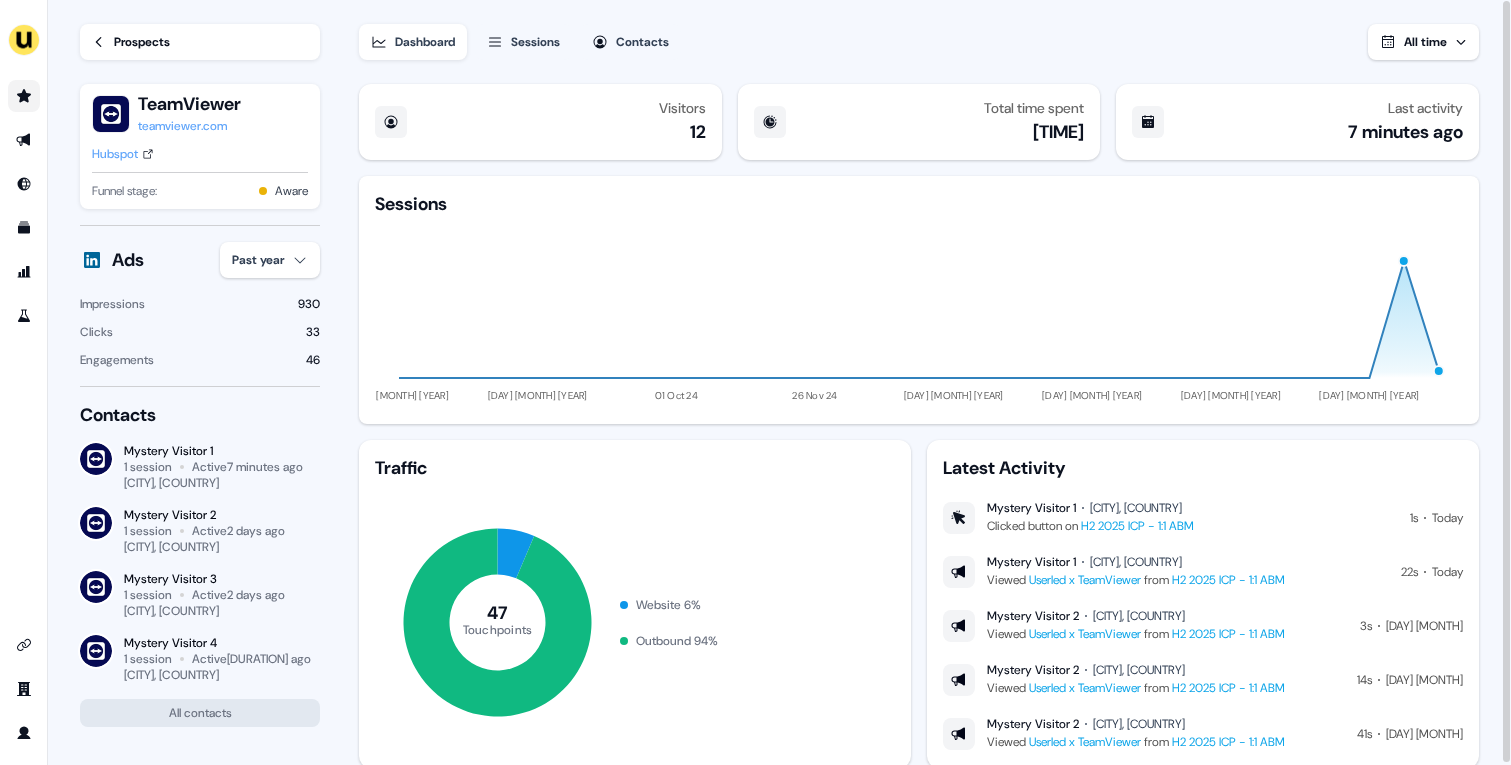 scroll, scrollTop: 57, scrollLeft: 0, axis: vertical 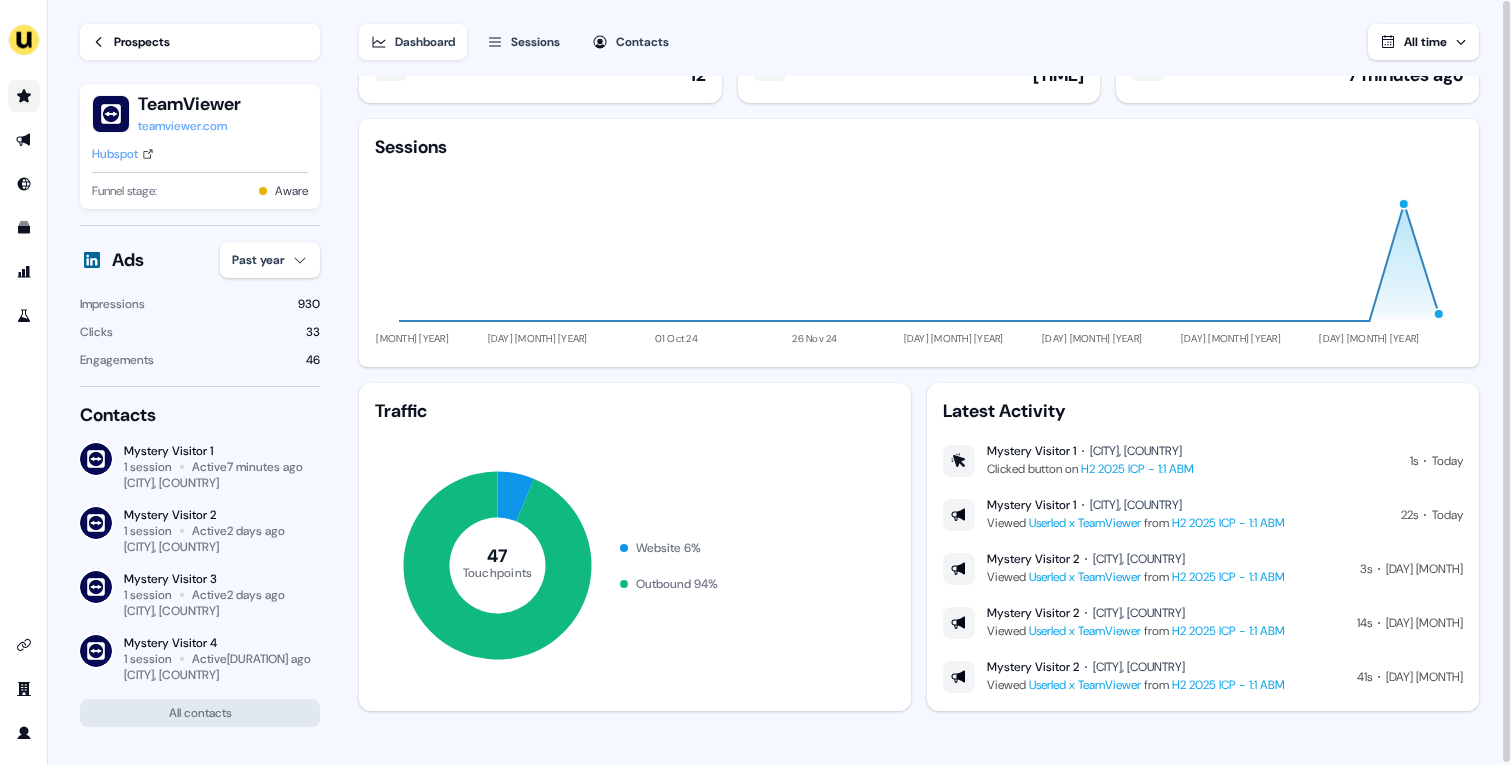 click on "Hubspot" at bounding box center (115, 154) 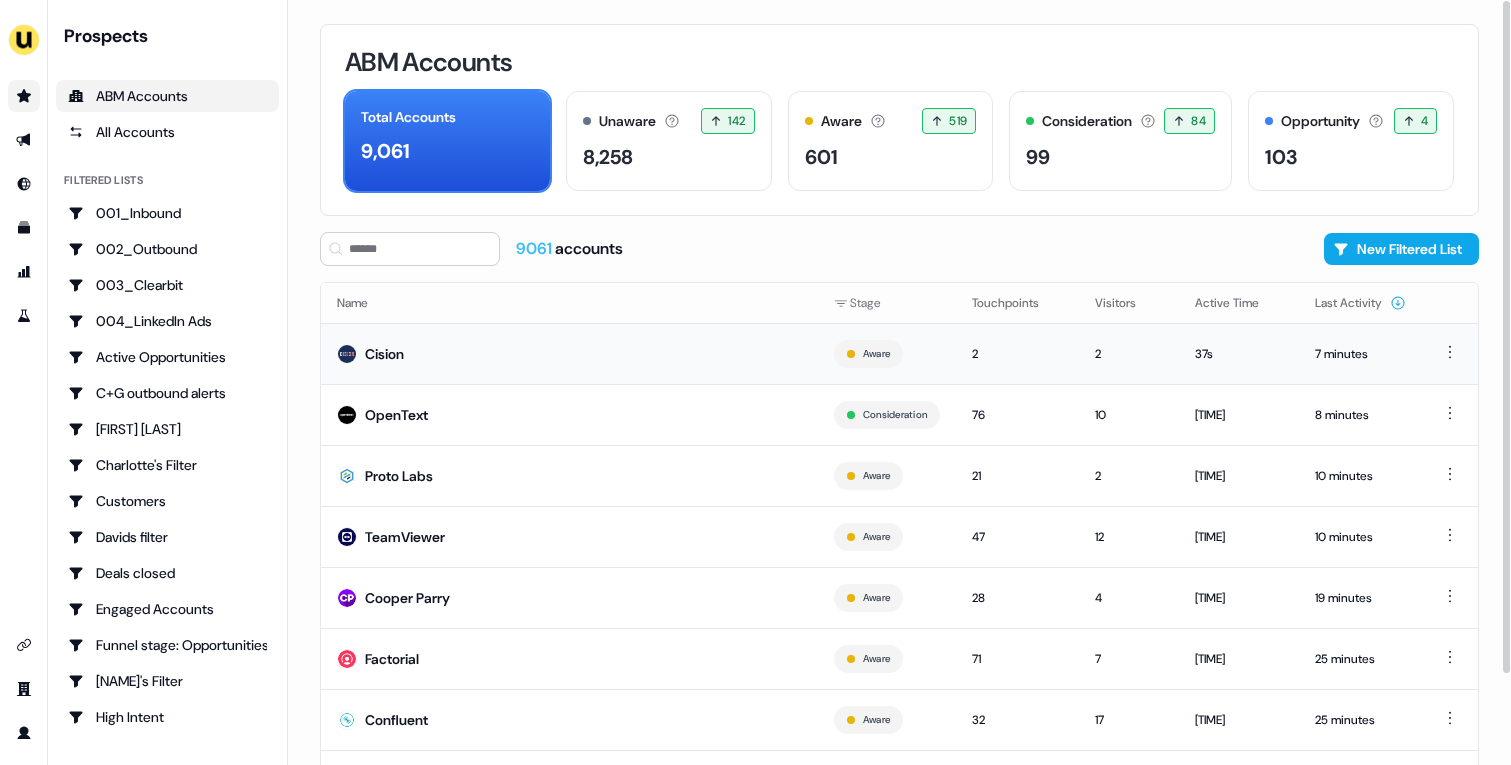 click on "Cision" at bounding box center (569, 353) 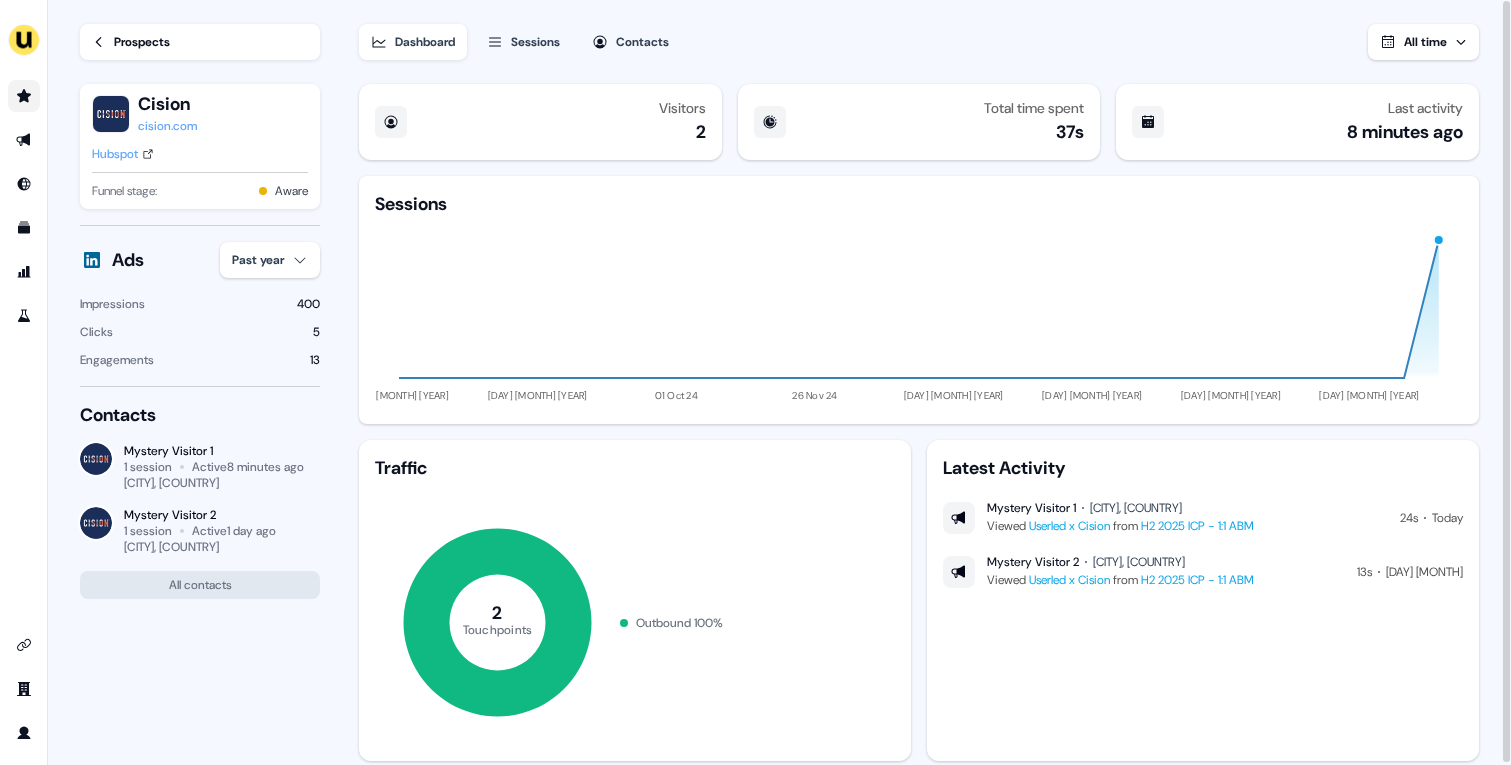 click on "Hubspot" at bounding box center (115, 154) 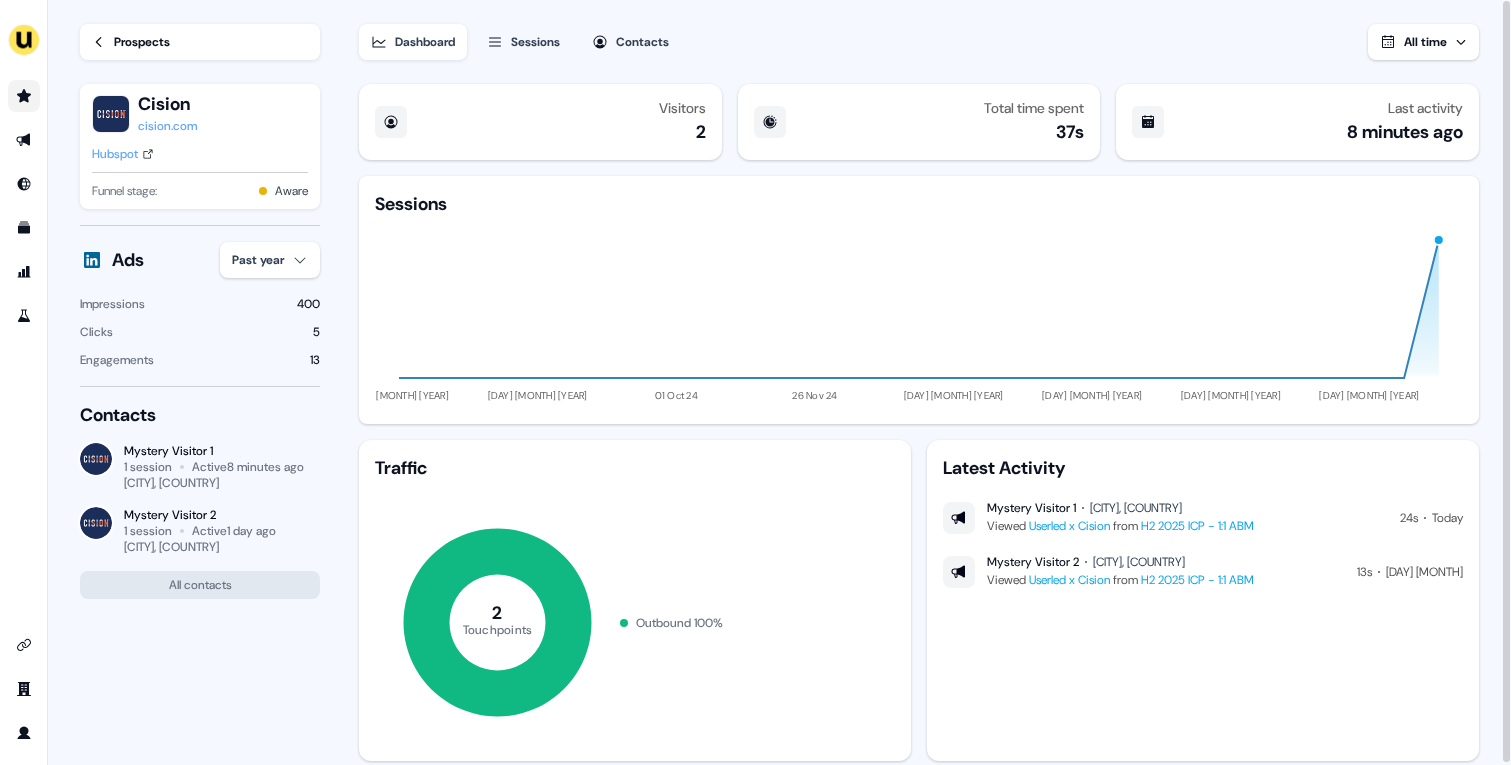 click on "Prospects" at bounding box center (142, 42) 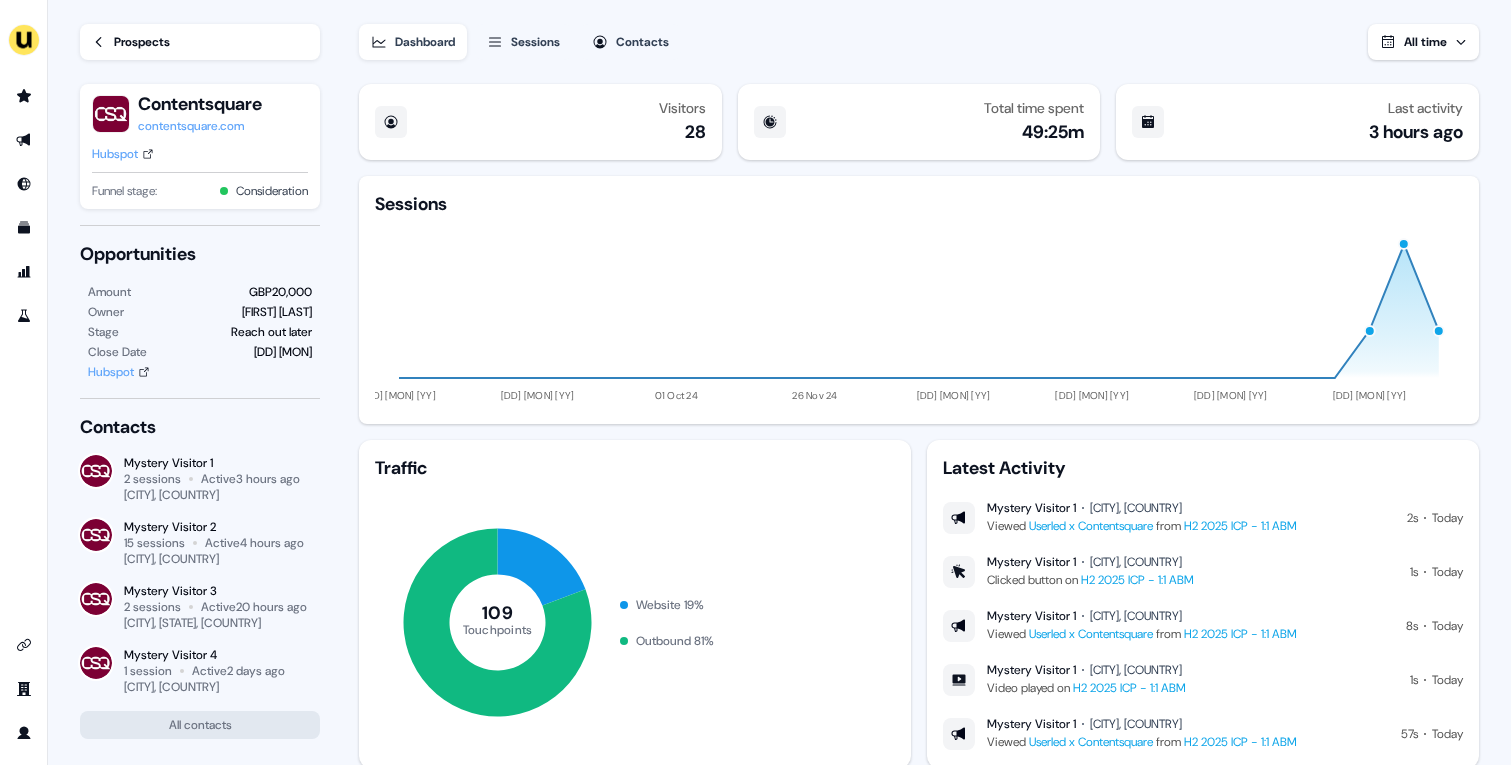 scroll, scrollTop: 0, scrollLeft: 0, axis: both 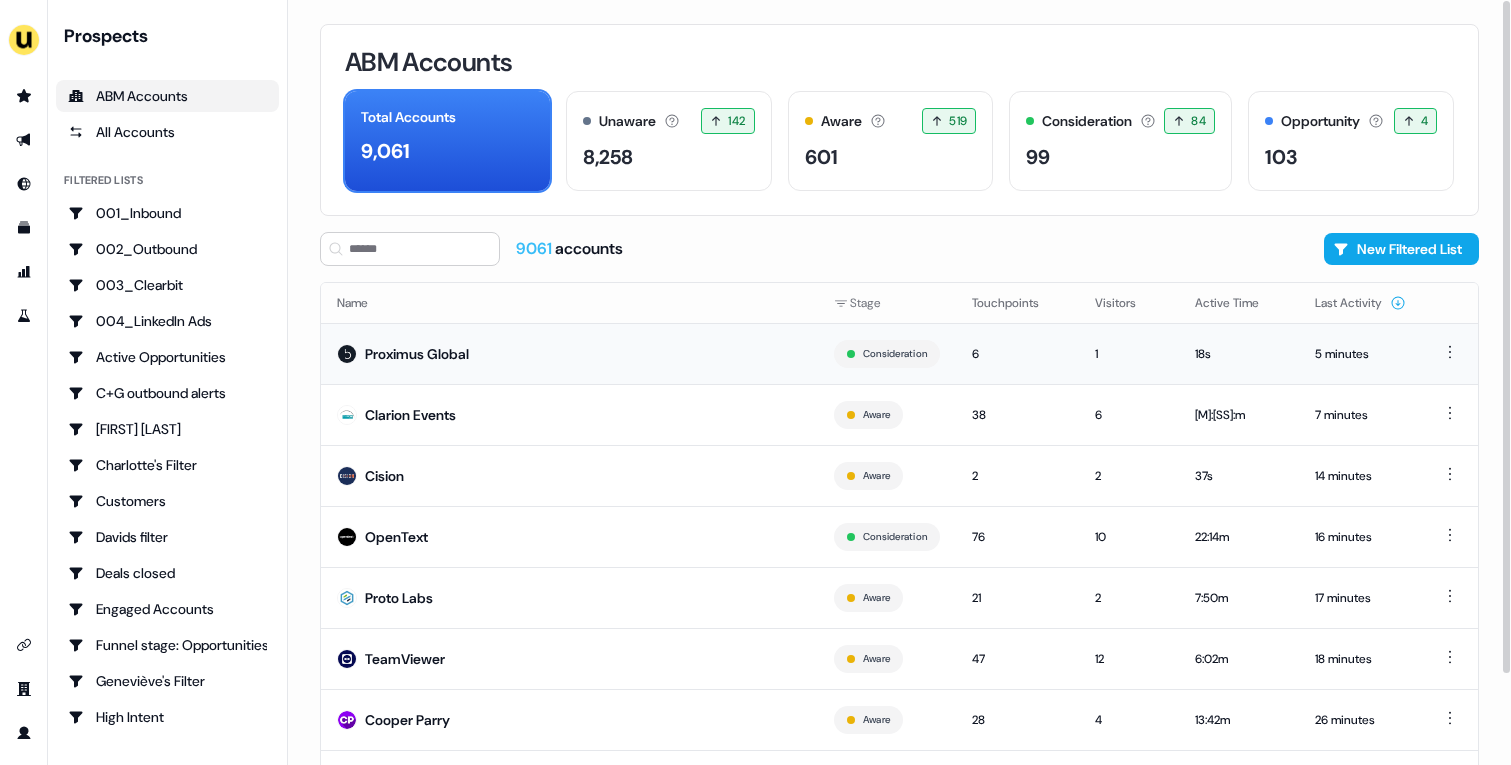 click on "Proximus Global" at bounding box center [569, 353] 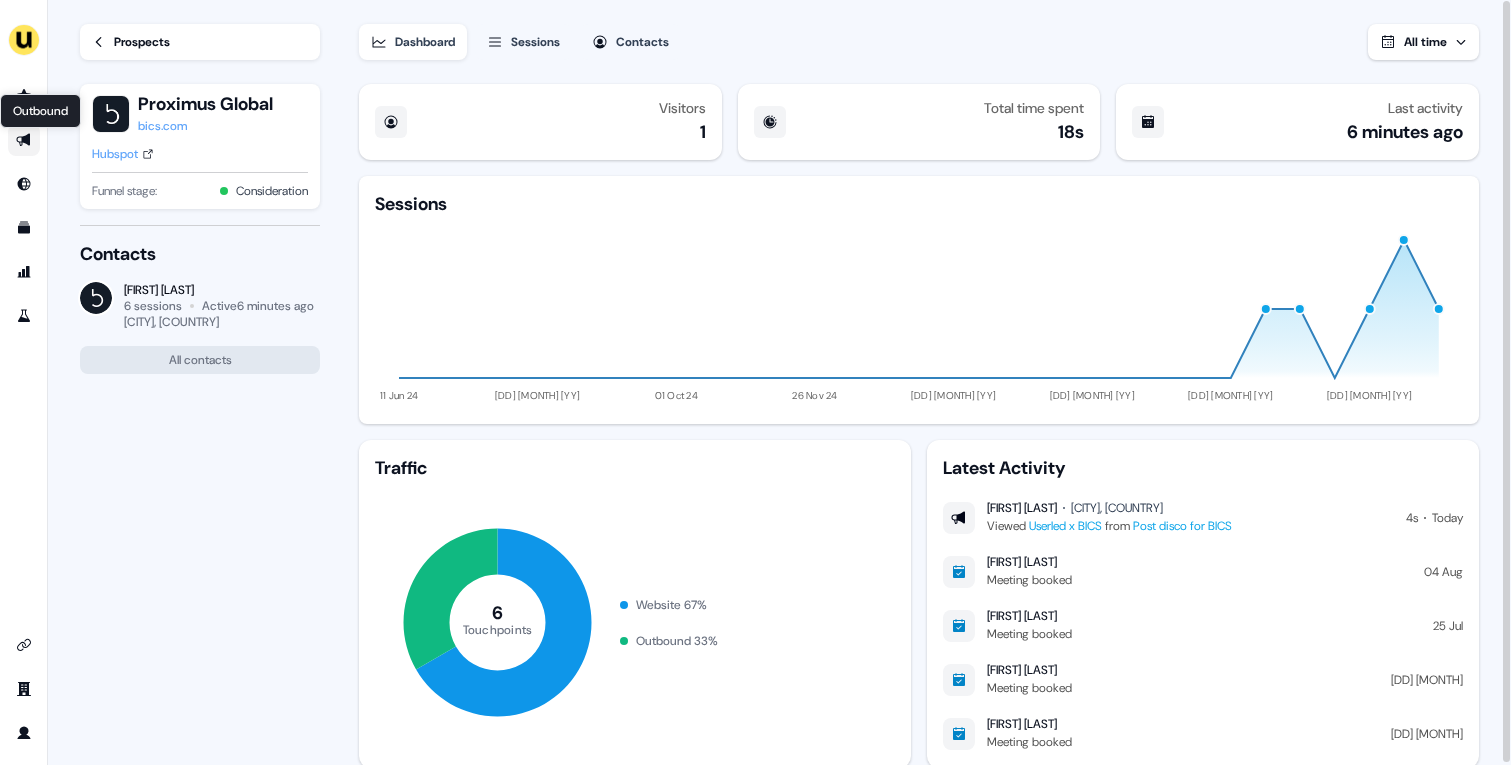 click 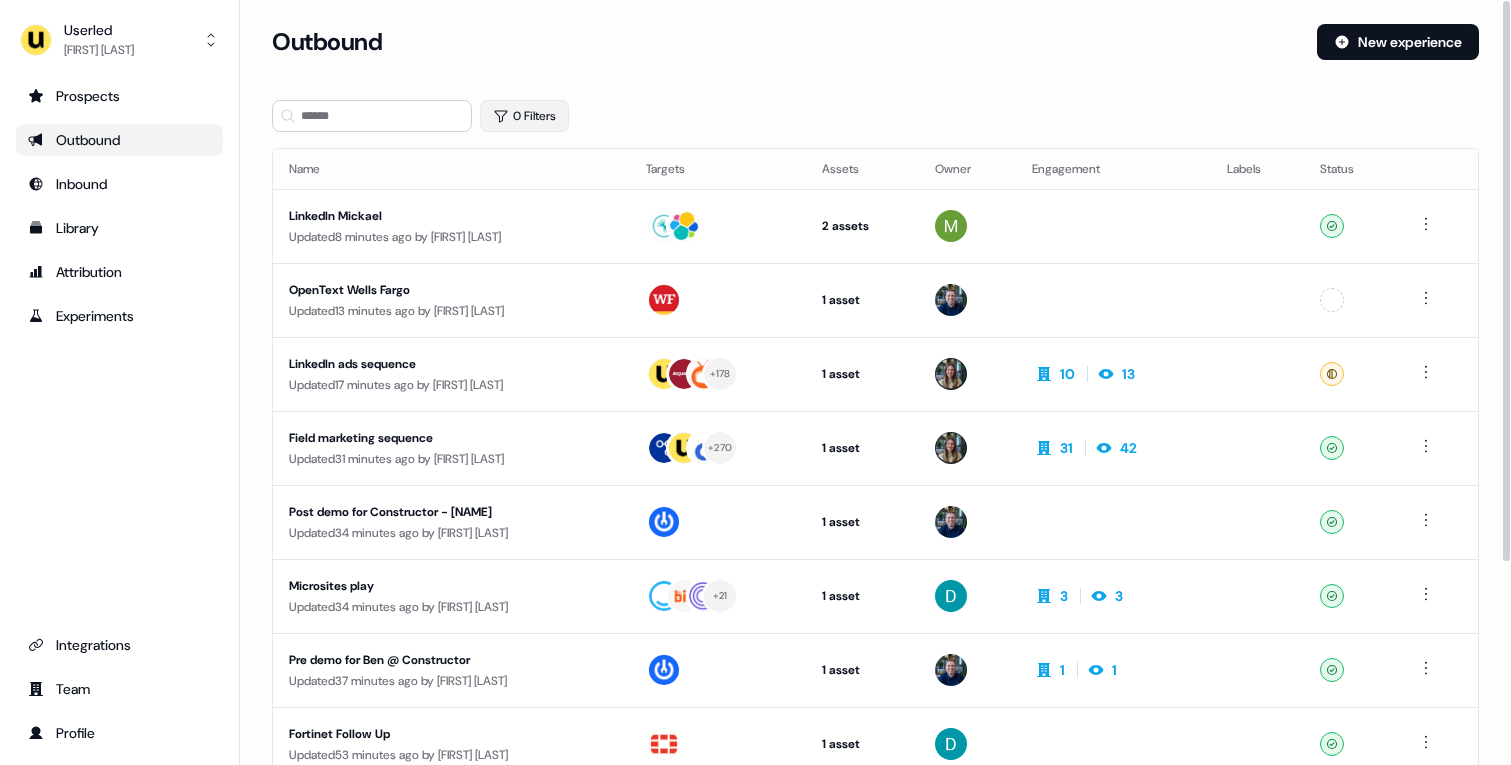 click on "0   Filters" at bounding box center (524, 116) 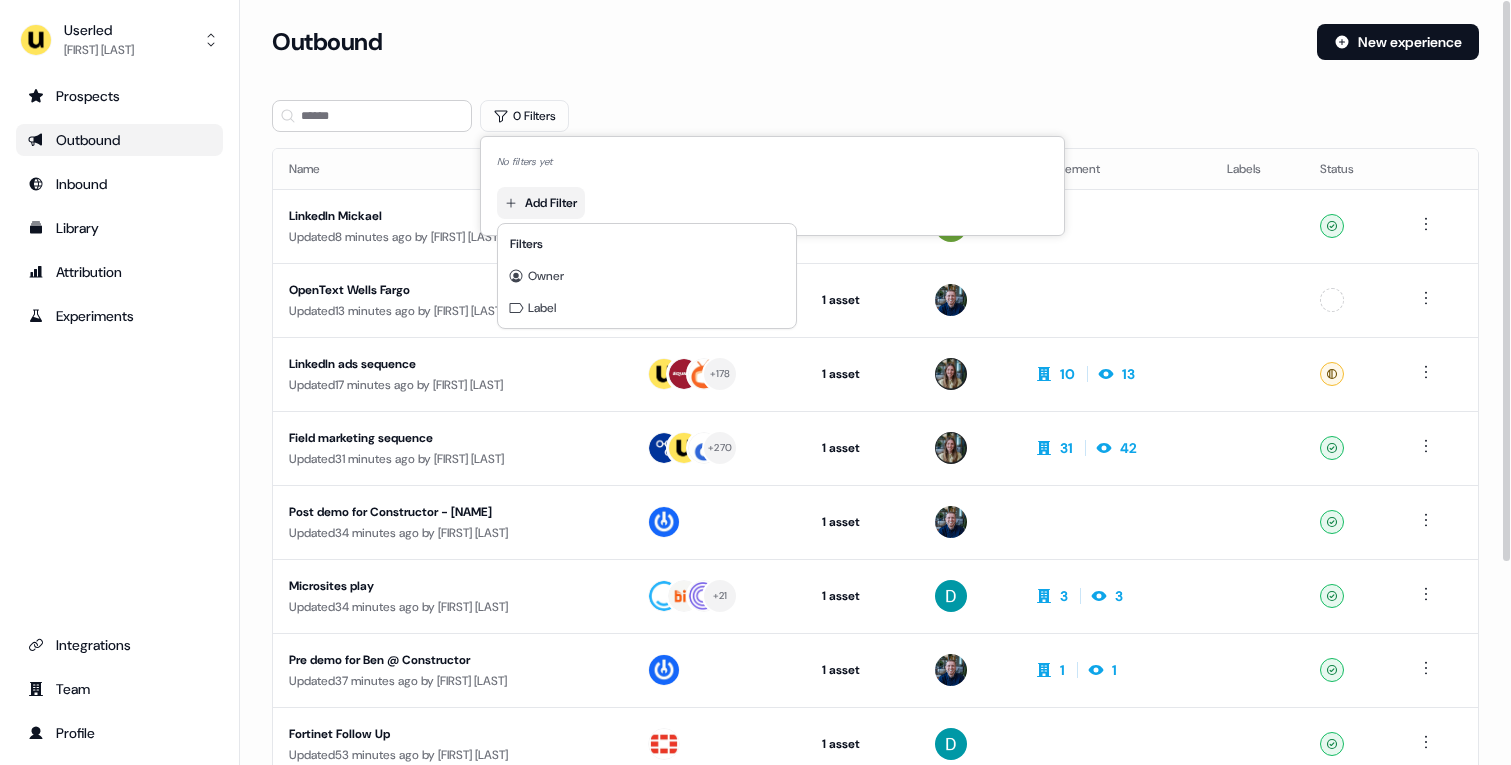 click on "For the best experience switch devices to a bigger screen. Go to Userled.io Userled Vincent Plassard Prospects Outbound Inbound Library Attribution Experiments Integrations Team Profile Loading... Outbound New experience 0   Filters Name Targets Assets Owner Engagement Labels Status LinkedIn Mickael Updated  8 minutes ago   by   Mickael Zhang 2   assets Outreach (Starter), LinkedIn Square Ready OpenText Wells Fargo Updated  13 minutes ago   by   James Johnson 1   asset Outreach (Starter) Unconfigured LinkedIn ads sequence  Updated  17 minutes ago   by   Charlotte Stone + 178 1   asset Outreach (Starter) 10 13 Ready Field marketing sequence Updated  31 minutes ago   by   Charlotte Stone + 270 1   asset Outreach (Starter) 31 42 Ready Post demo for Constructor - Ben Updated  34 minutes ago   by   James Johnson 1   asset Post-demo follow-up Ready Microsites play Updated  34 minutes ago   by   David Cruickshank + 21 1   asset Outreach (Starter) 3 3 Ready Pre demo for Ben @ Constructor Updated  37 minutes ago" at bounding box center [755, 382] 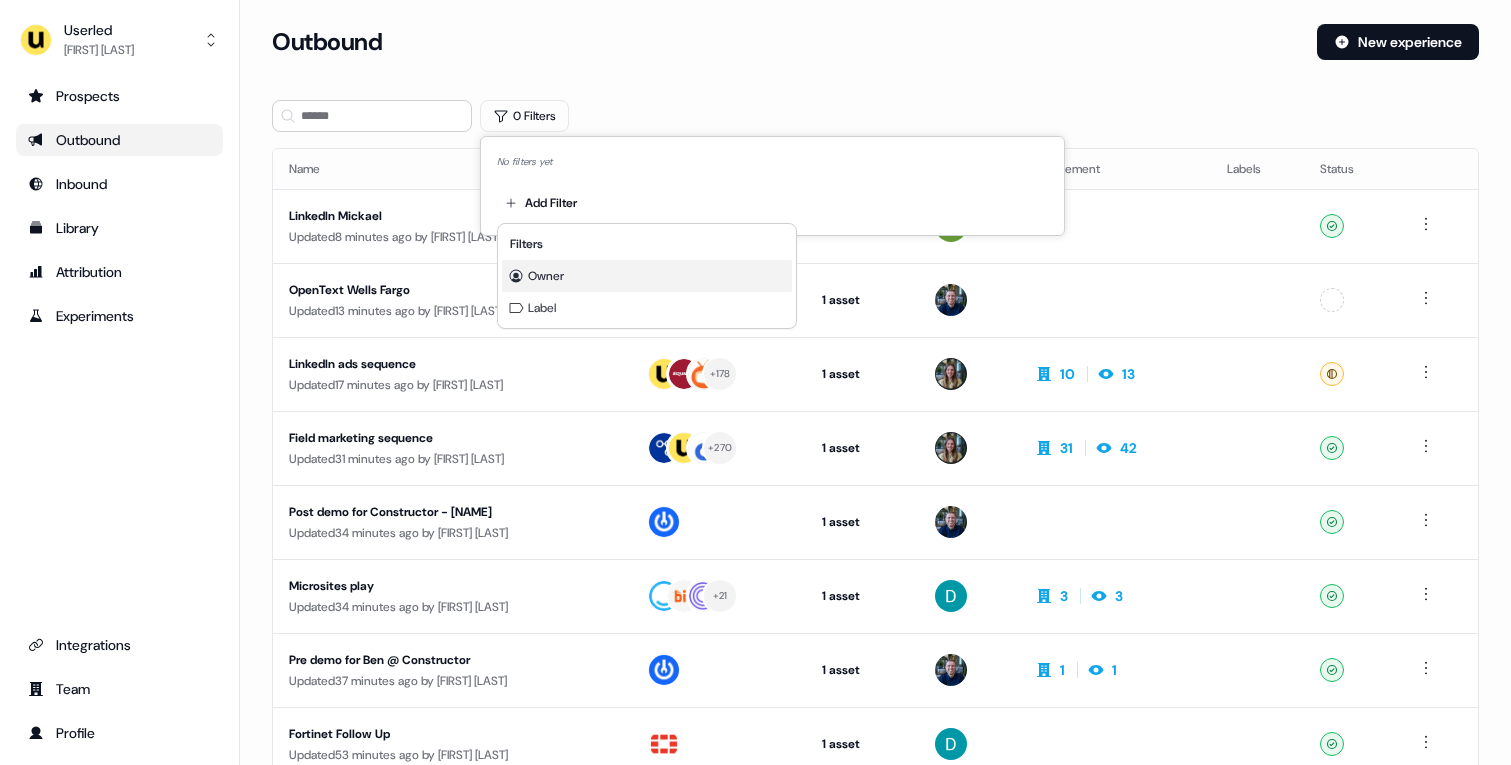 click on "Owner" at bounding box center [647, 276] 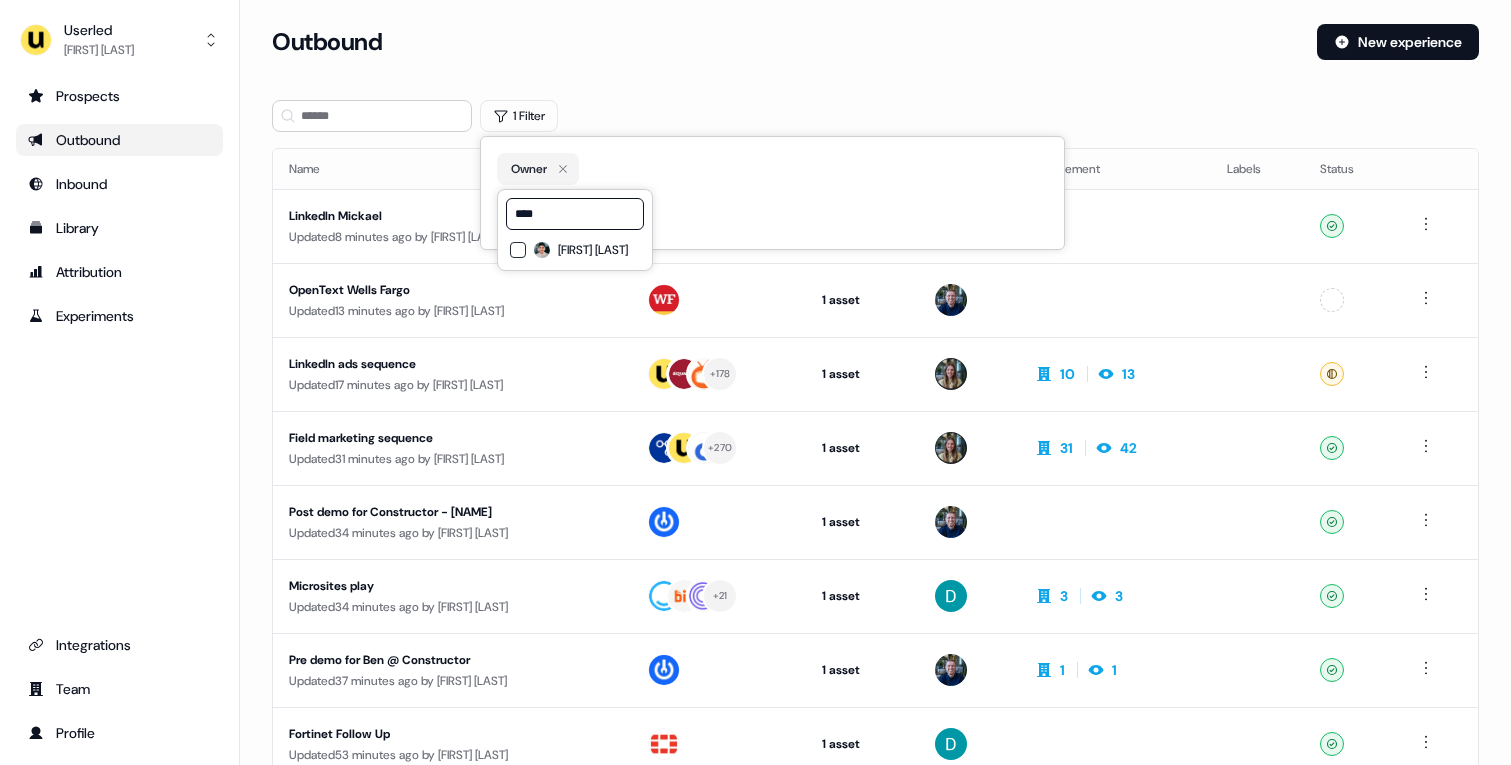 type on "****" 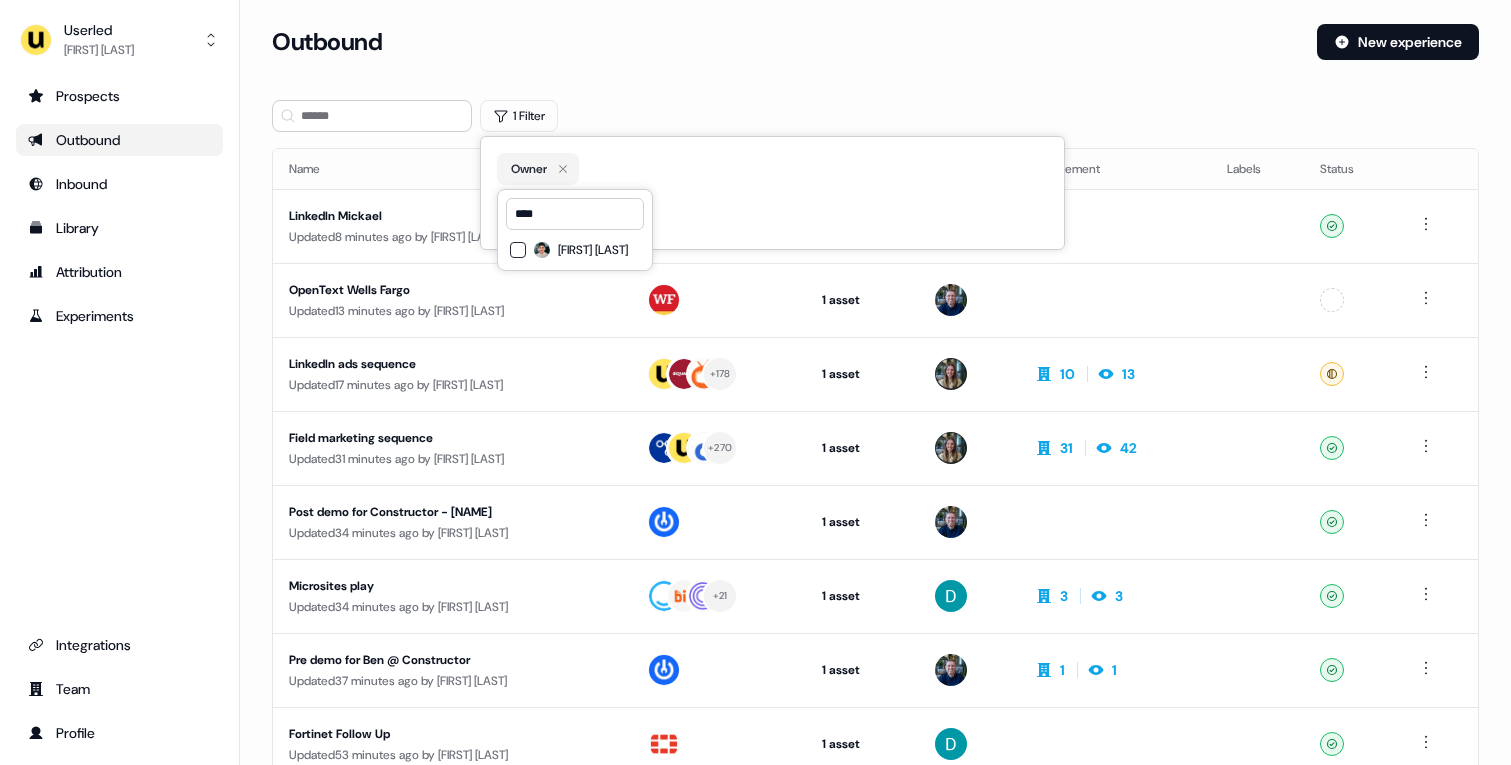 click on "Vincent Plassard" at bounding box center (593, 250) 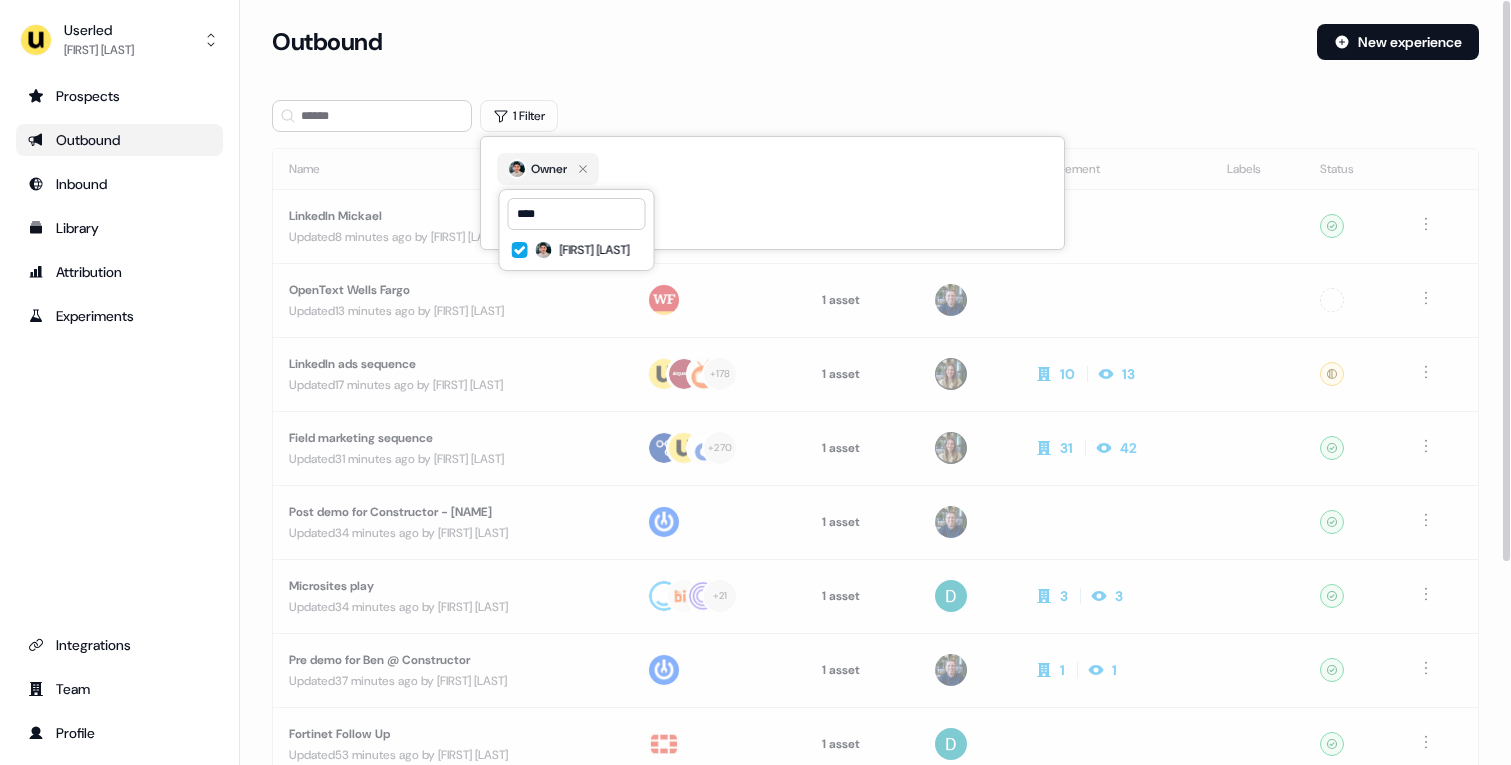 click on "Loading... Outbound New experience 1   Filter Name Targets Assets Owner Engagement Labels Status LinkedIn Mickael Updated  8 minutes ago   by   Mickael Zhang 2   assets Outreach (Starter), LinkedIn Square Ready OpenText Wells Fargo Updated  13 minutes ago   by   James Johnson 1   asset Outreach (Starter) Unconfigured LinkedIn ads sequence  Updated  17 minutes ago   by   Charlotte Stone + 178 1   asset Outreach (Starter) 10 13 Ready Field marketing sequence Updated  31 minutes ago   by   Charlotte Stone + 270 1   asset Outreach (Starter) 31 42 Ready Post demo for Constructor - Ben Updated  34 minutes ago   by   James Johnson 1   asset Post-demo follow-up Ready Microsites play Updated  34 minutes ago   by   David Cruickshank + 21 1   asset Outreach (Starter) 3 3 Ready Pre demo for Ben @ Constructor Updated  37 minutes ago   by   James Johnson 1   asset Outreach (Starter) 1 1 Ready Fortinet Follow Up Updated  53 minutes ago   by   James Johnson 1   asset Post-demo follow-up Ready OpenText Pharma Page" at bounding box center [875, 533] 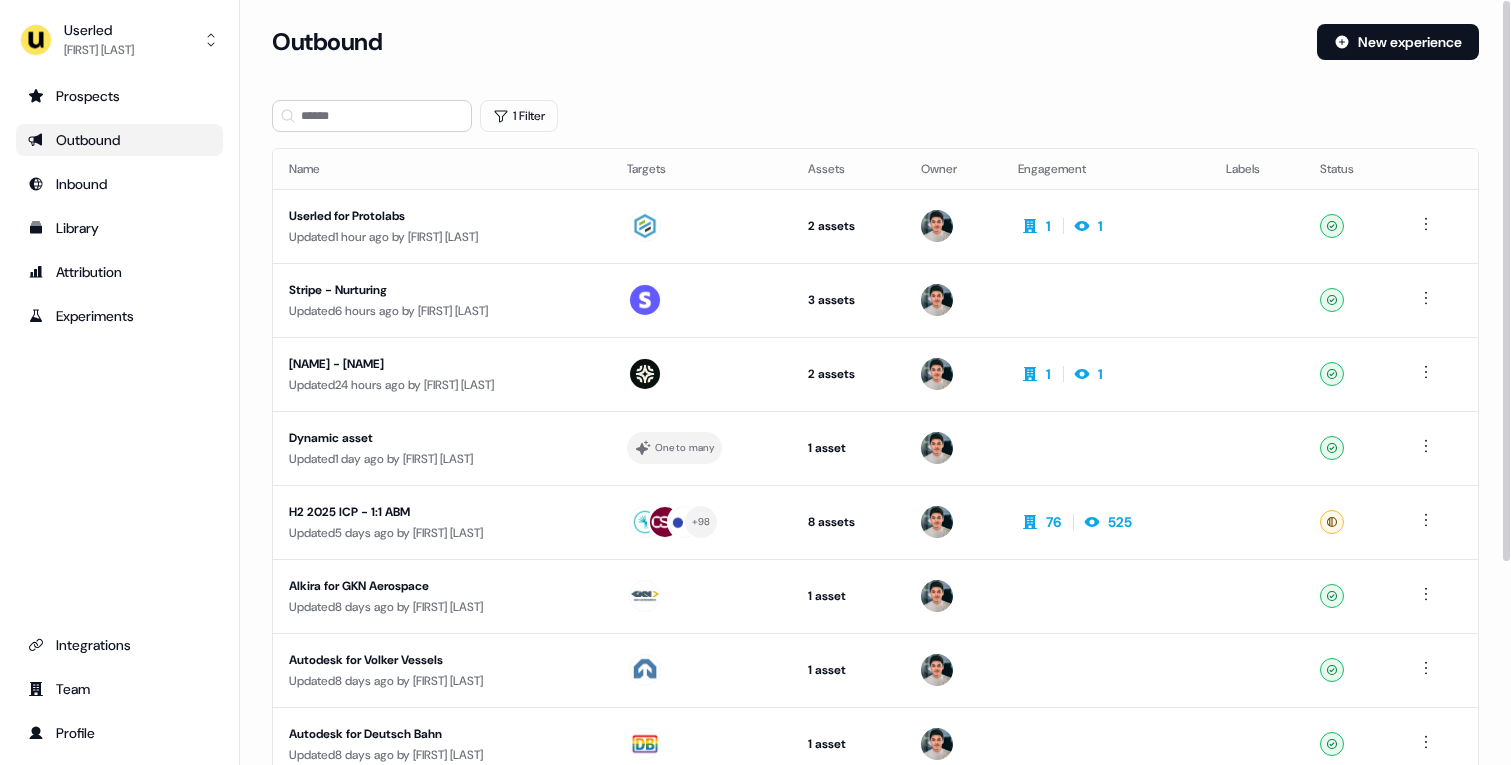 click on "Loading... Outbound New experience 1   Filter Name Targets Assets Owner Engagement Labels Status Userled for Protolabs Updated  1 hour ago   by   Vincent Plassard 2   assets Outreach (Starter), Outreach (Starter) 1 1 Ready Stripe - Nurturing Updated  6 hours ago   by   Vincent Plassard 3   assets Outreach (Starter), LinkedIn Square, LinkedIn Square Ready Maki - Julien Updated  24 hours ago   by   Oliver Grogan 2   assets Outreach (Starter), Outreach (Starter) 1 1 Ready Dynamic asset Updated  1 day ago   by   Vincent Plassard One to many 1   asset Web page Ready H2 2025 ICP - 1:1 ABM Updated  5 days ago   by   Henry Li + 98 8   assets Outreach (Starter), LinkedIn Square, Outreach (Starter), Outreach (Starter), LinkedIn Square, LinkedIn Square, LinkedIn Square, LinkedIn Square 76 525 Ready Alkira for GKN Aerospace Updated  8 days ago   by   Vincent Plassard 1   asset Outreach (Starter) Ready Autodesk for Volker Vessels Updated  8 days ago   by   Vincent Plassard 1   asset Outreach (Starter) Ready   by" at bounding box center [875, 533] 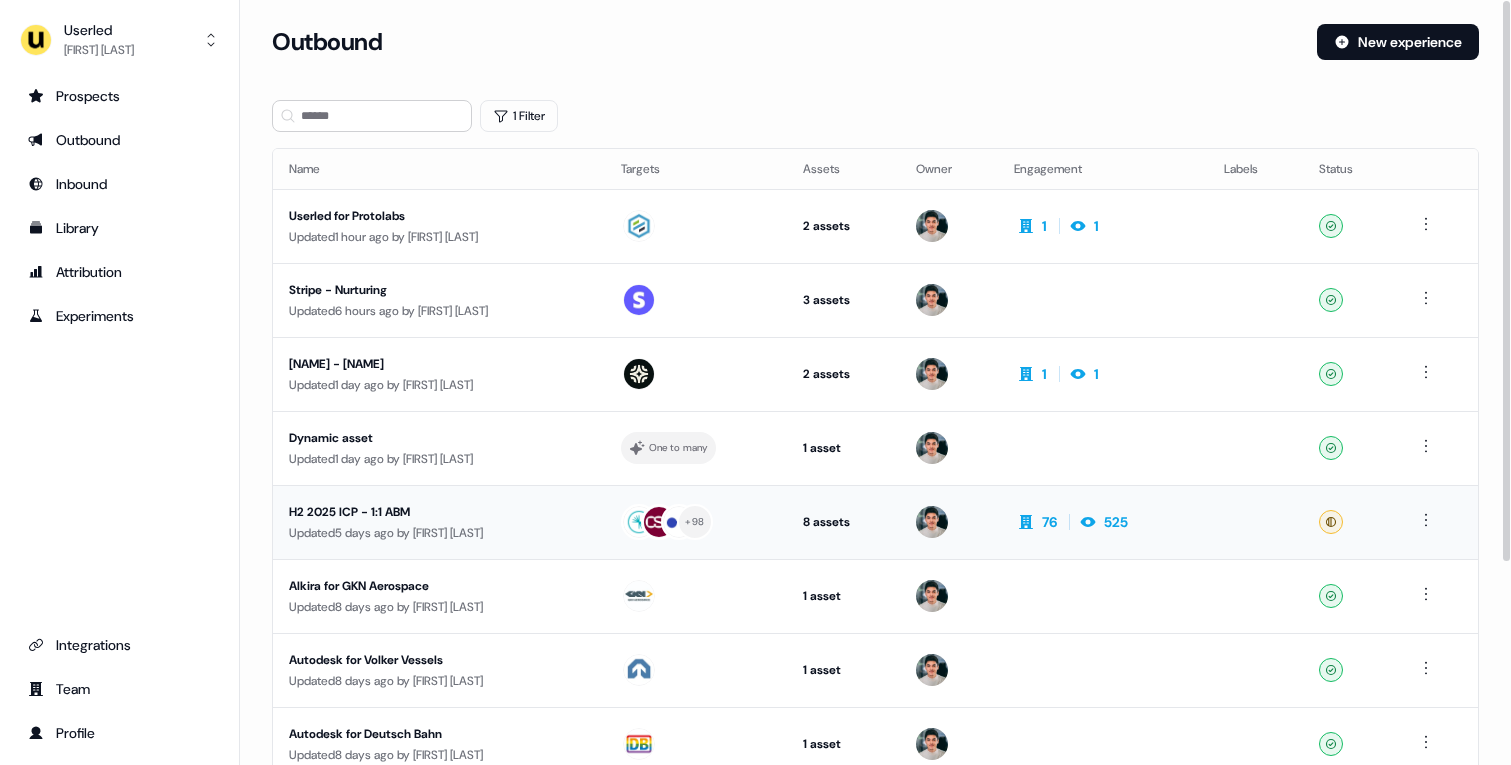 click on "H2 2025 ICP - 1:1 ABM" at bounding box center [439, 512] 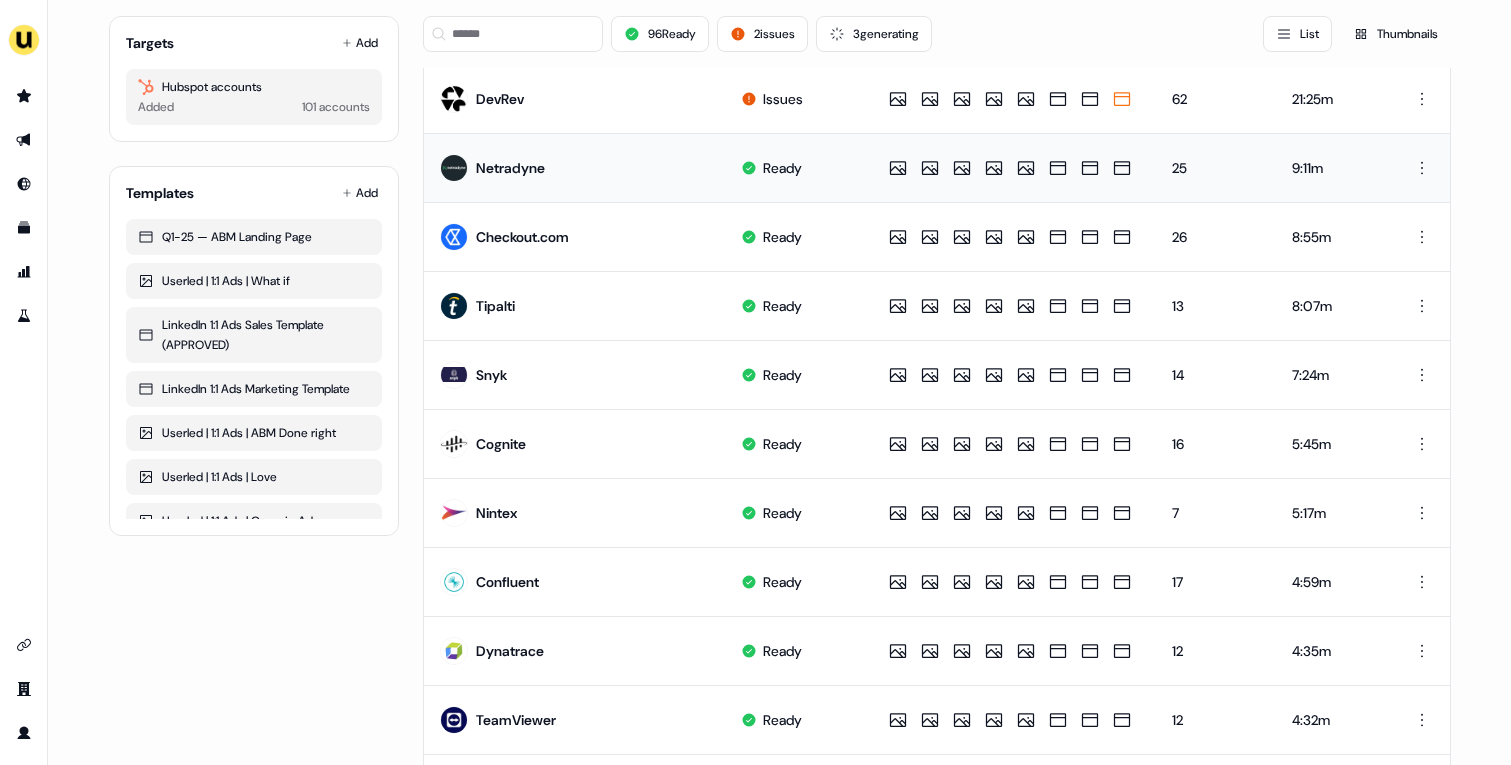 scroll, scrollTop: 343, scrollLeft: 0, axis: vertical 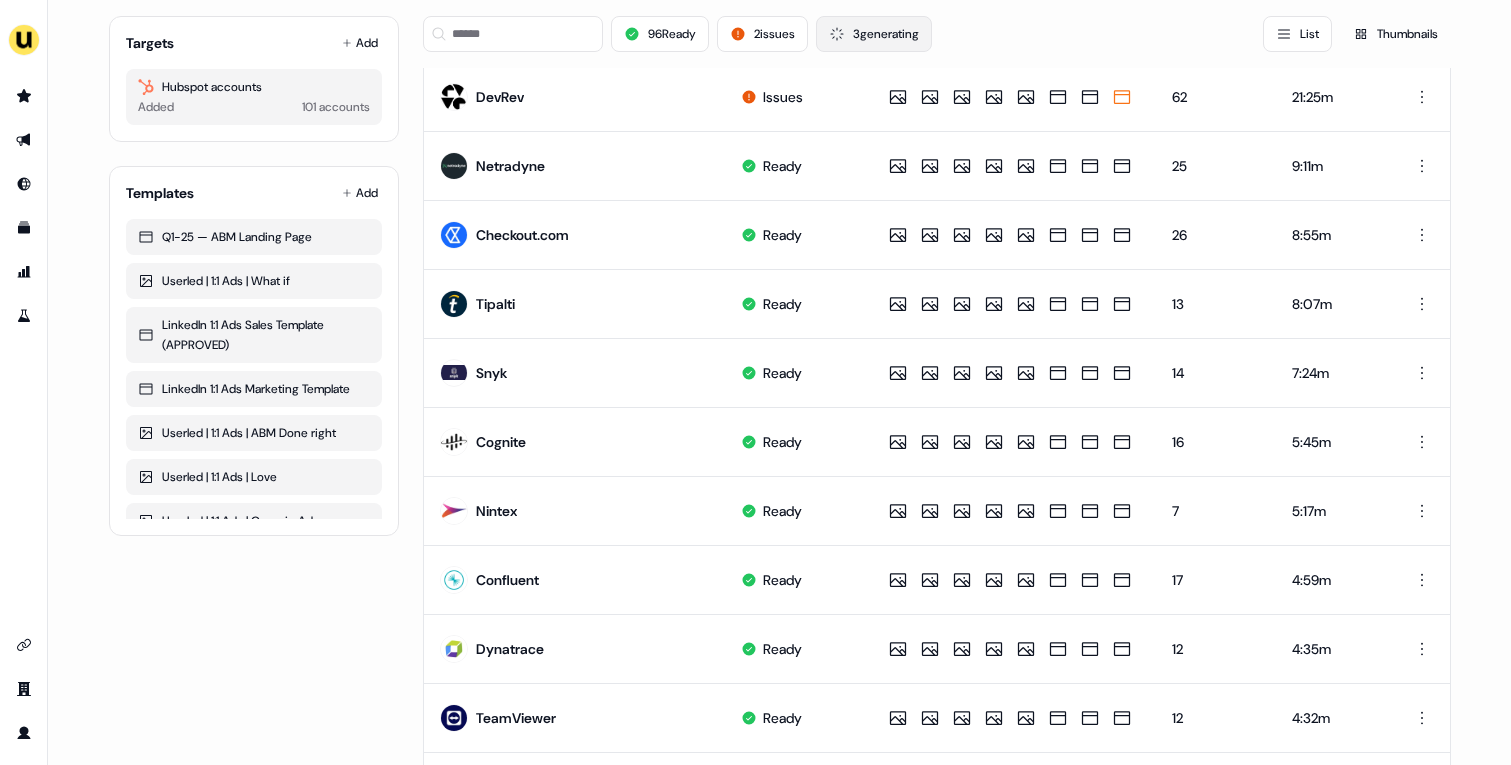click on "3  generating" at bounding box center (874, 34) 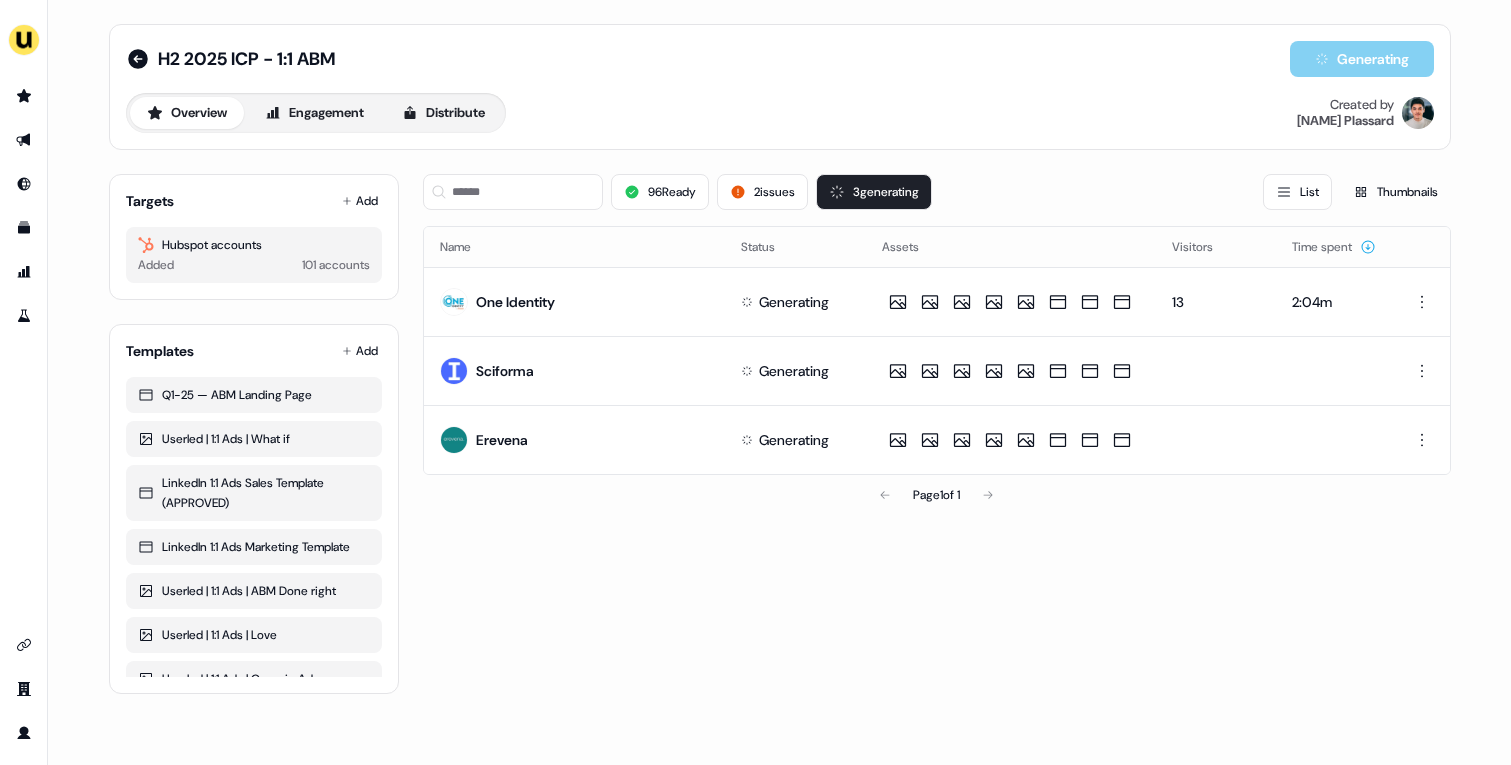 type 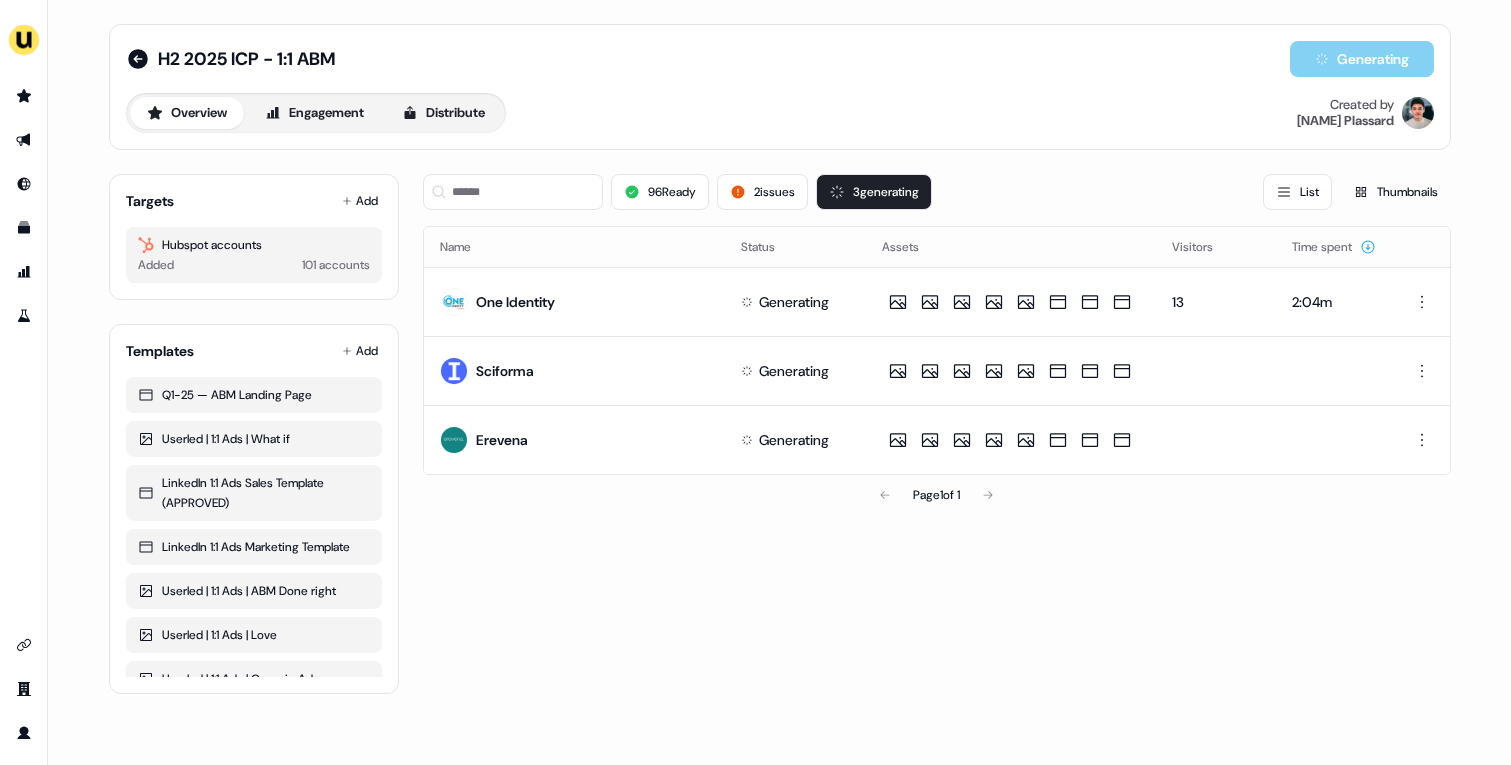 click 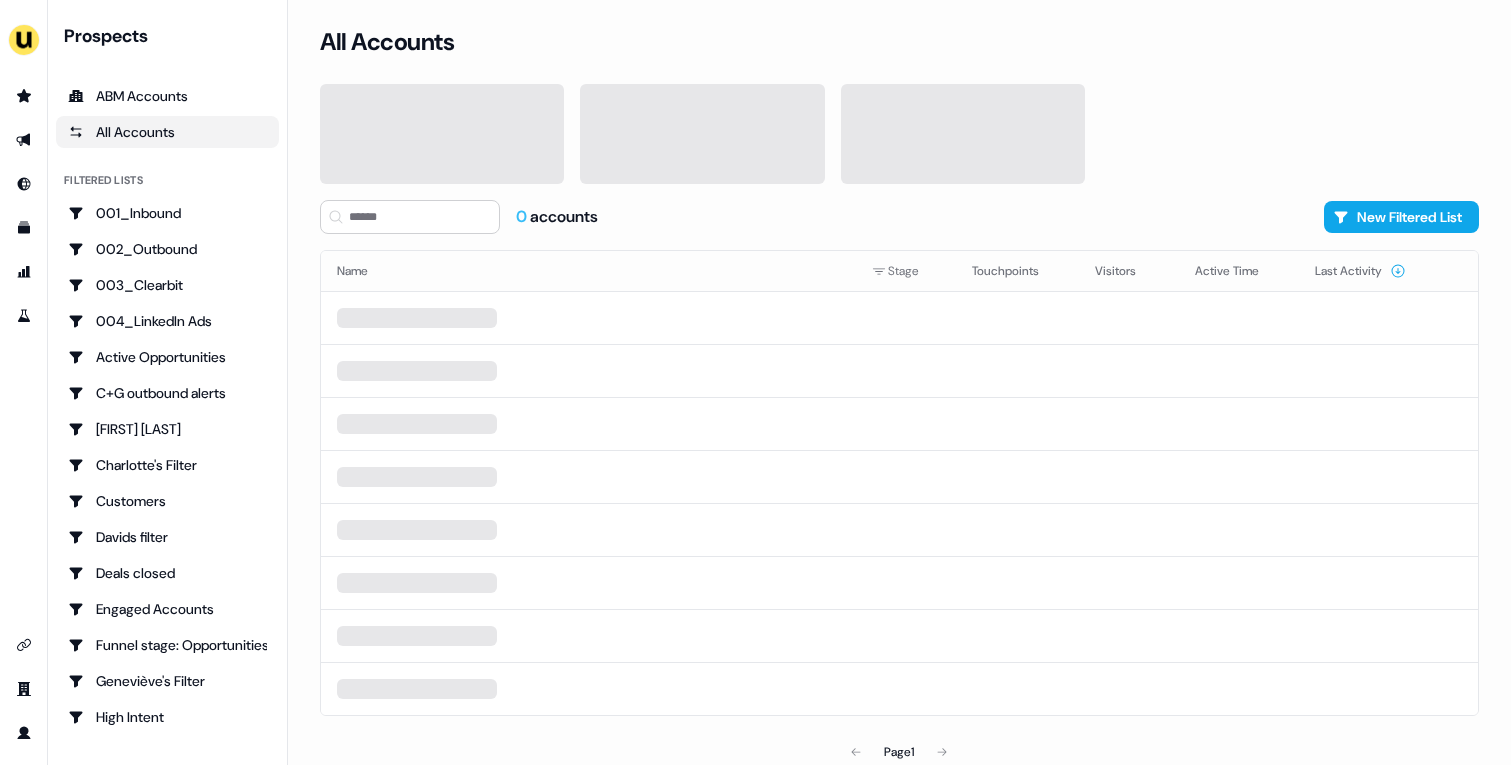 scroll, scrollTop: 0, scrollLeft: 0, axis: both 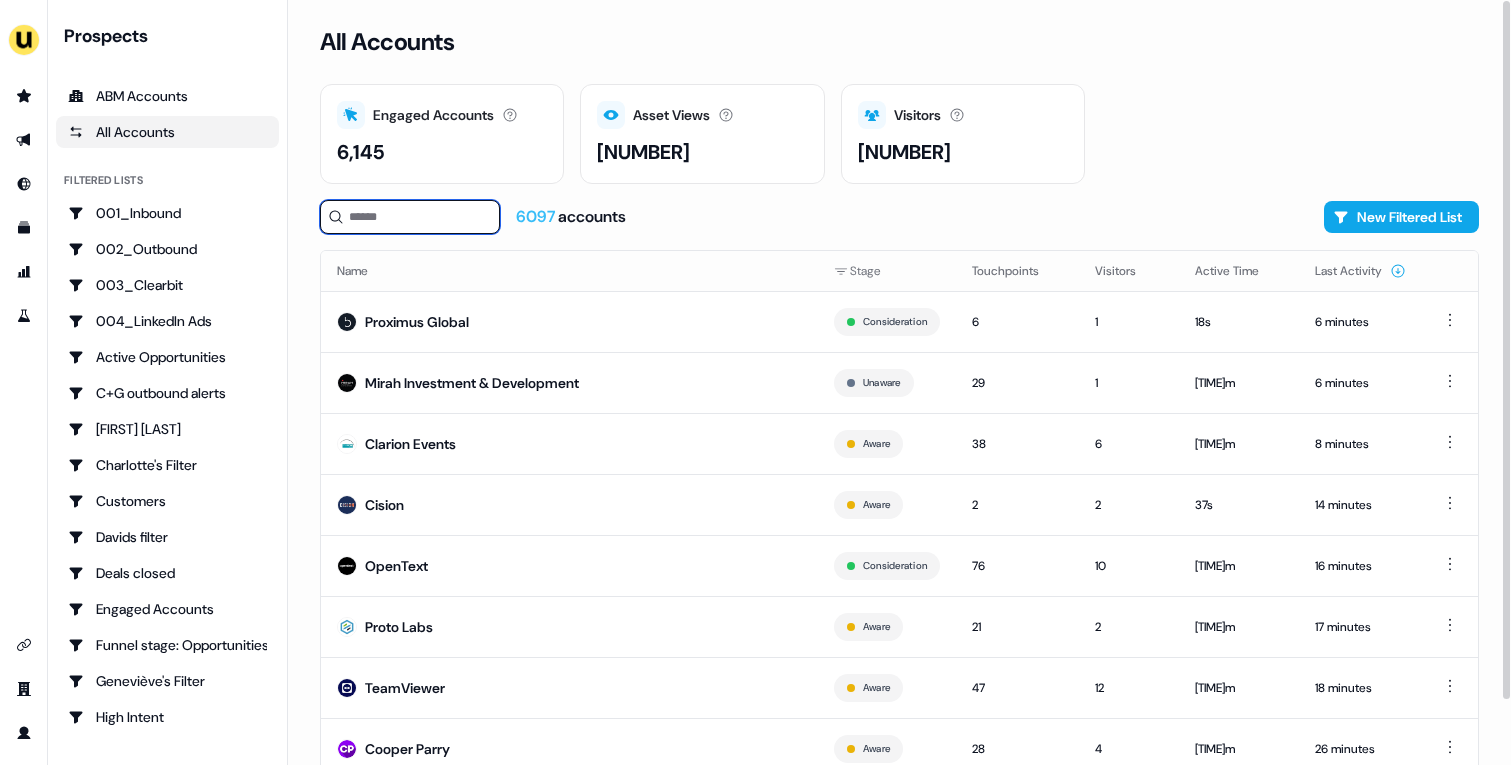 click at bounding box center (410, 217) 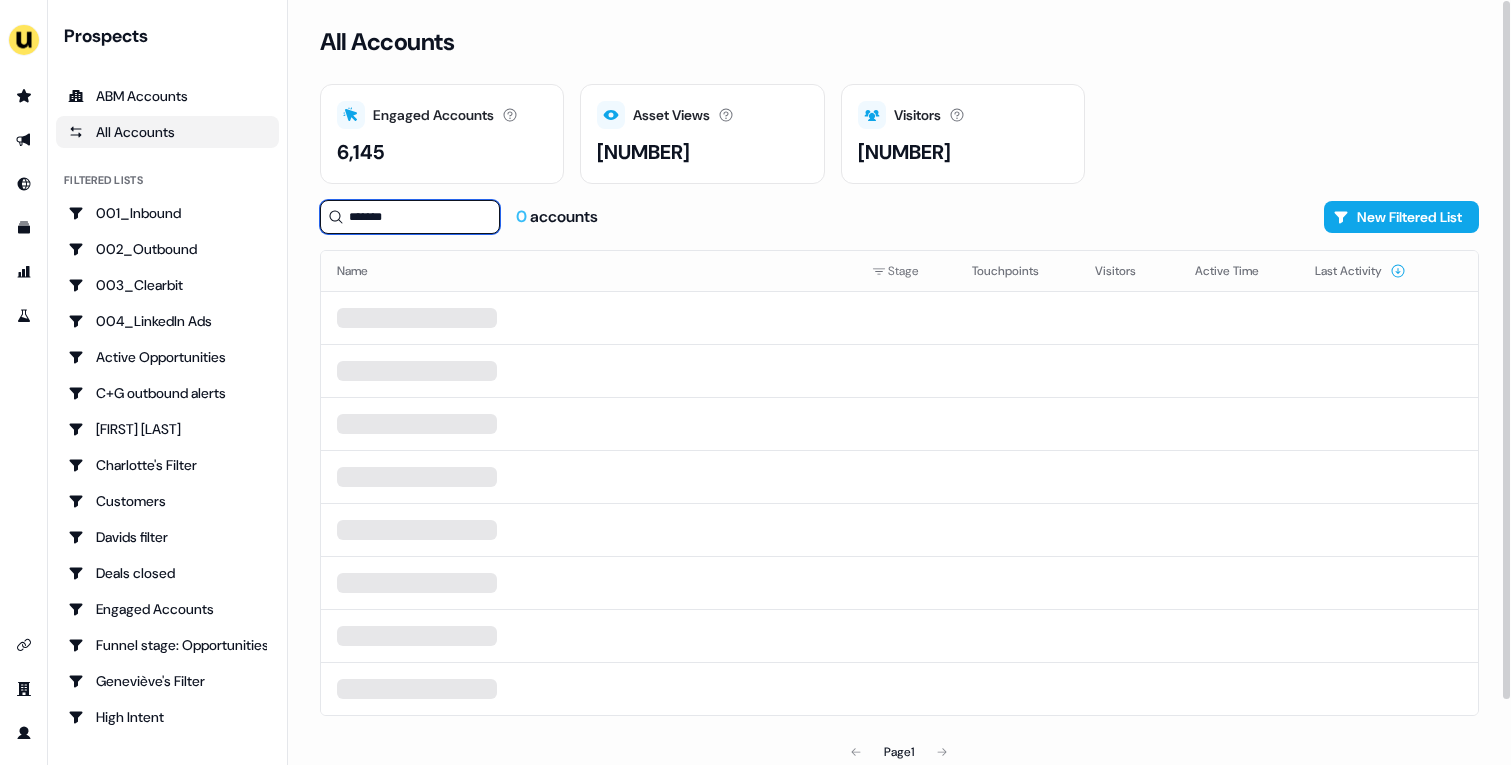 type on "*******" 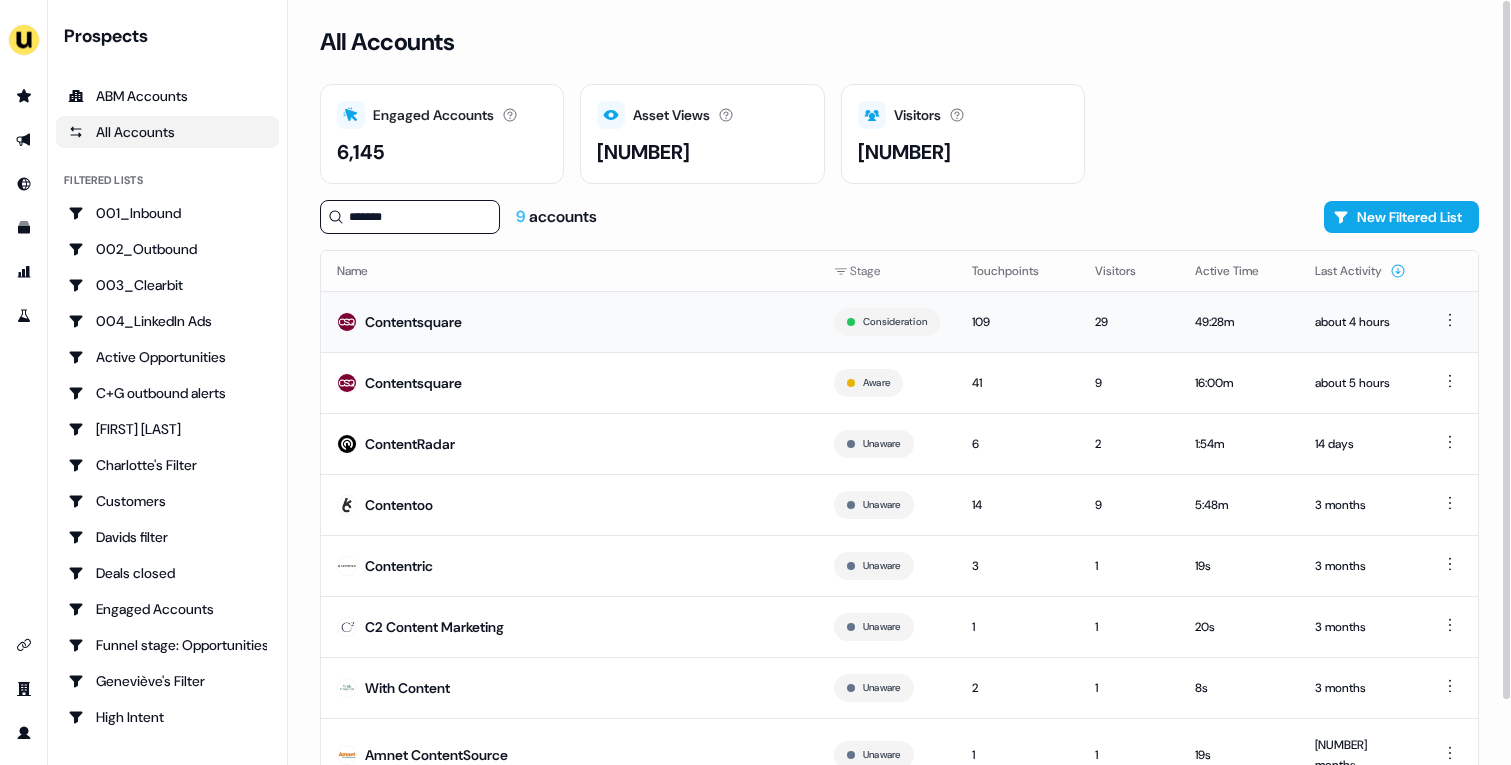 click on "Contentsquare" at bounding box center (569, 321) 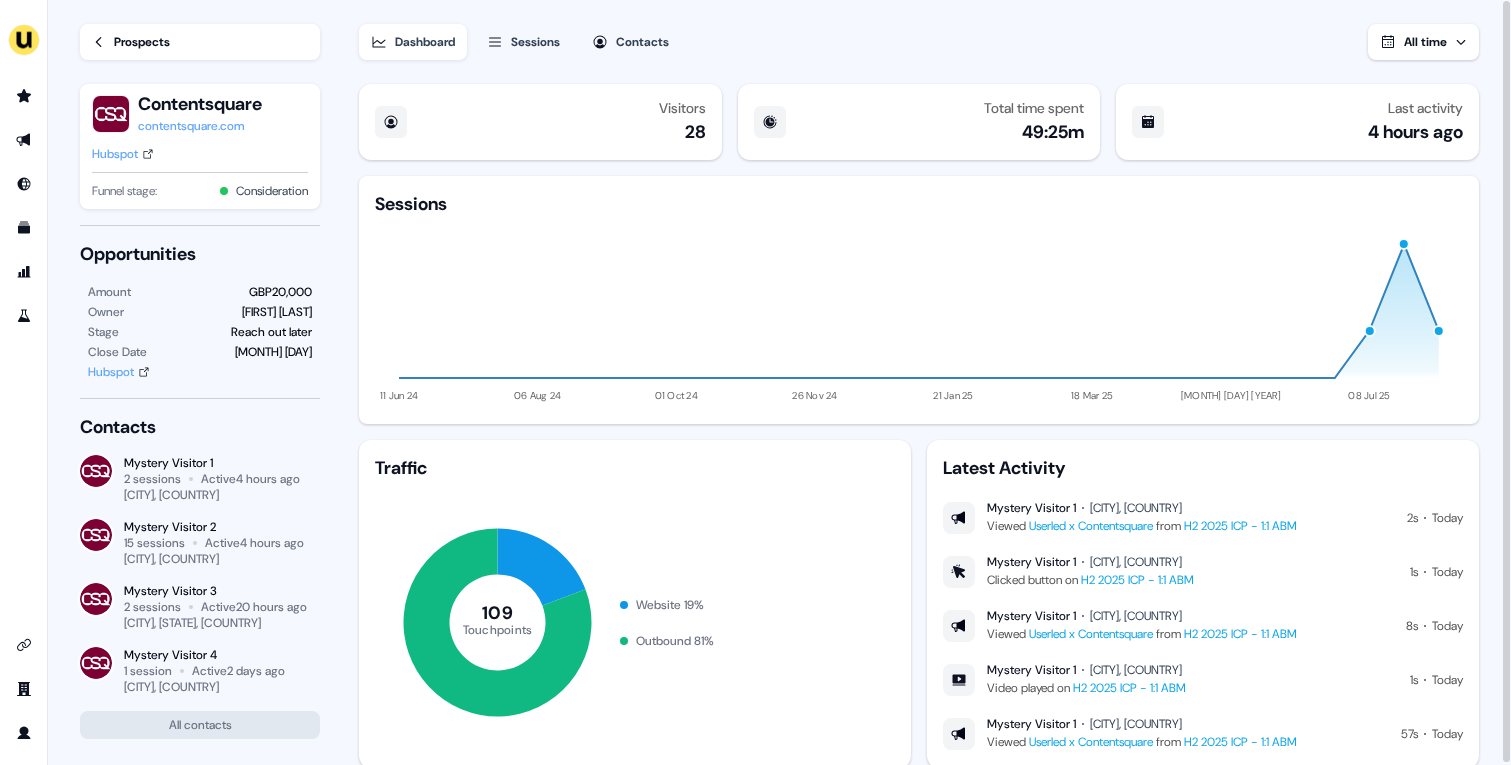 click on "All time" at bounding box center [1425, 42] 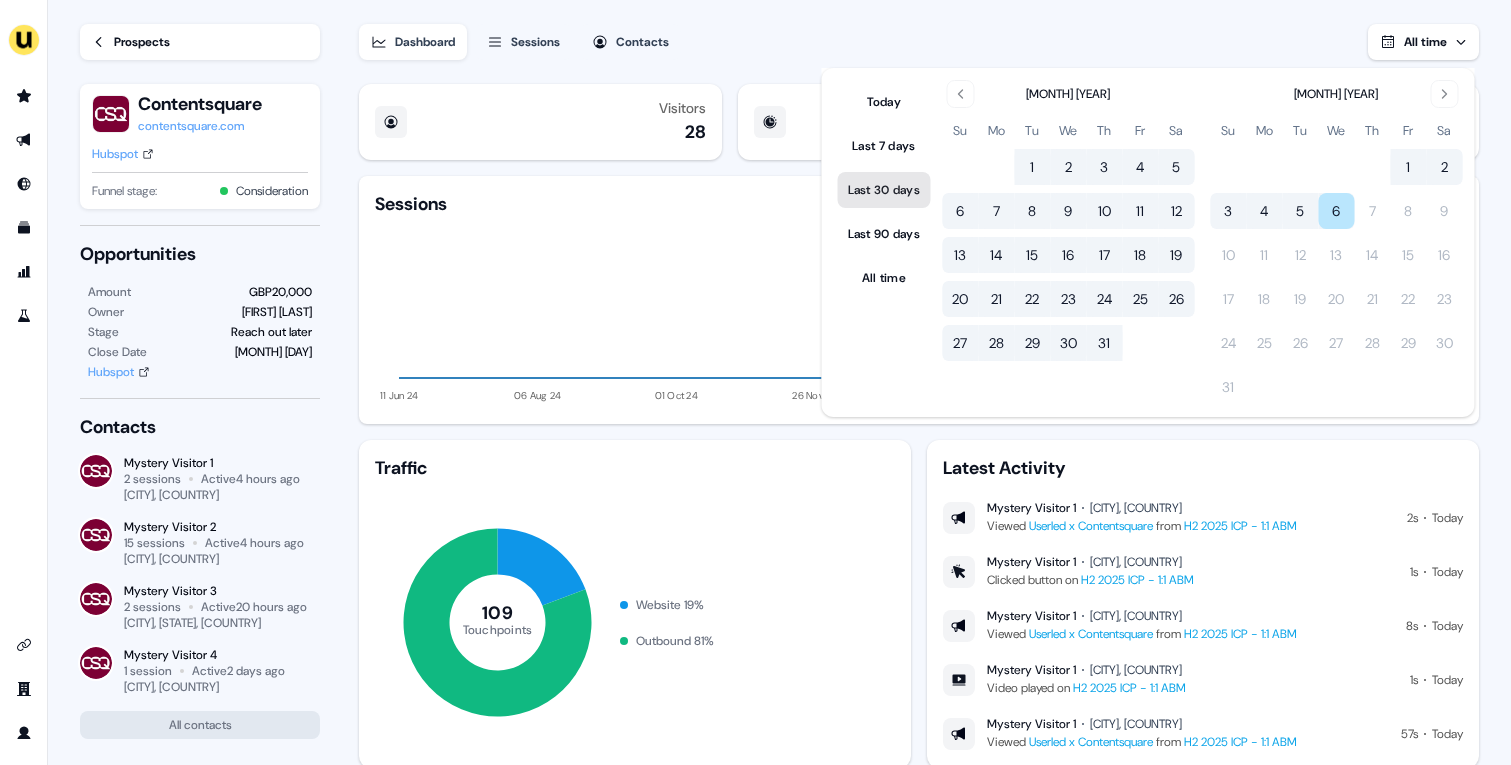 click on "Last 30 days" at bounding box center (884, 190) 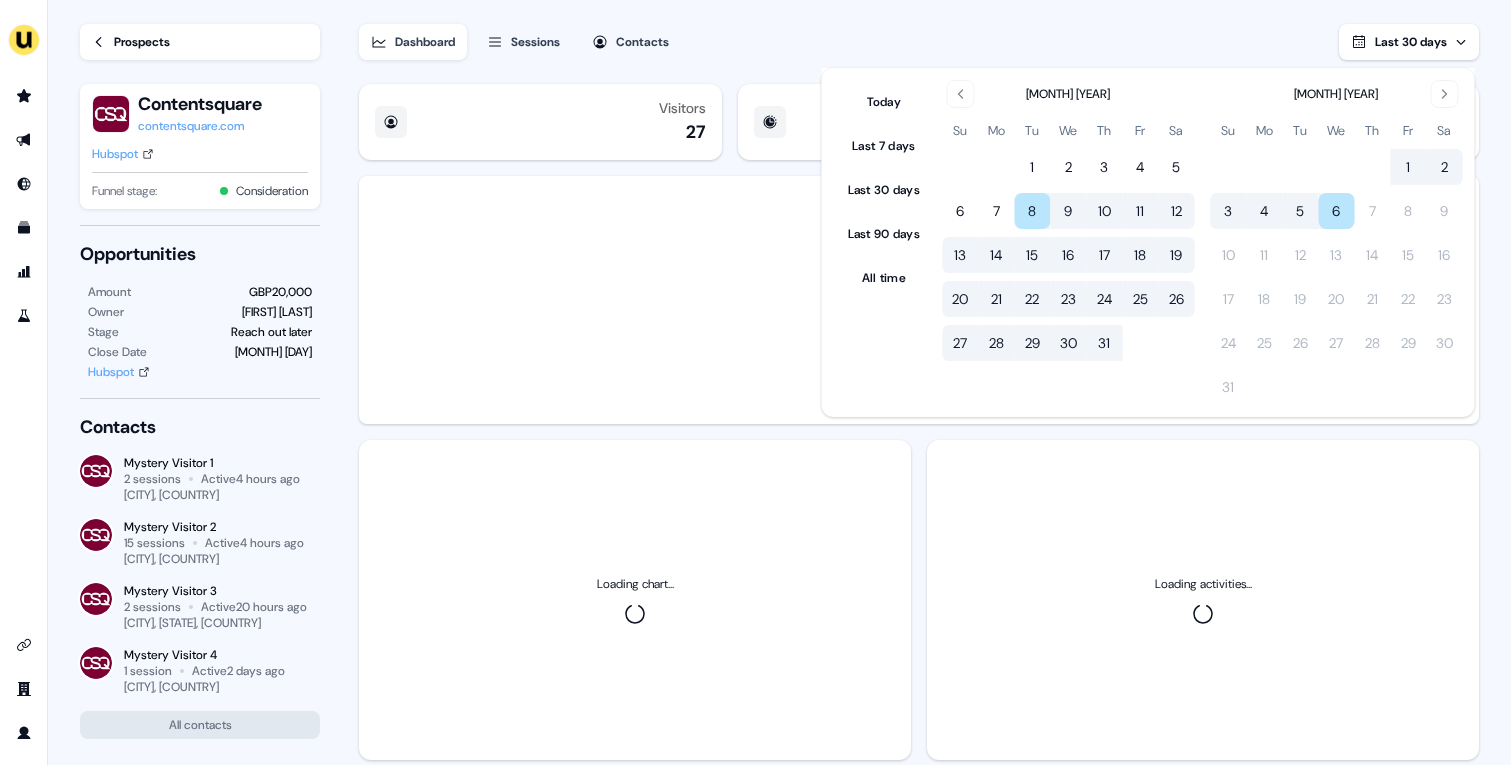 click on "Dashboard Sessions Contacts Last 30 days" at bounding box center (919, 30) 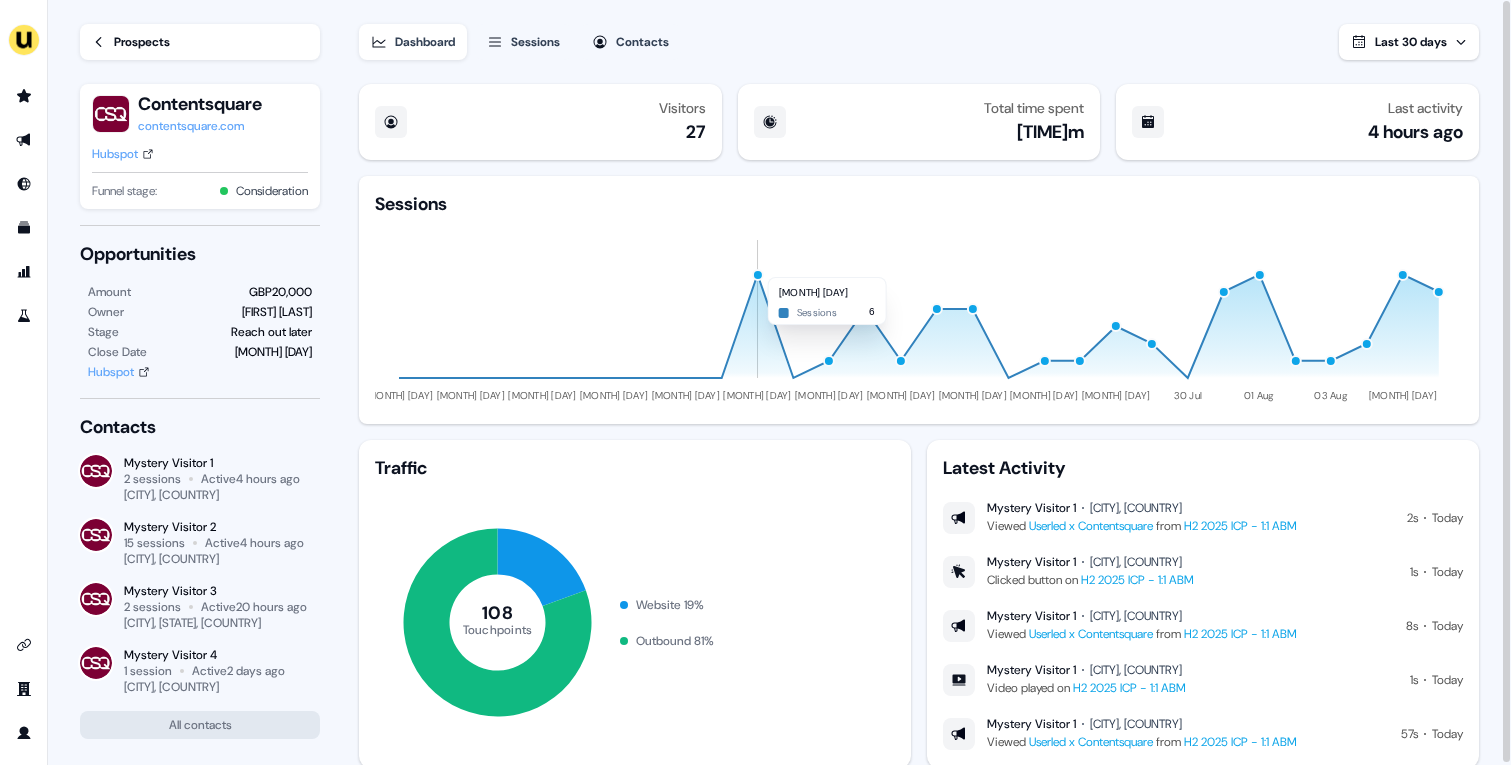 click on "08 Jul 10 Jul 12 Jul 14 Jul 16 Jul 18 Jul 20 Jul 22 Jul 24 Jul 26 Jul 28 Jul 30 Jul 01 Aug 03 Aug 05 Aug" 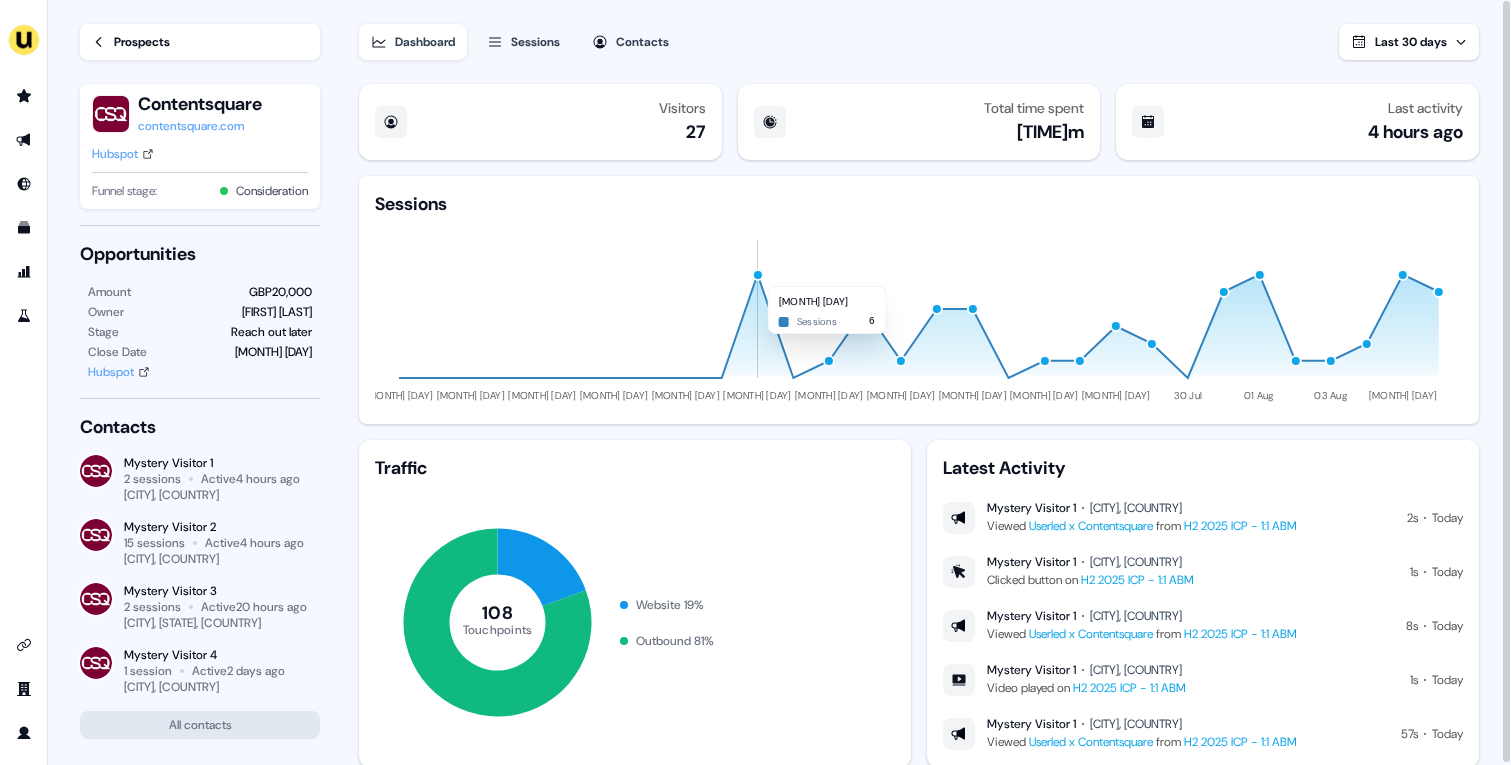 click 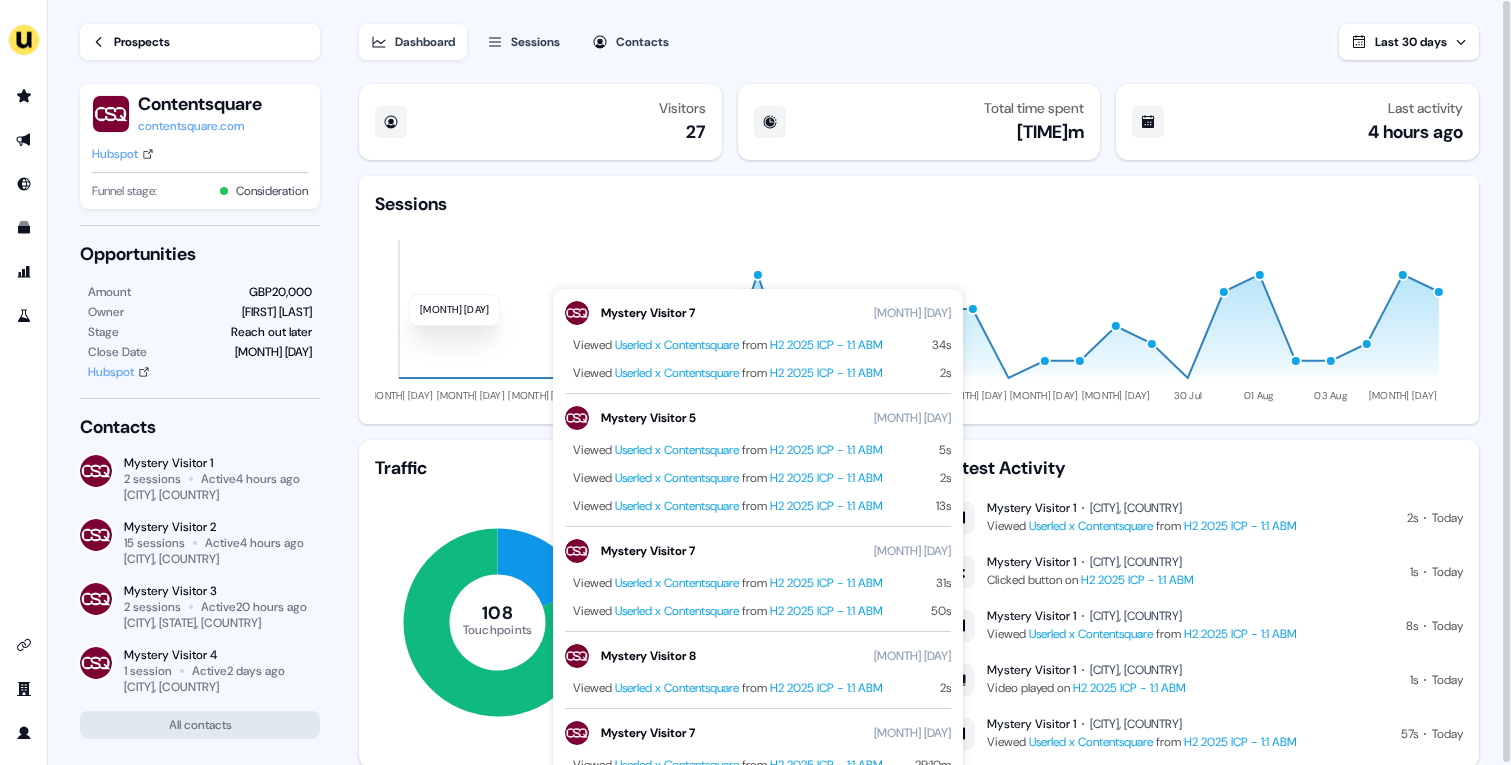 click on "Last 30 days" at bounding box center [1409, 42] 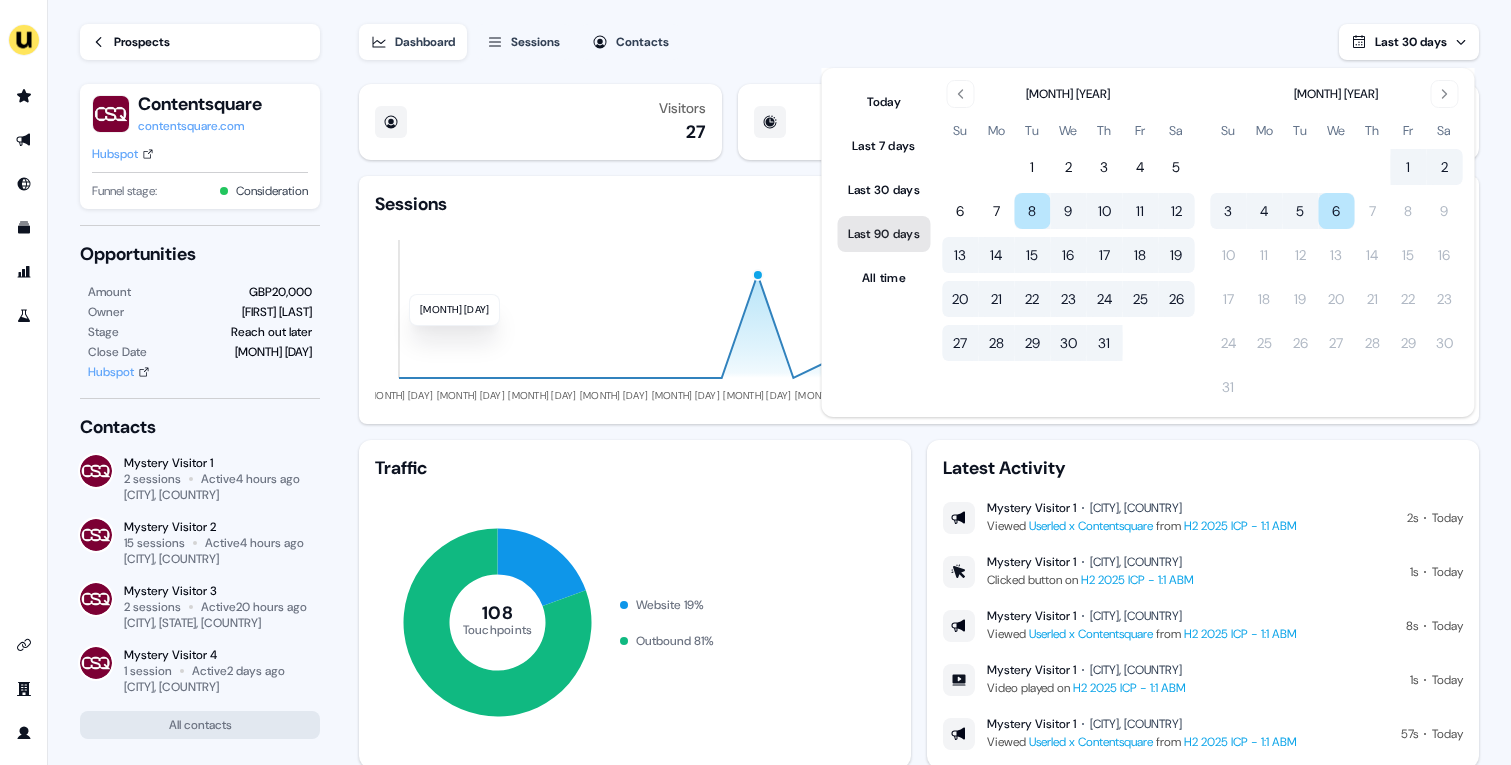 click on "Last 90 days" at bounding box center (884, 234) 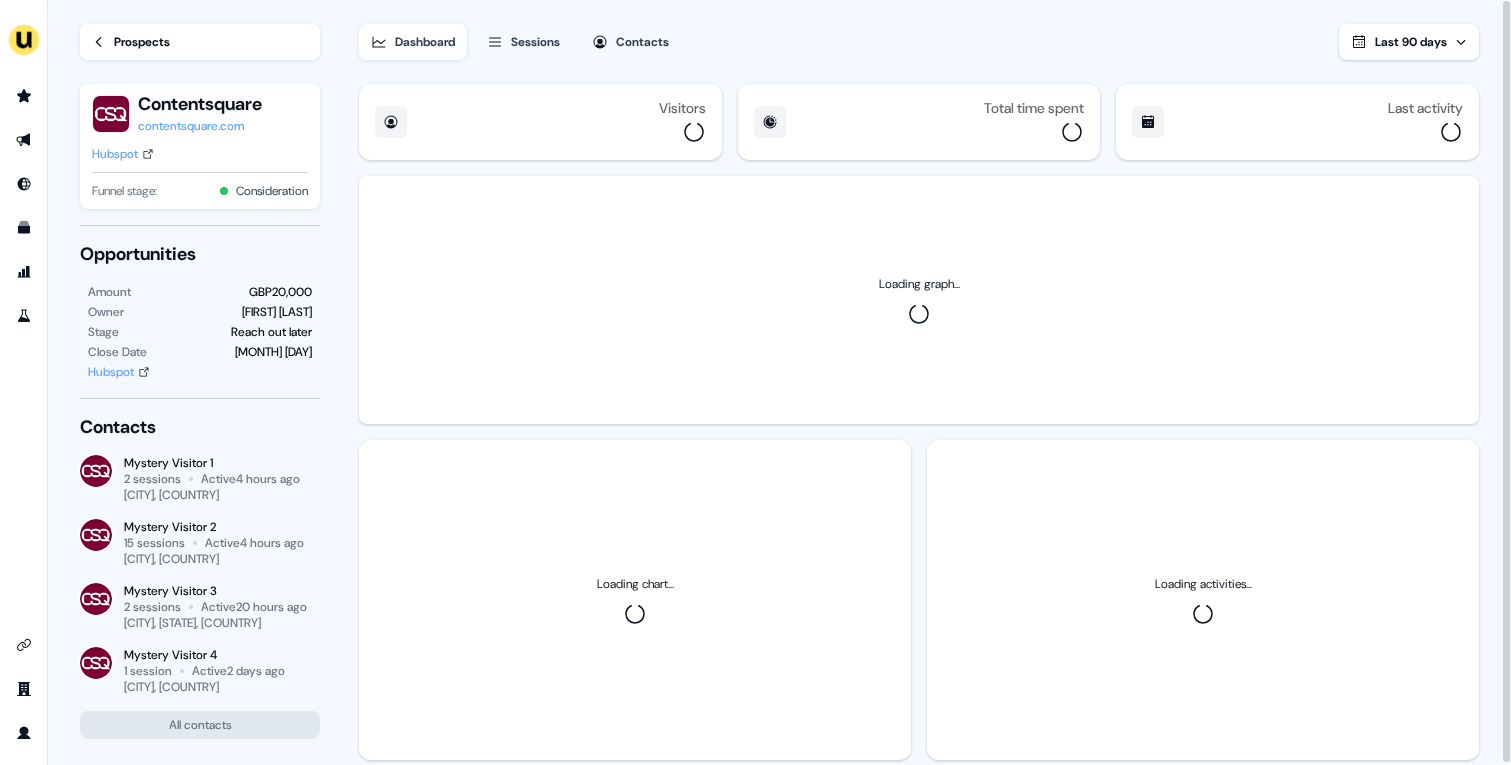 click on "Dashboard Sessions Contacts Last 90 days" at bounding box center [919, 30] 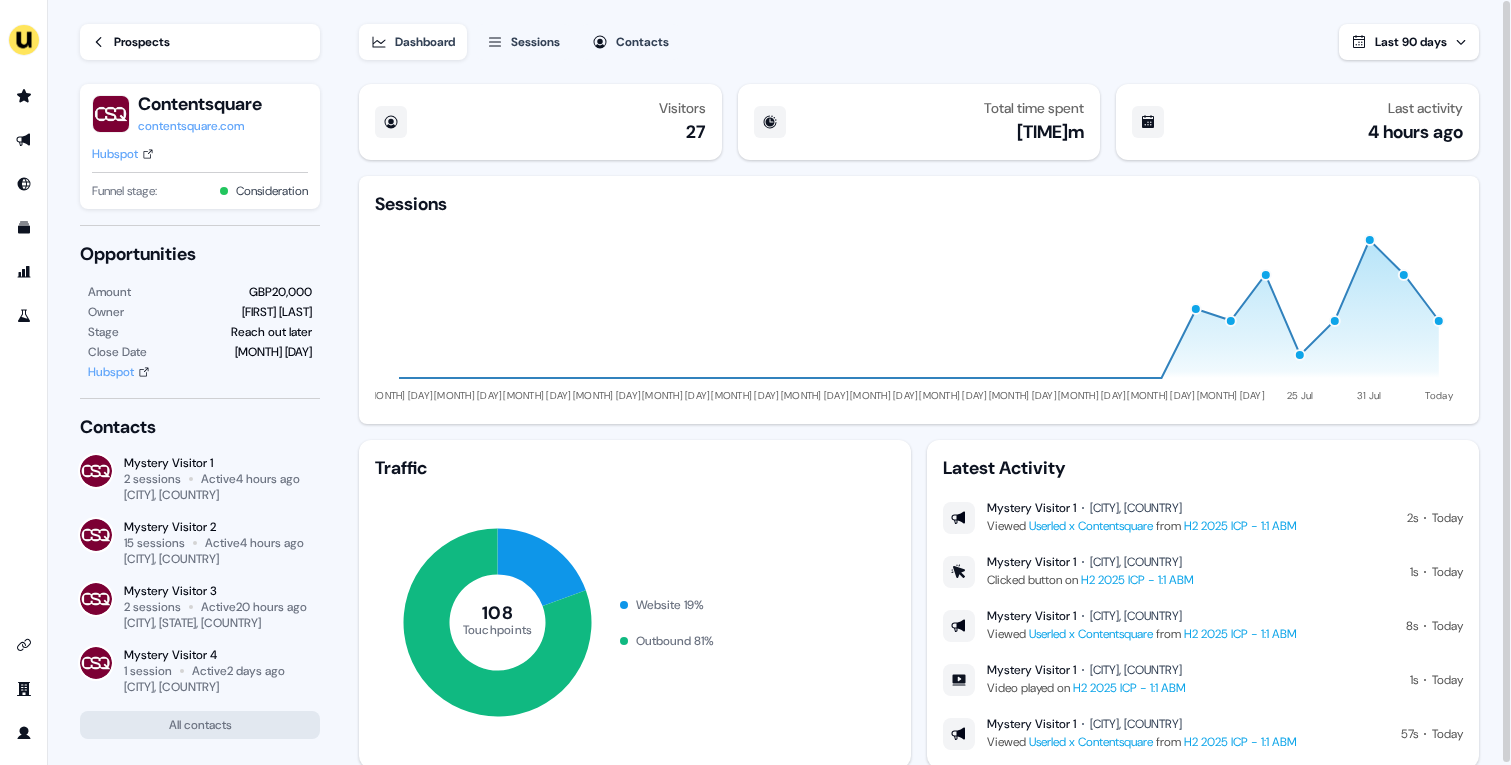 click on "Last 90 days" at bounding box center (1411, 42) 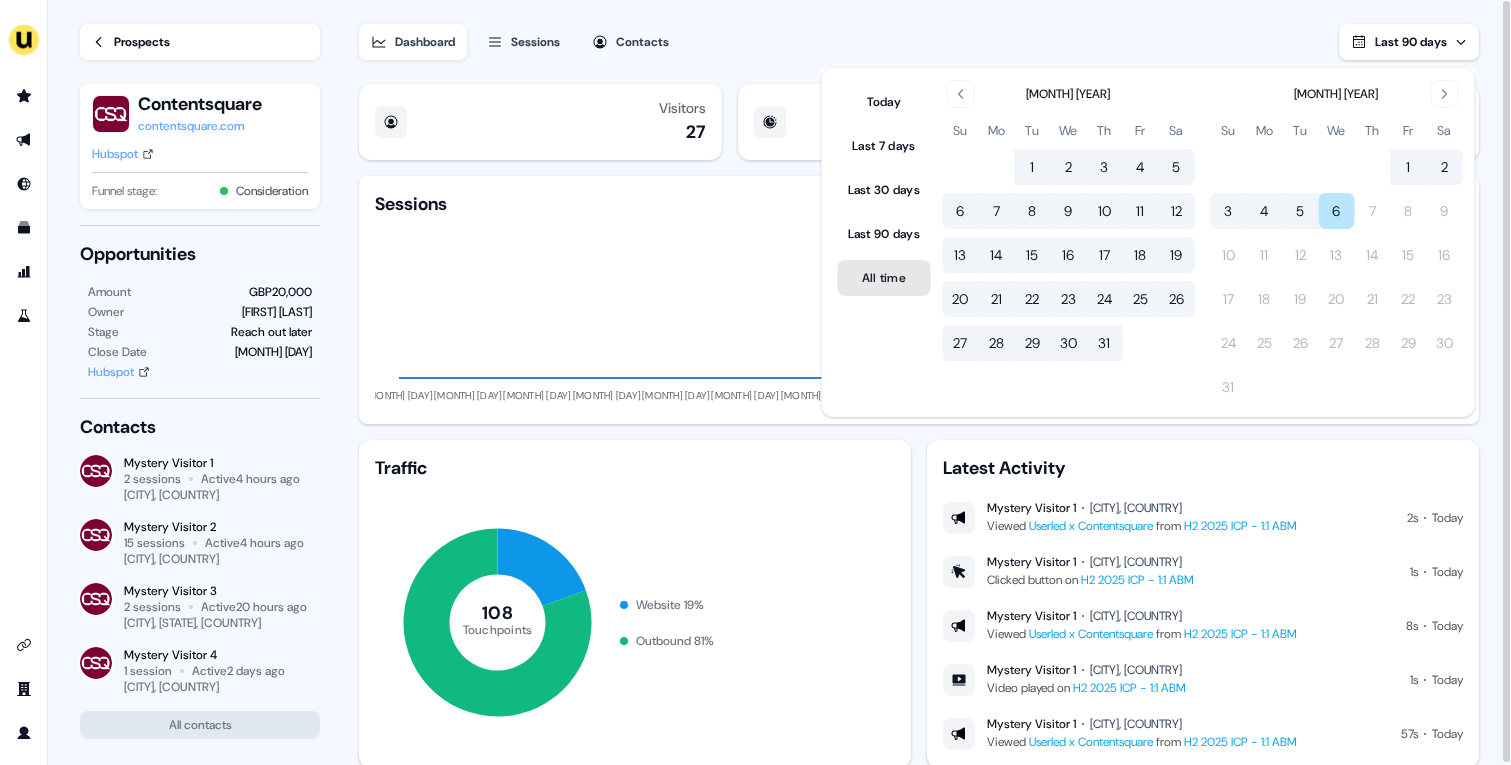 click on "All time" at bounding box center (884, 278) 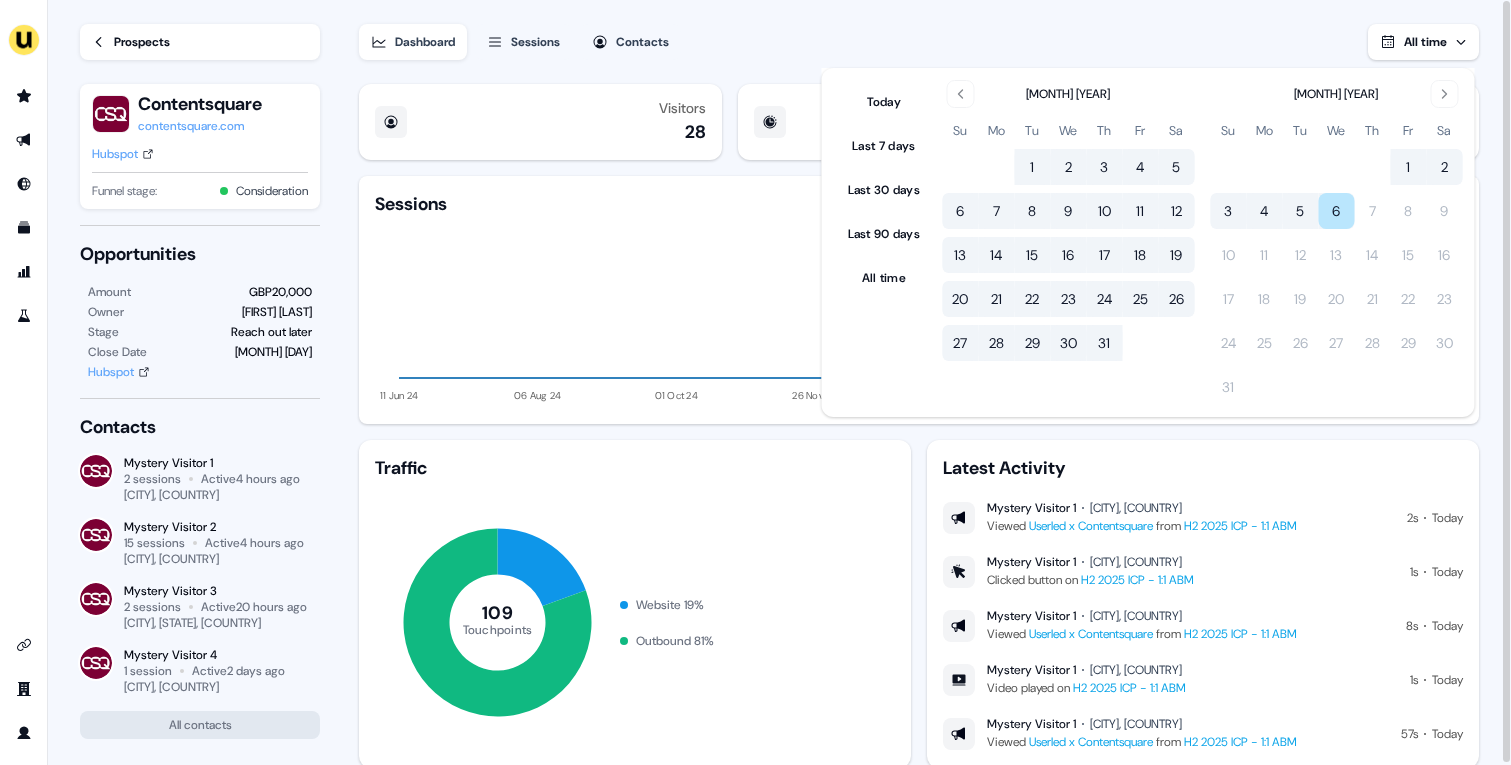 click on "Dashboard Sessions Contacts All time" at bounding box center (919, 30) 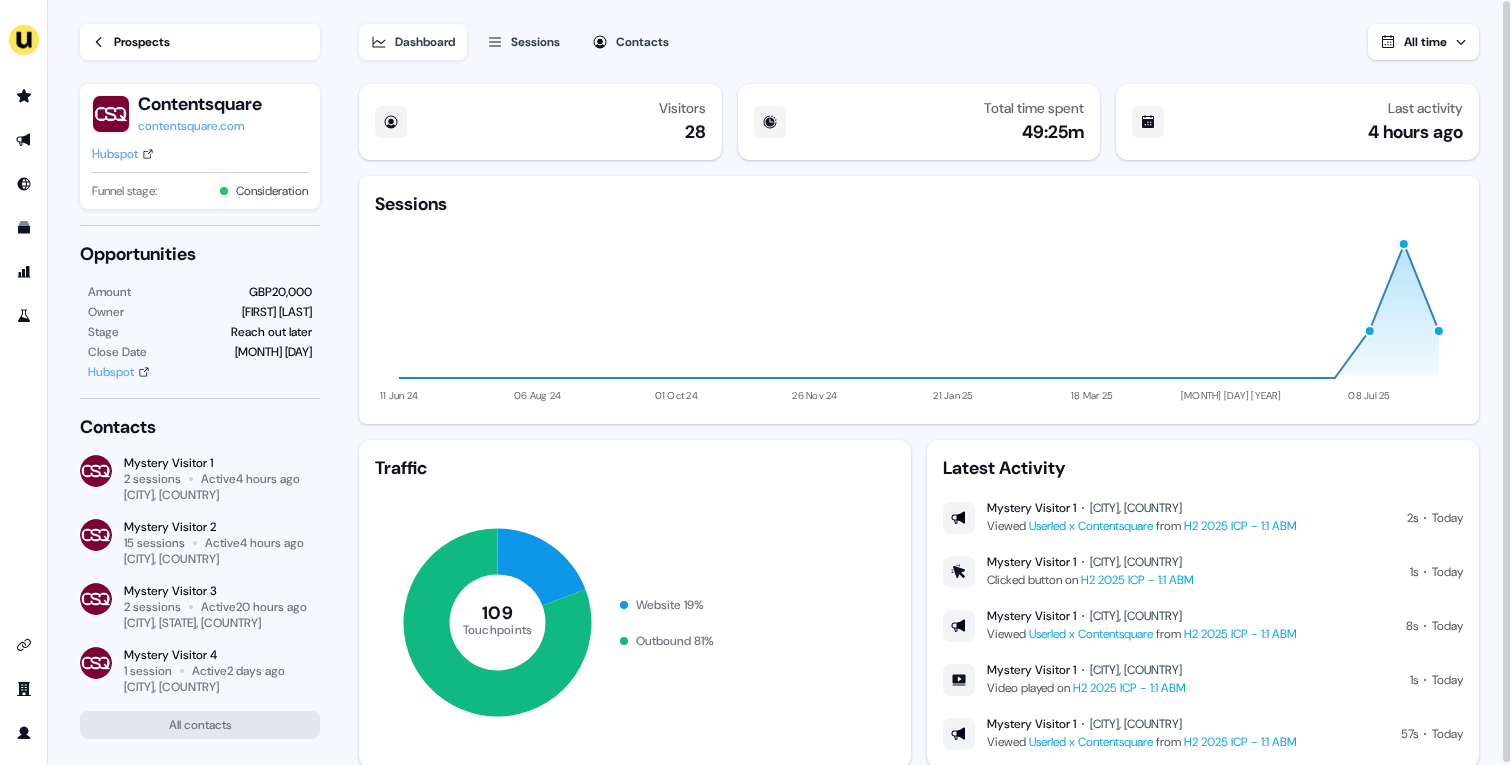 click on "All time" at bounding box center [1423, 42] 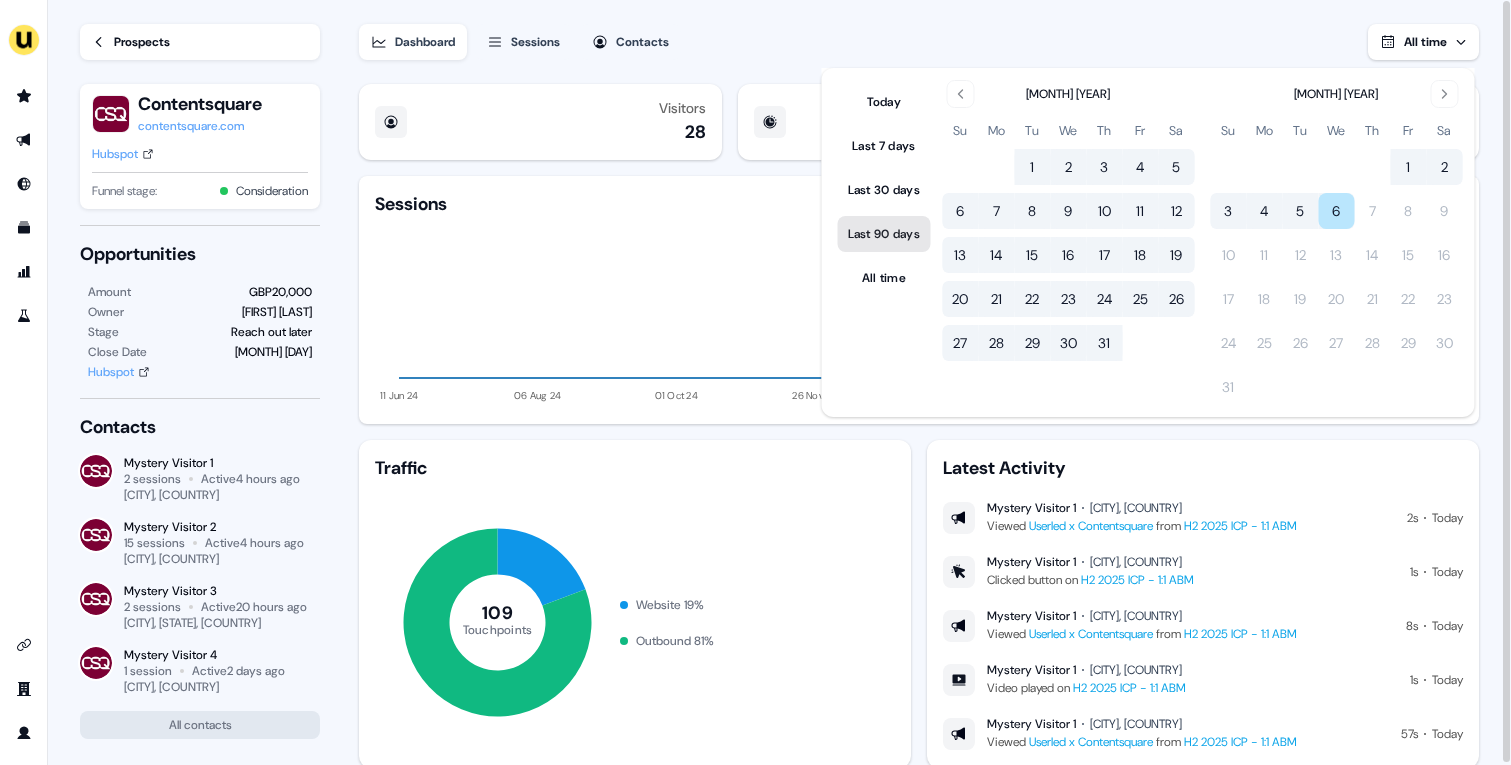 click on "Last 90 days" at bounding box center (884, 234) 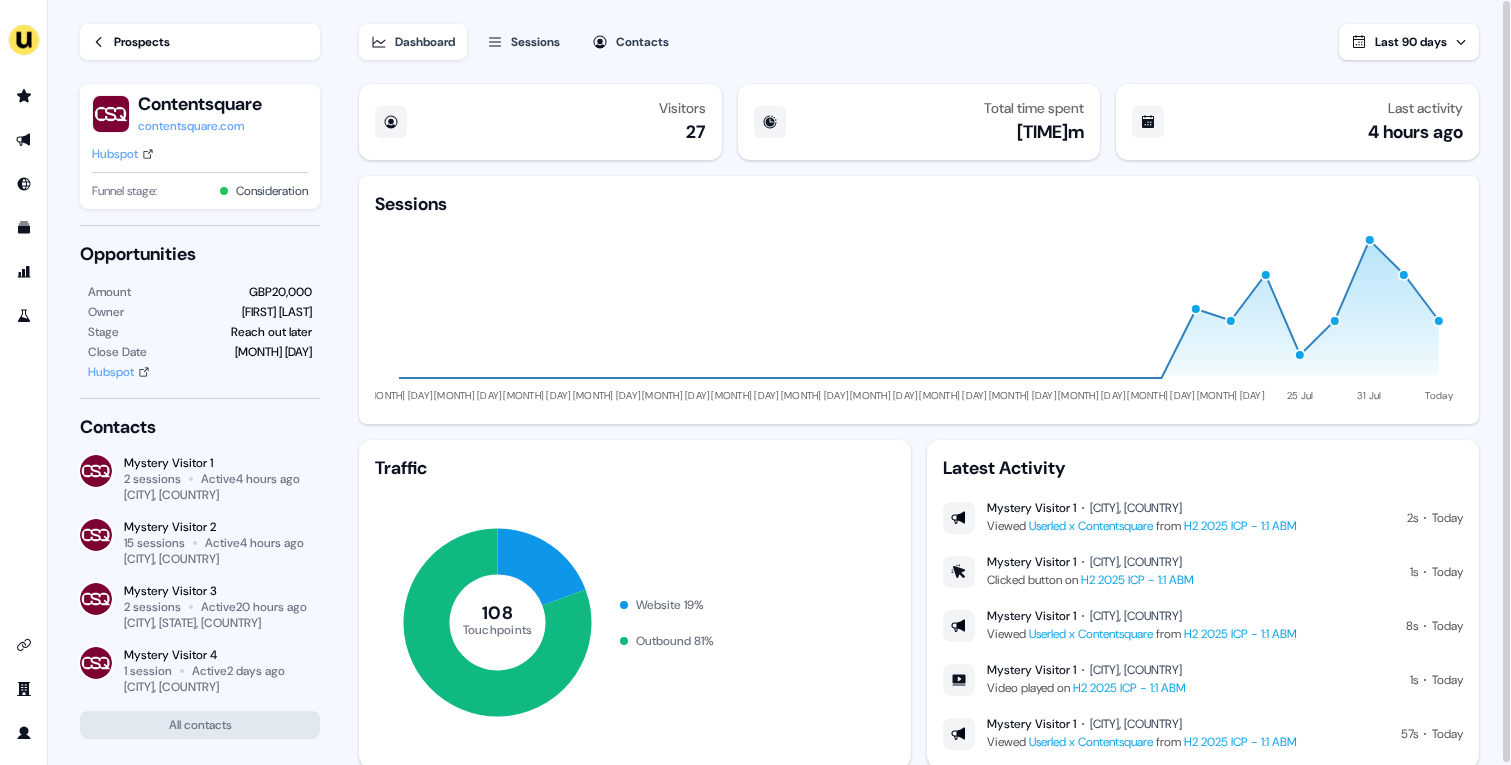 click on "Dashboard Sessions Contacts Last 90 days" at bounding box center (919, 30) 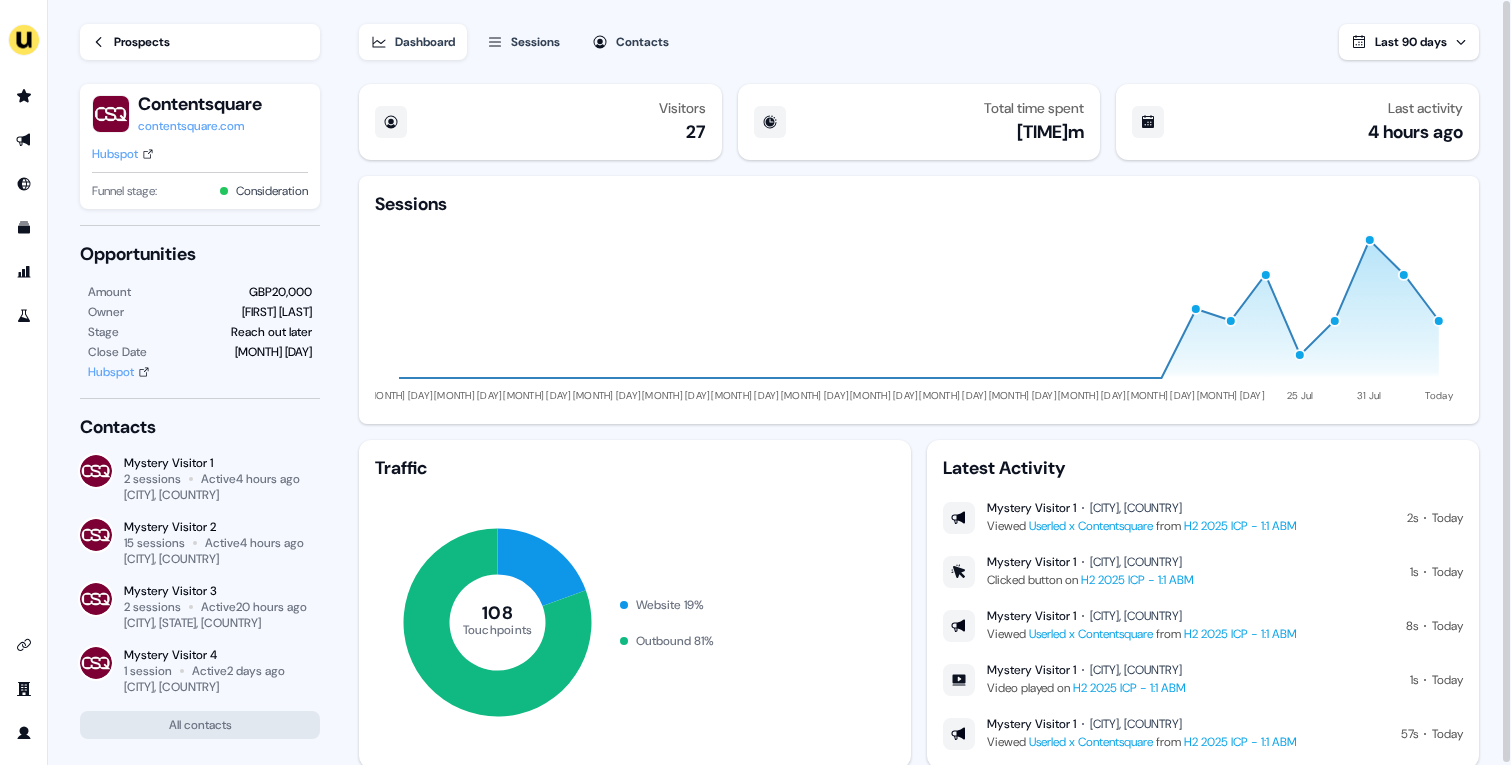 click on "Prospects" at bounding box center (142, 42) 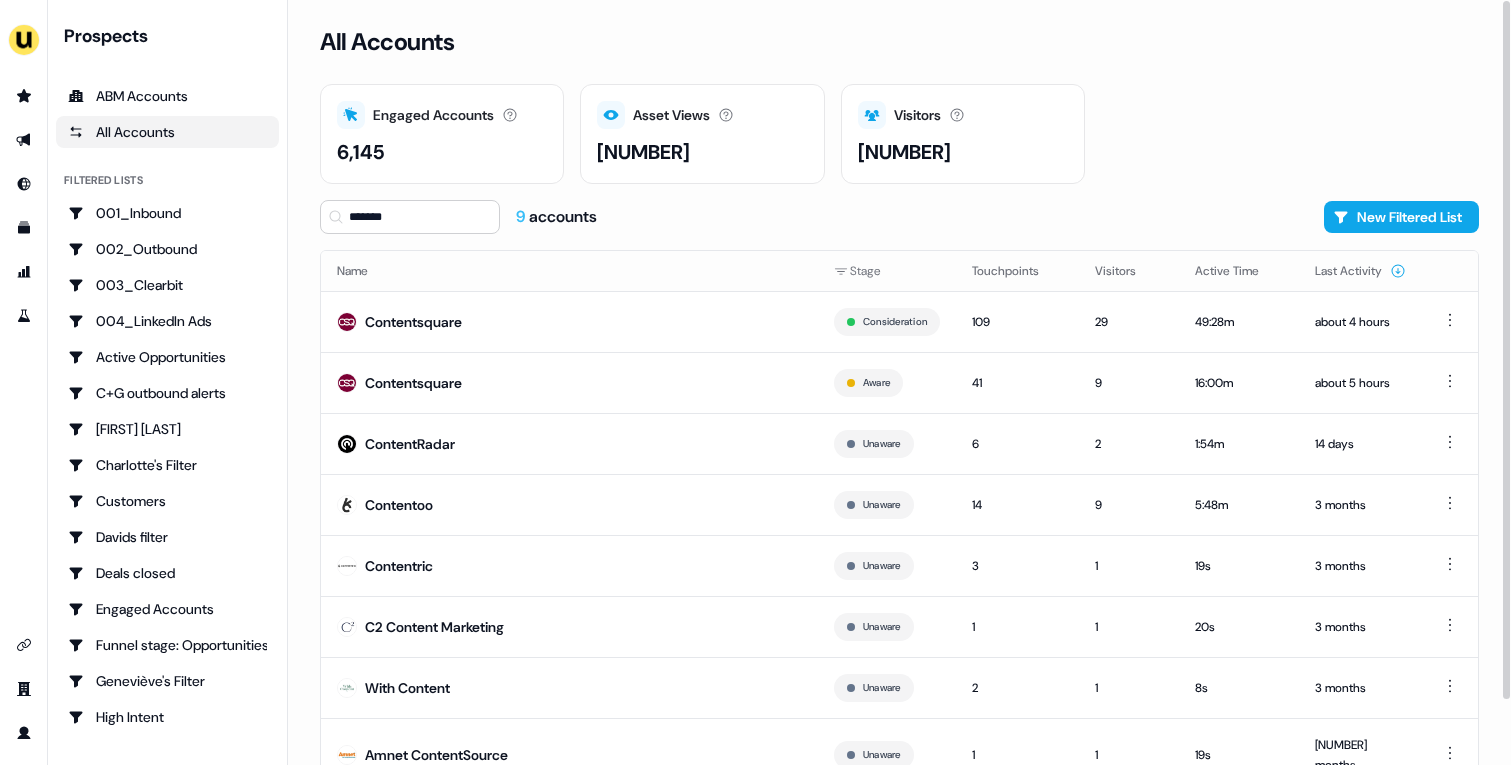 click on "******* 9   accounts New Filtered List Name Stage Touchpoints Visitors Active Time Last Activity Contentsquare Consideration 109 29 49:28m about 4 hours Contentsquare Aware 41 9 16:00m about 5 hours ContentRadar Unaware 6 2 1:54m 14 days Contentoo Unaware 14 9 5:48m 3 months Contentric Unaware 3 1 19s 3 months C2 Content Marketing Unaware 1 1 20s 3 months With Content Unaware 2 1 8s 3 months Amnet ContentSource Unaware 1 1 19s 6 months Page  1" at bounding box center (899, 524) 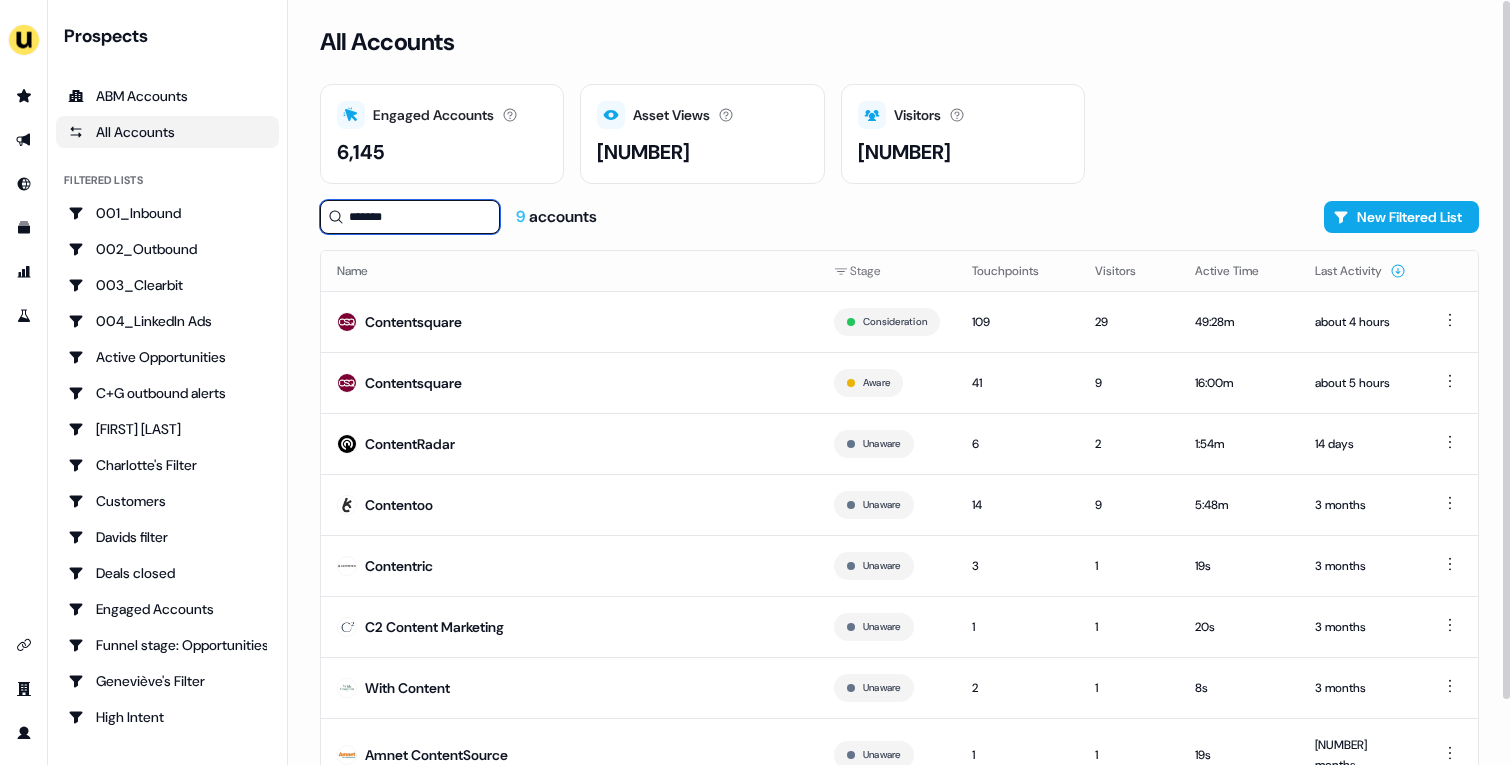 click on "*******" at bounding box center (410, 217) 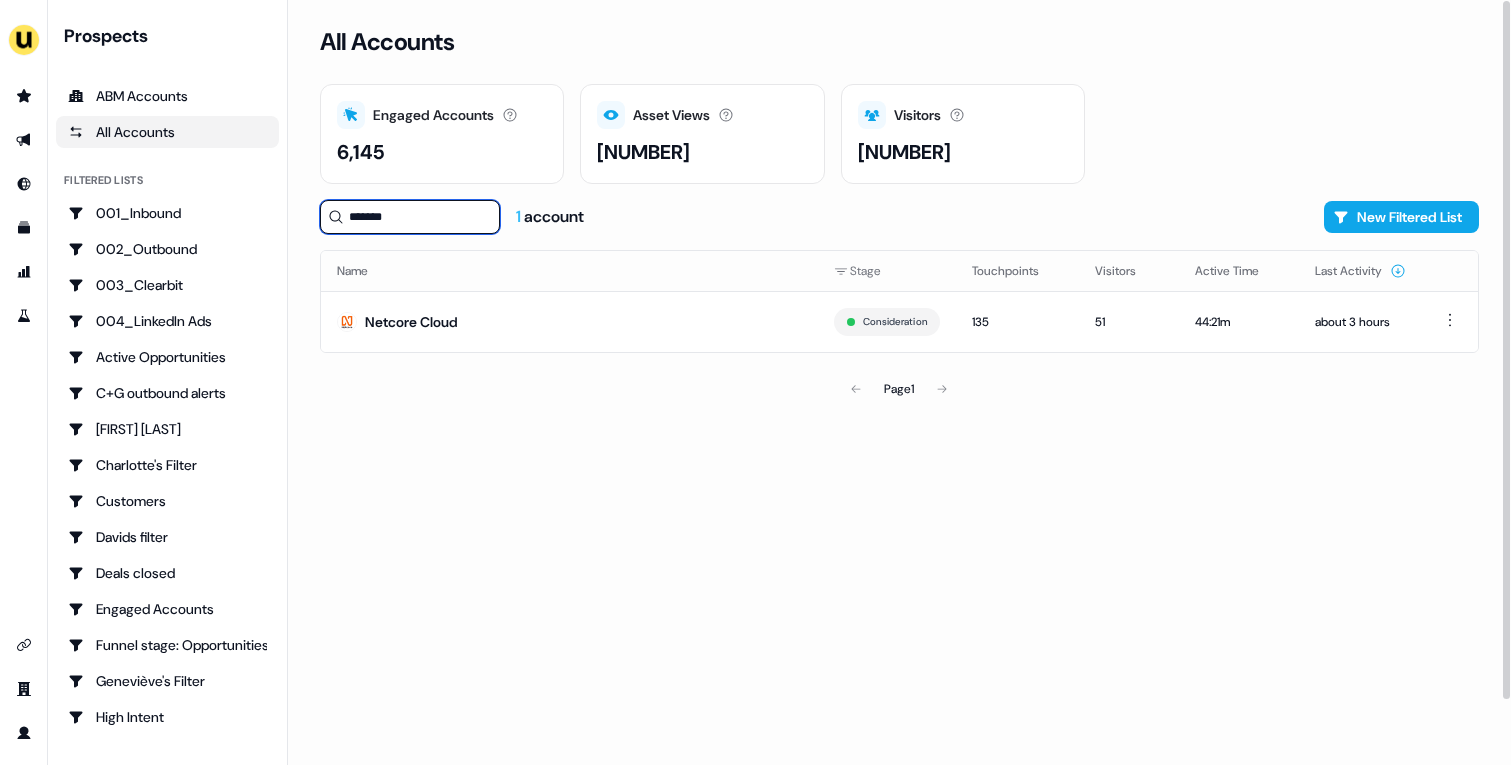 type on "*******" 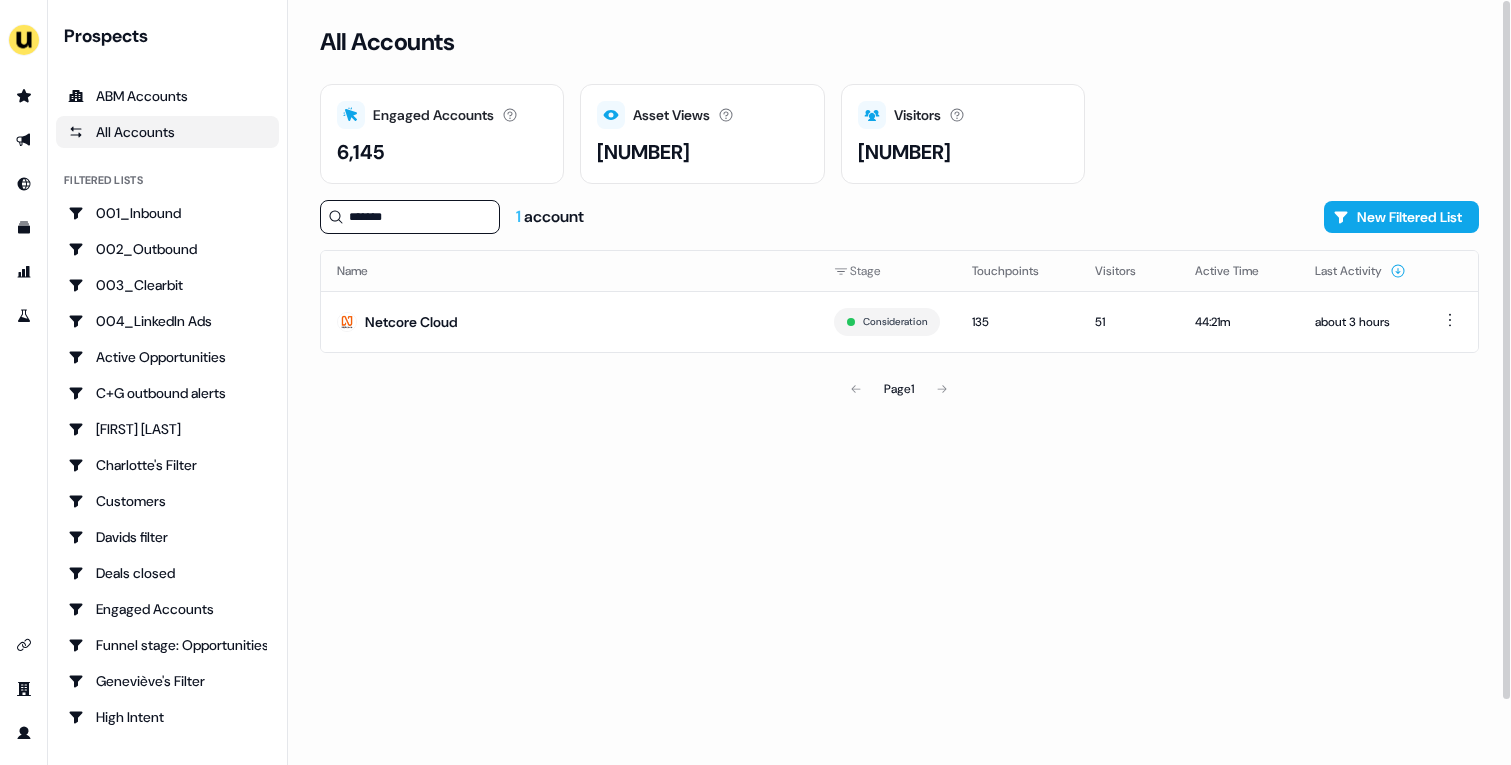 click on "Netcore Cloud" at bounding box center [569, 321] 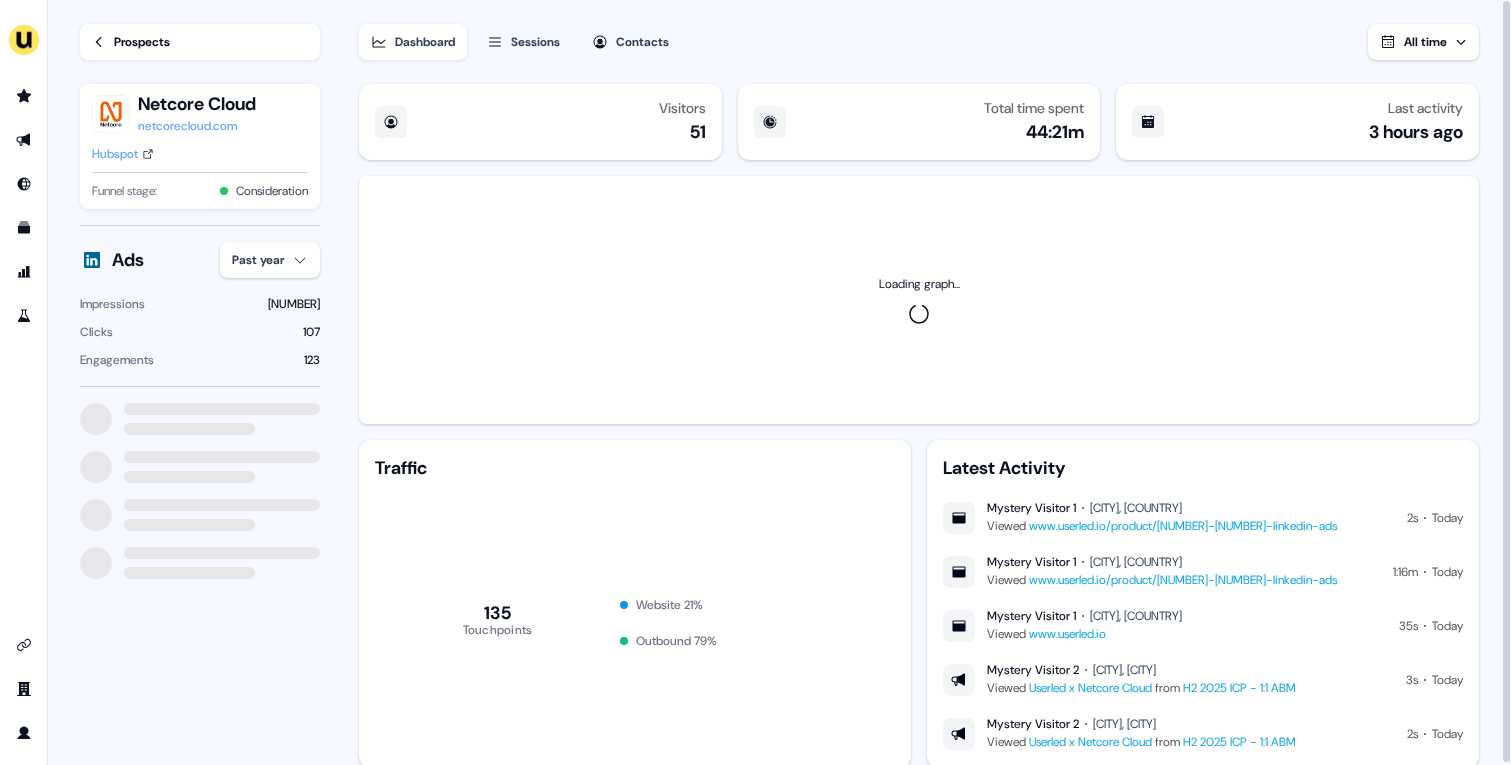 click on "All time" at bounding box center (1423, 42) 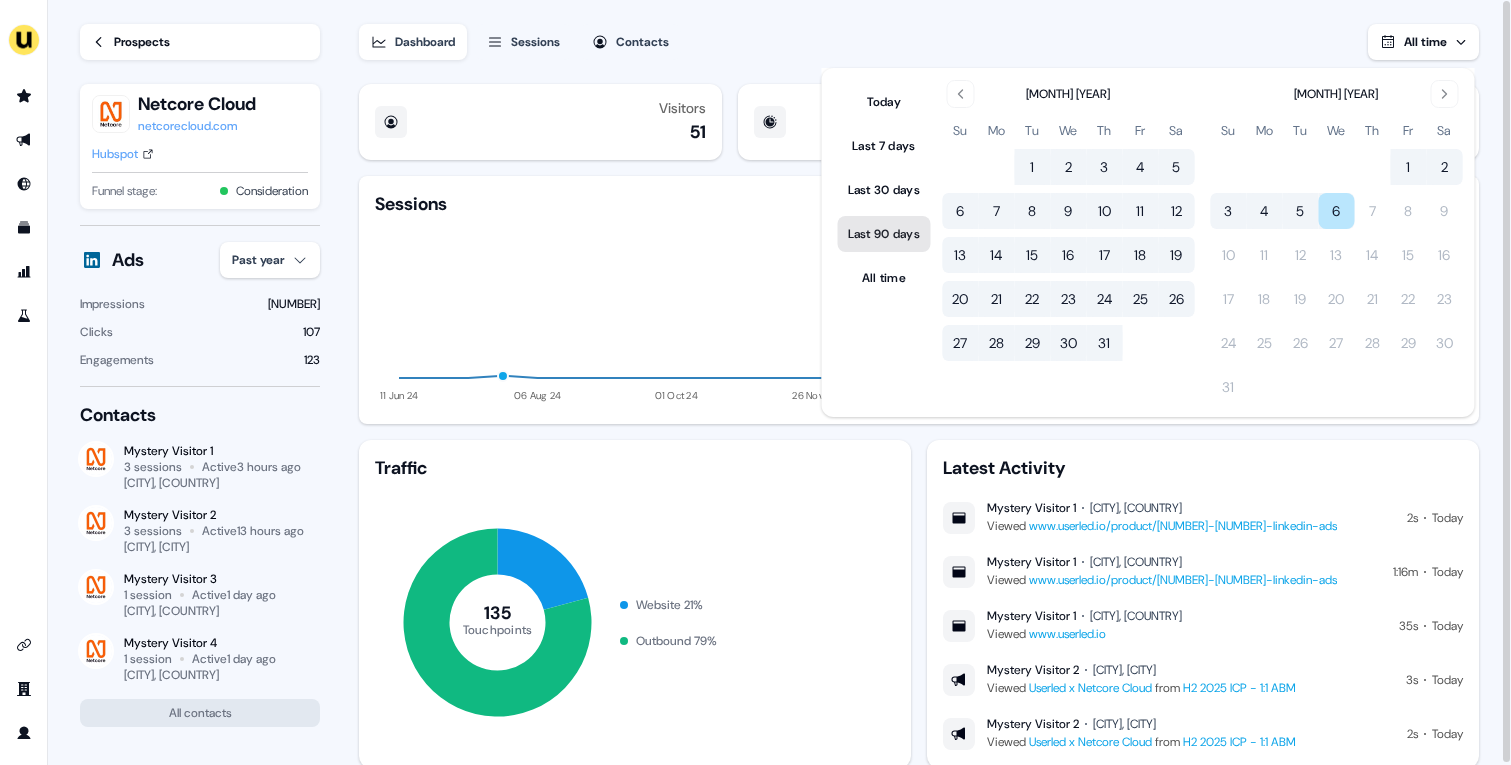 click on "Last 90 days" at bounding box center (884, 234) 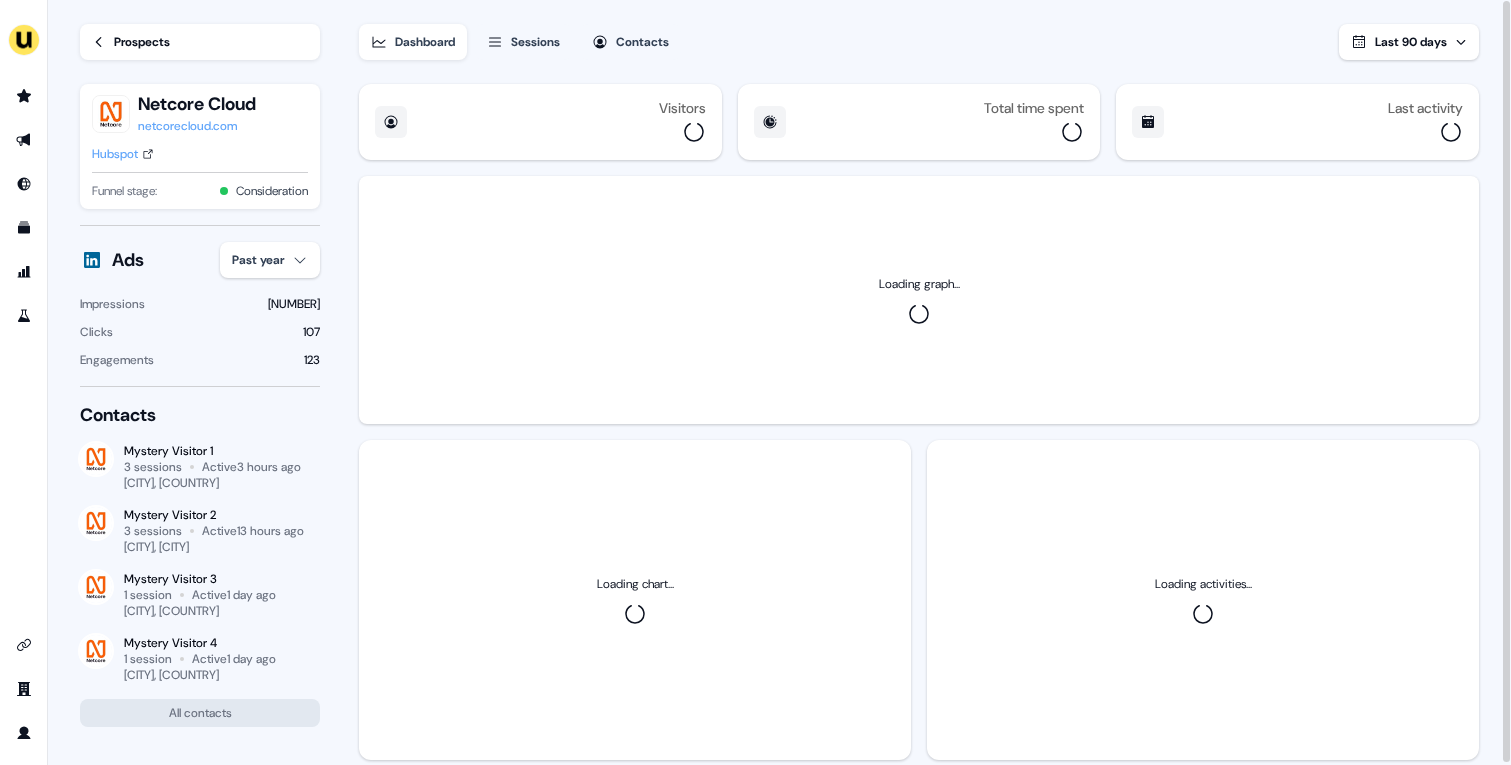 click on "Dashboard Sessions Contacts Last 90 days" at bounding box center (919, 30) 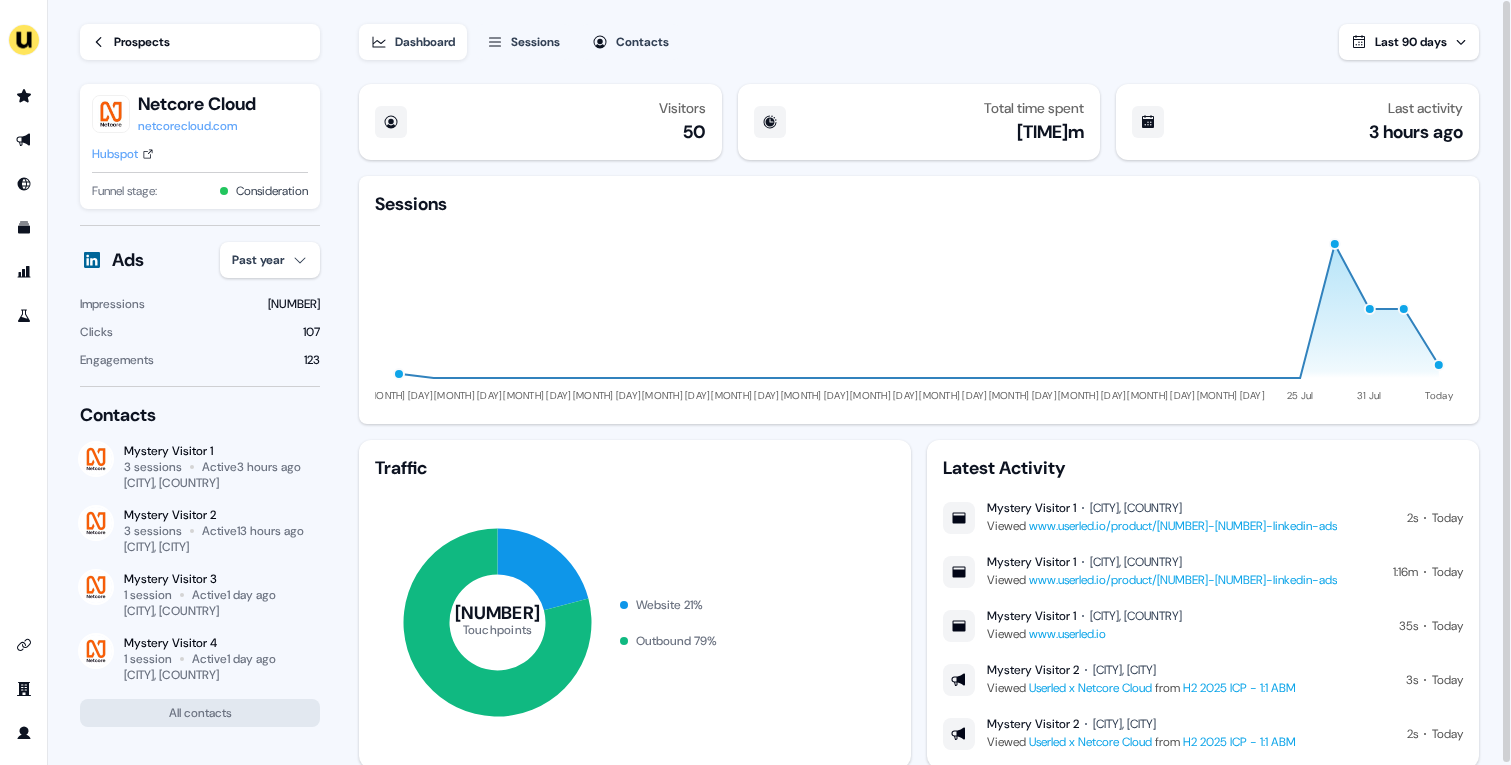click on "Prospects" at bounding box center (200, 42) 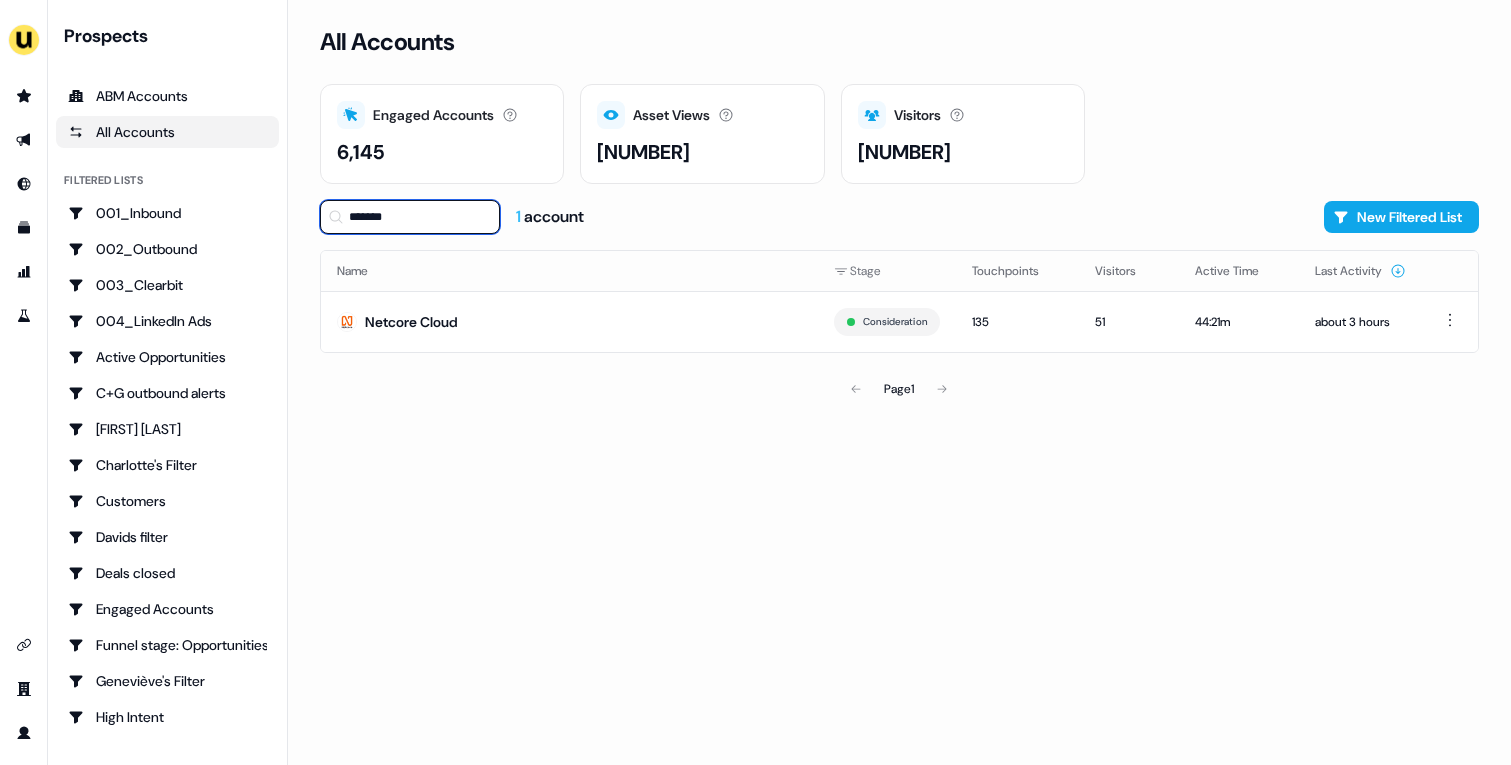 click on "*******" at bounding box center (410, 217) 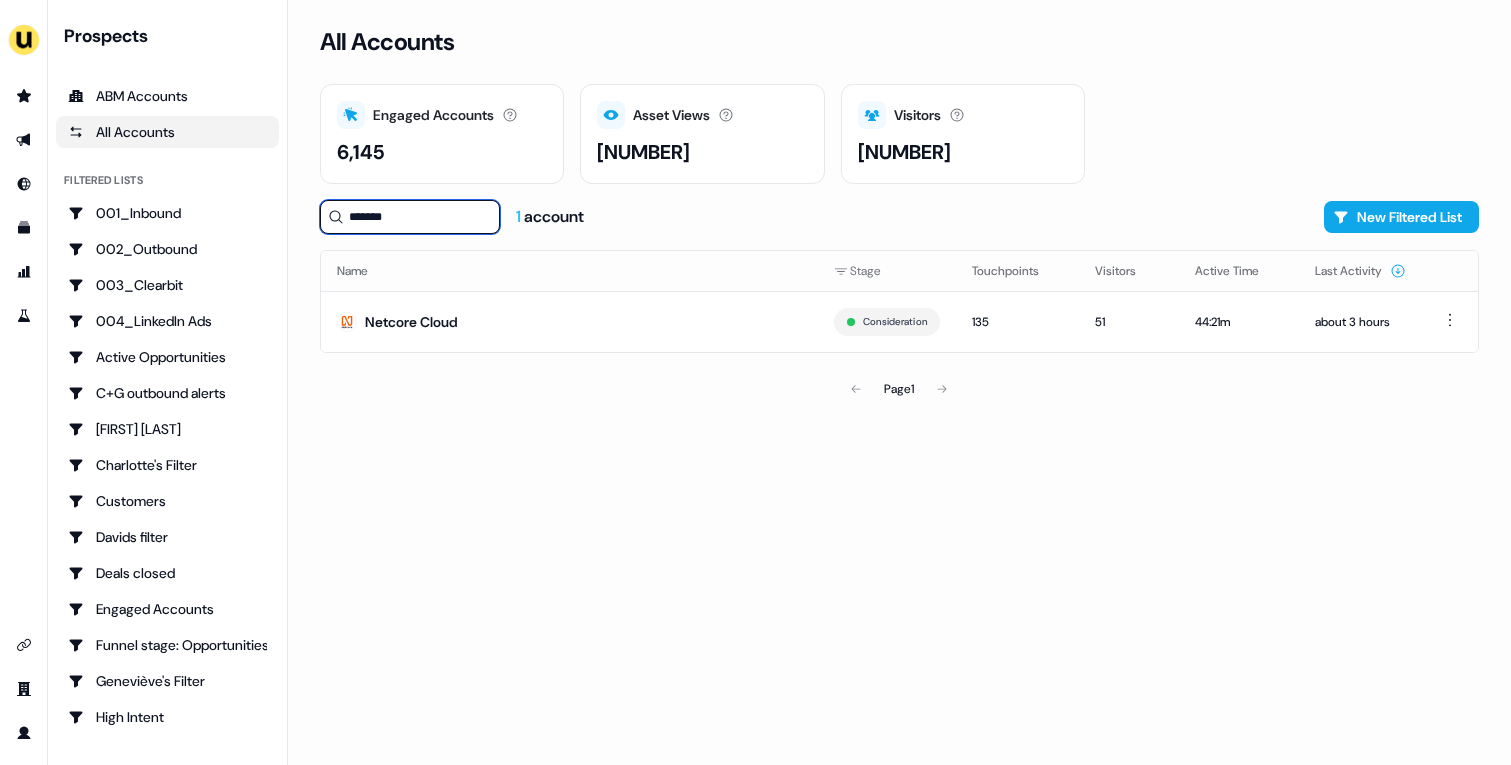 click on "*******" at bounding box center [410, 217] 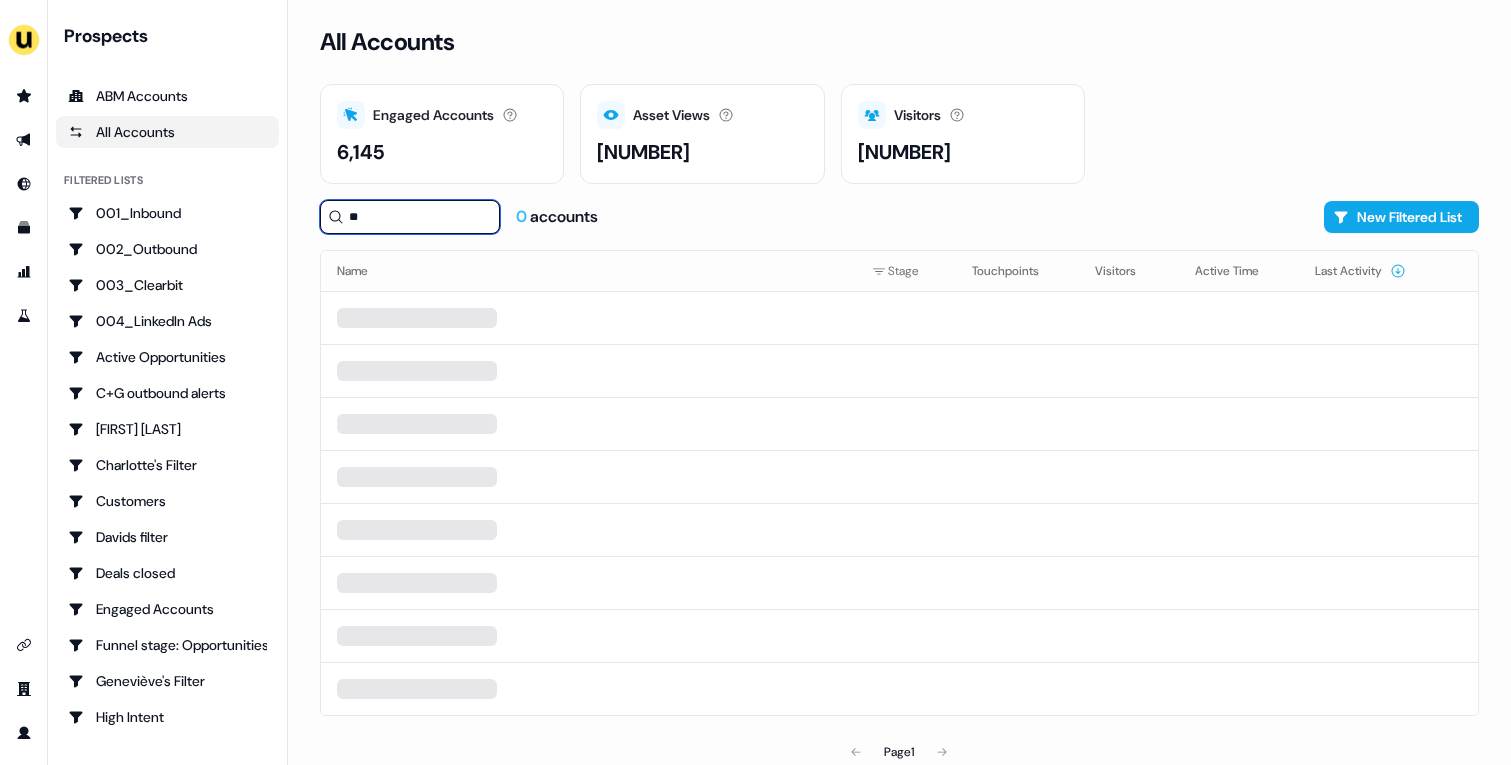 type on "*" 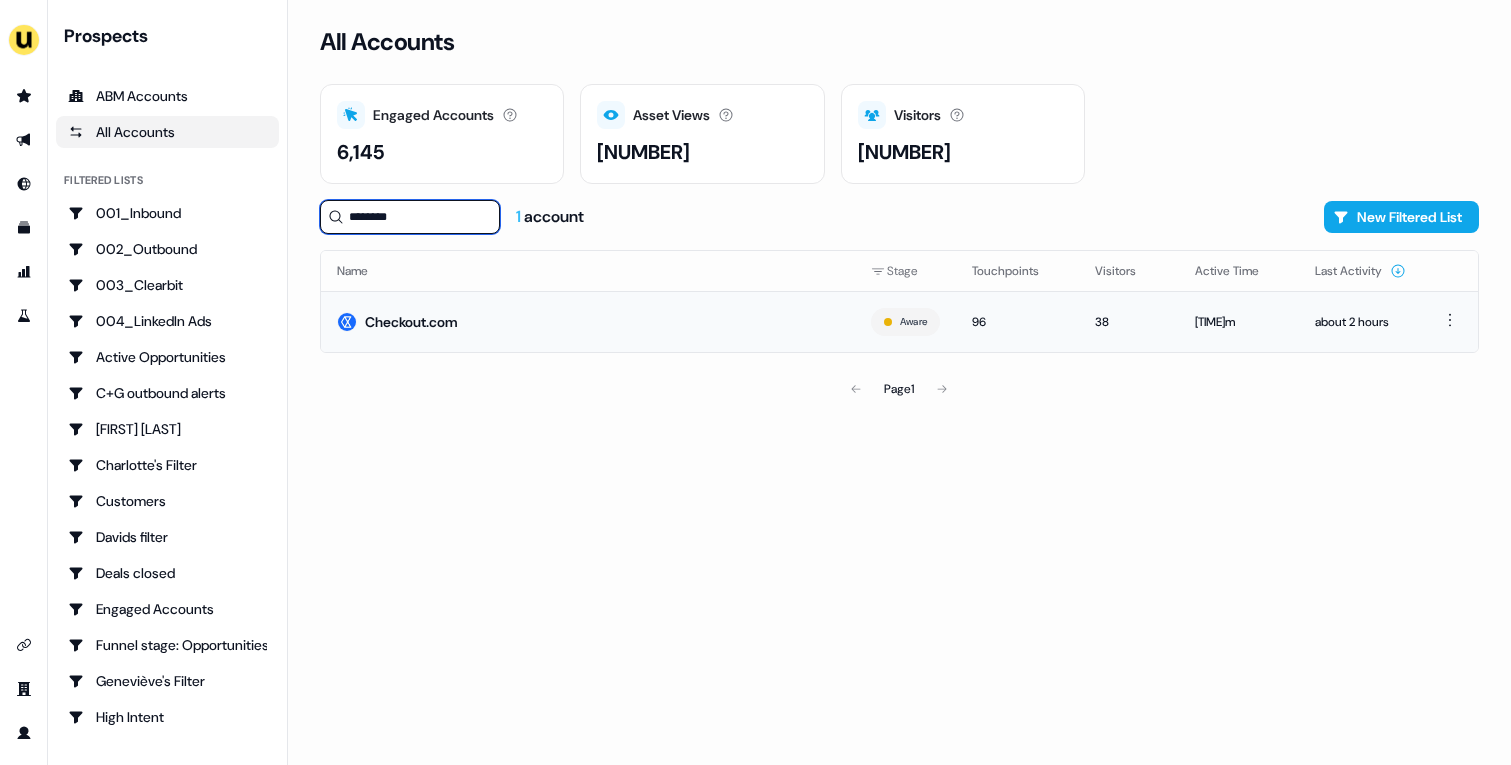 type on "********" 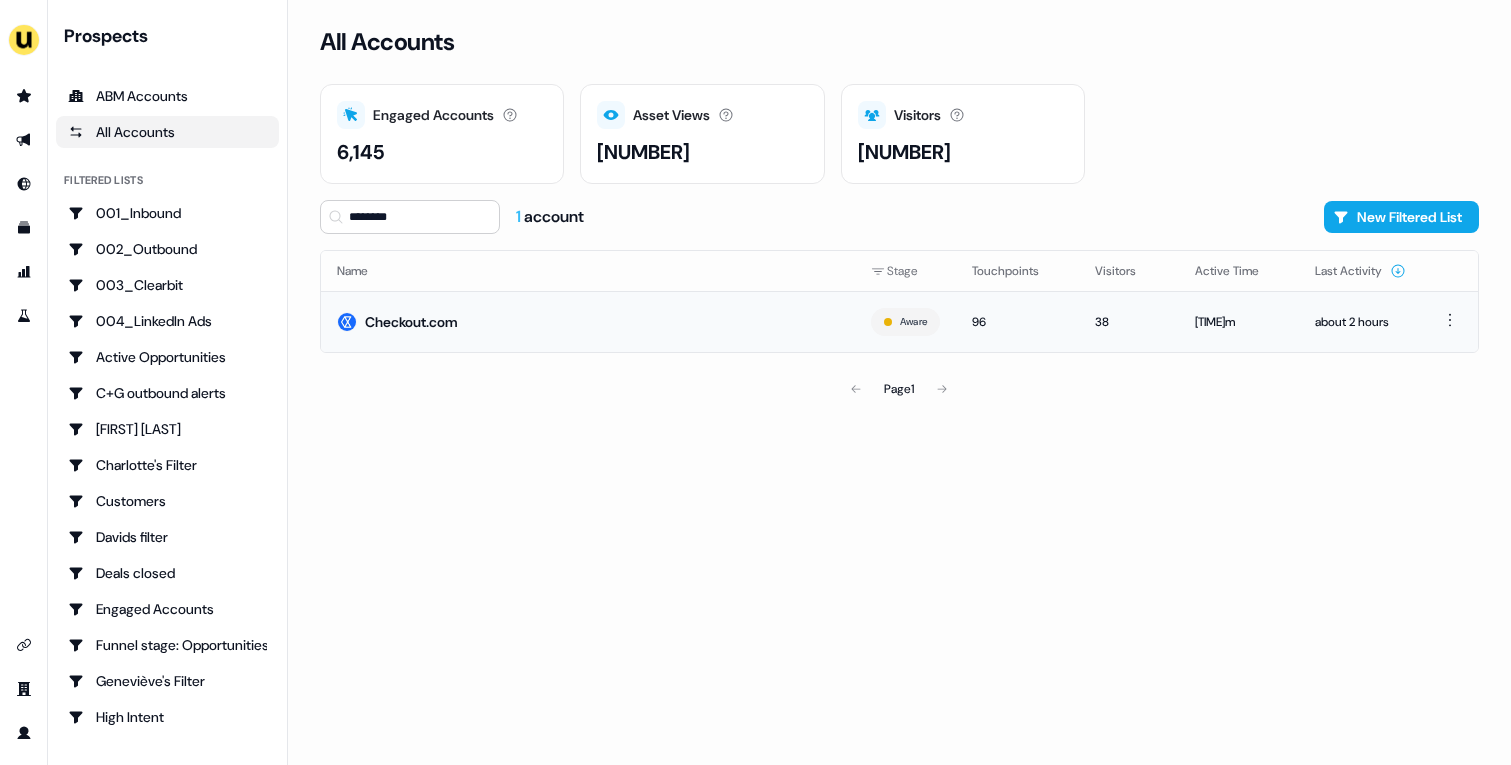 click on "Checkout.com" at bounding box center [588, 321] 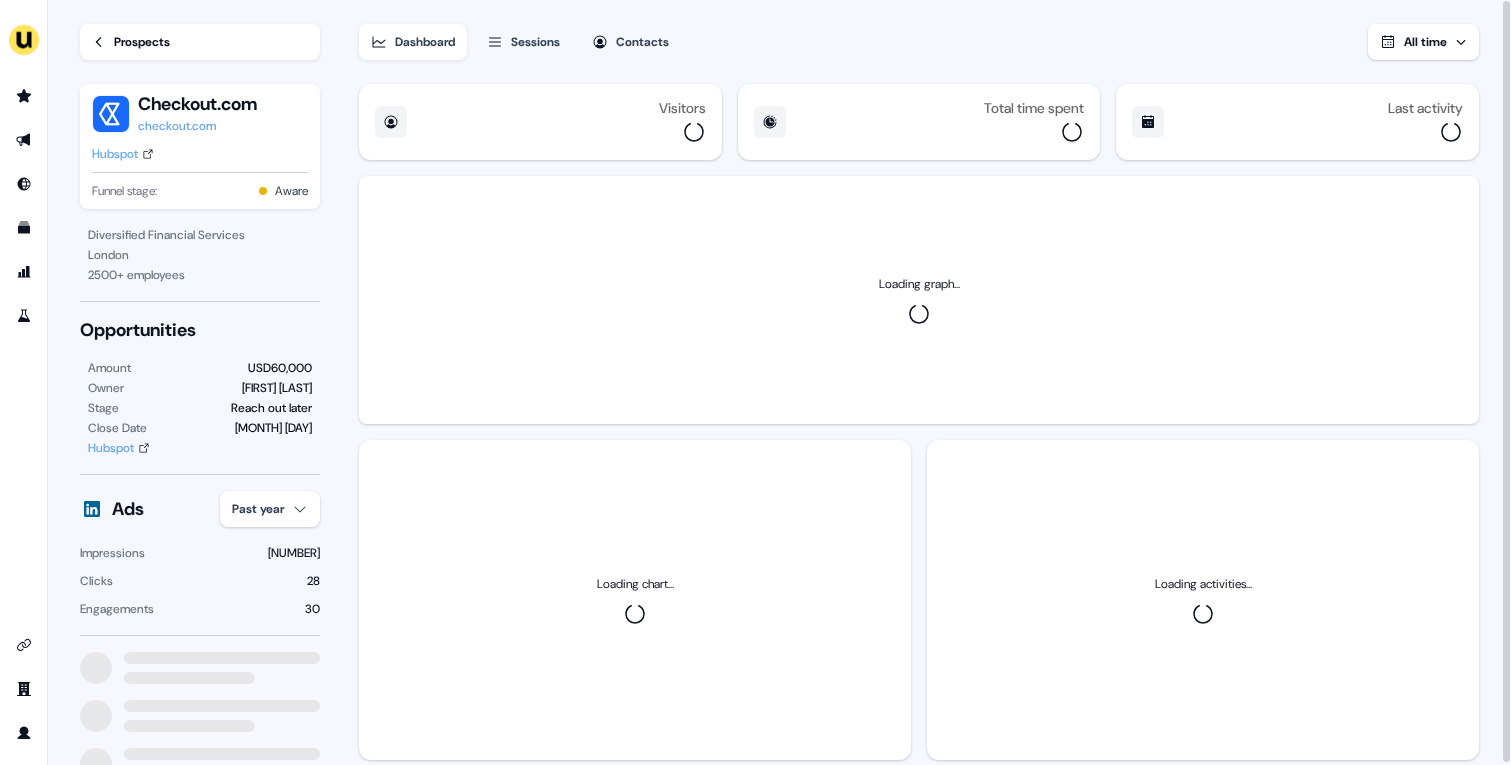 click on "All time" at bounding box center [1425, 42] 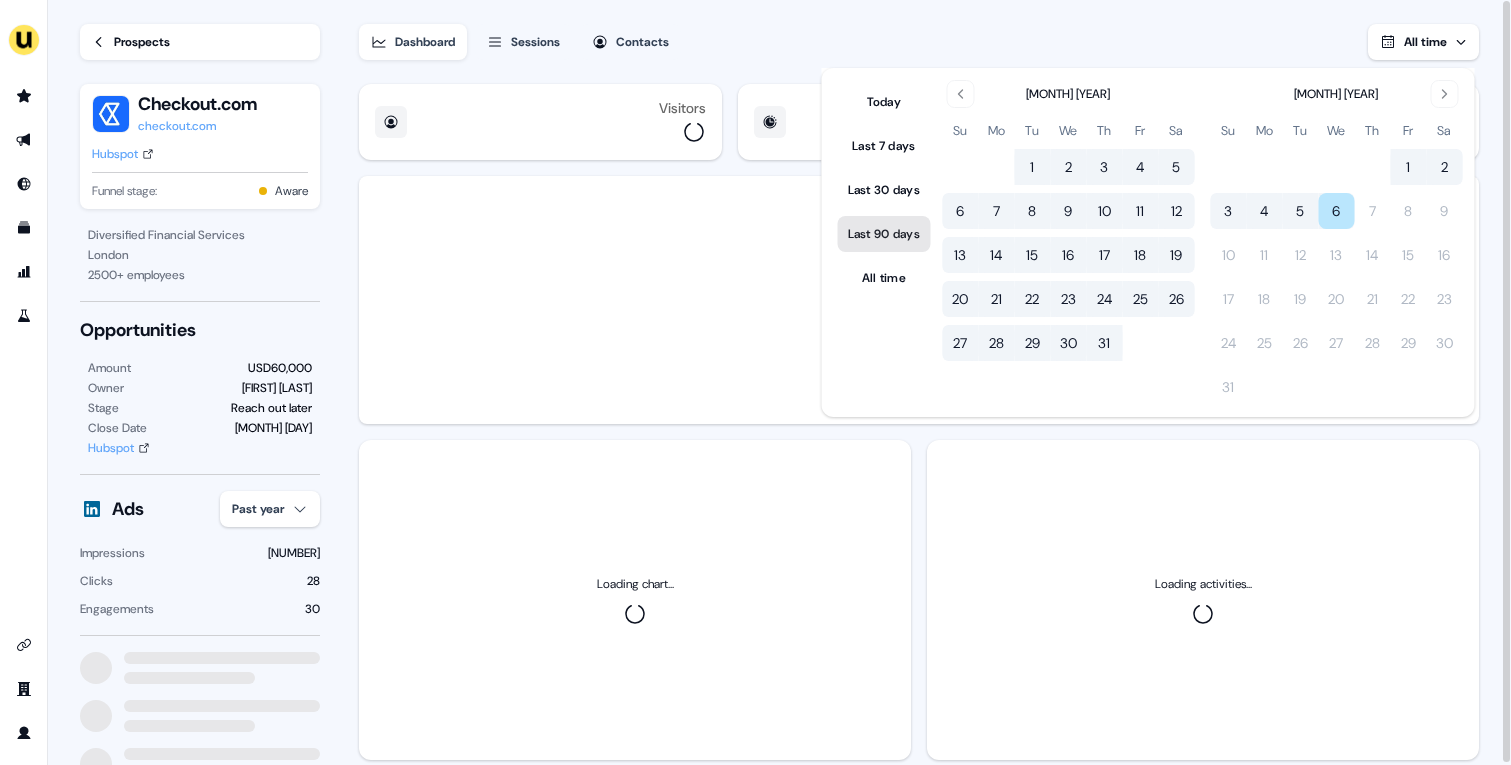 click on "Last 90 days" at bounding box center [884, 234] 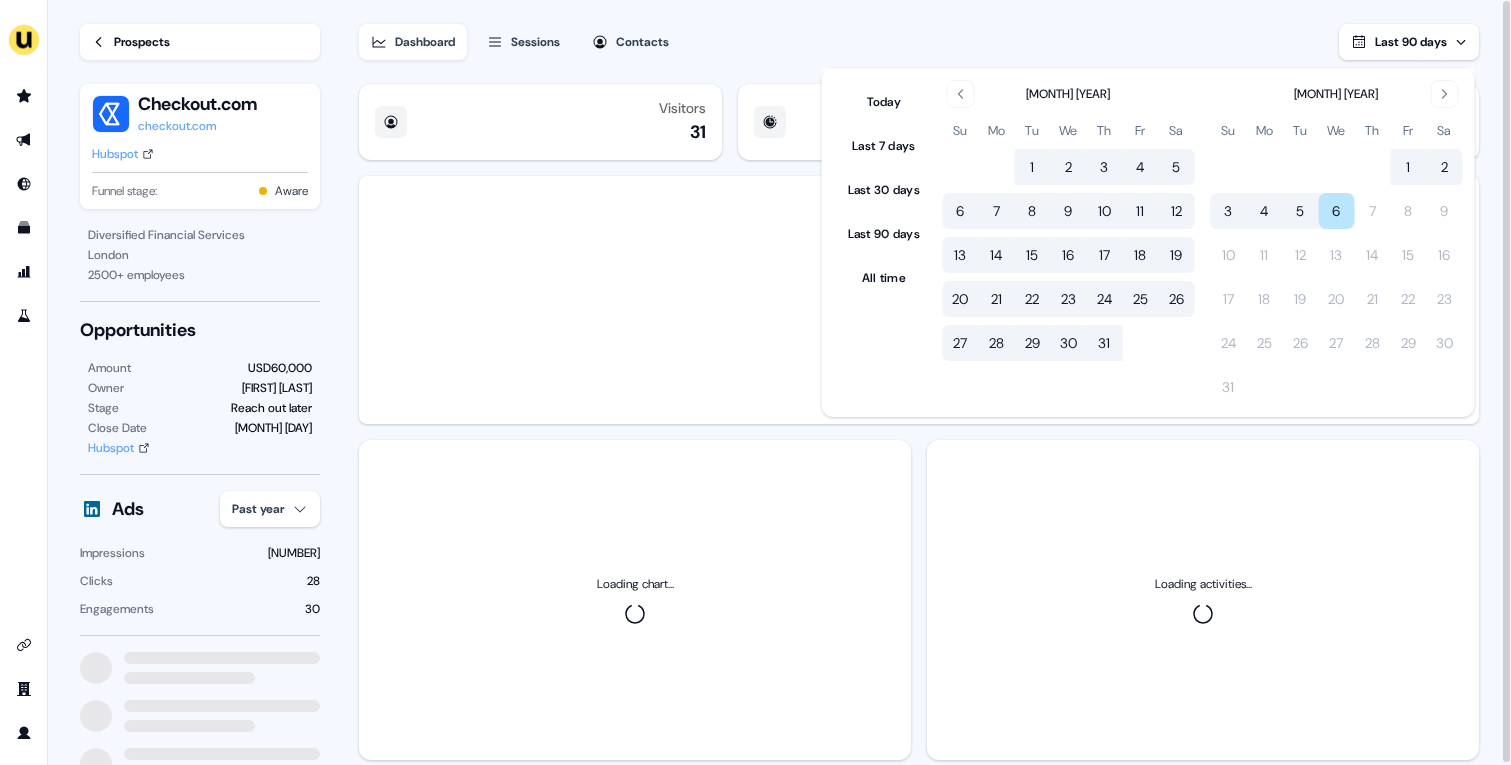 click on "Dashboard Sessions Contacts Last 90 days" at bounding box center (919, 30) 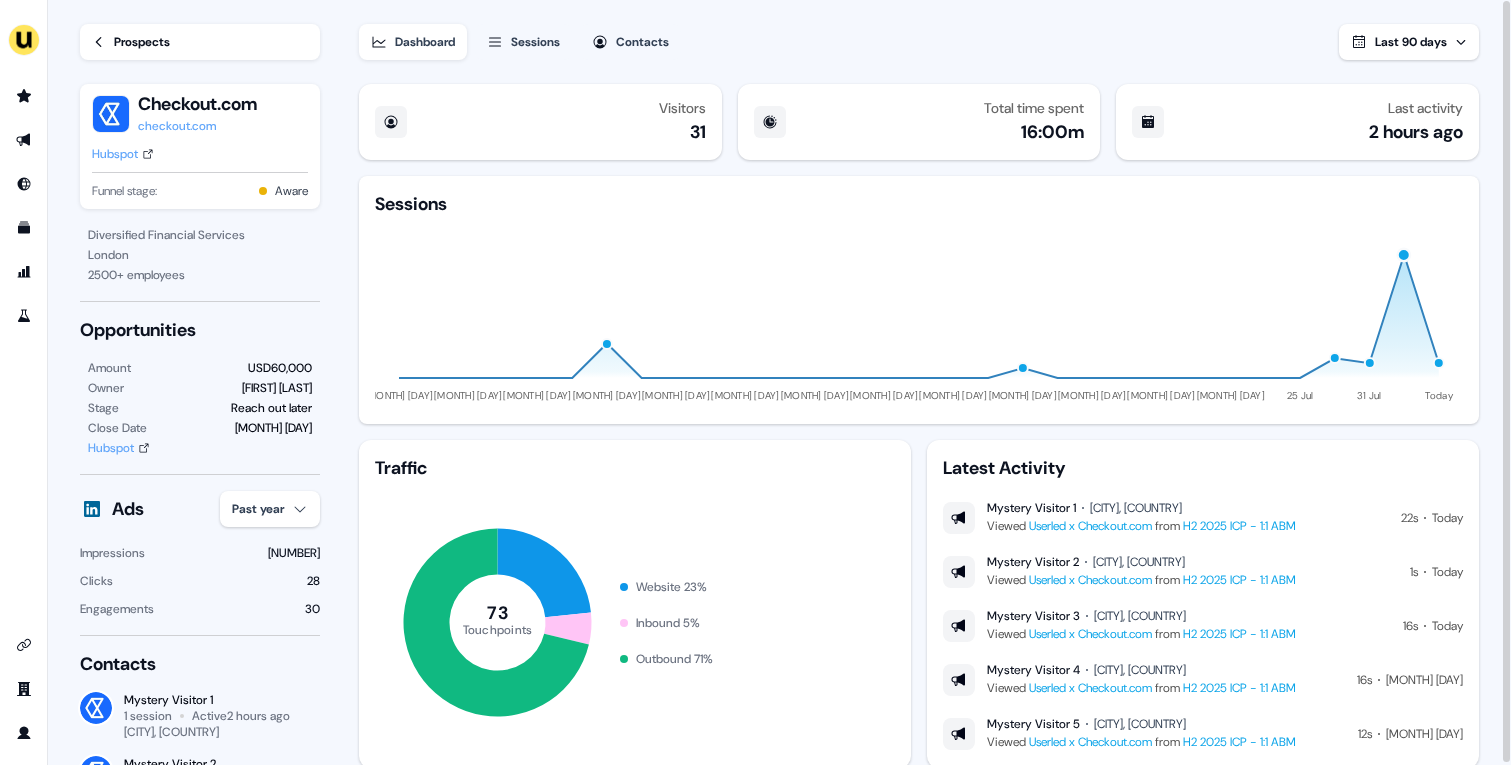 click 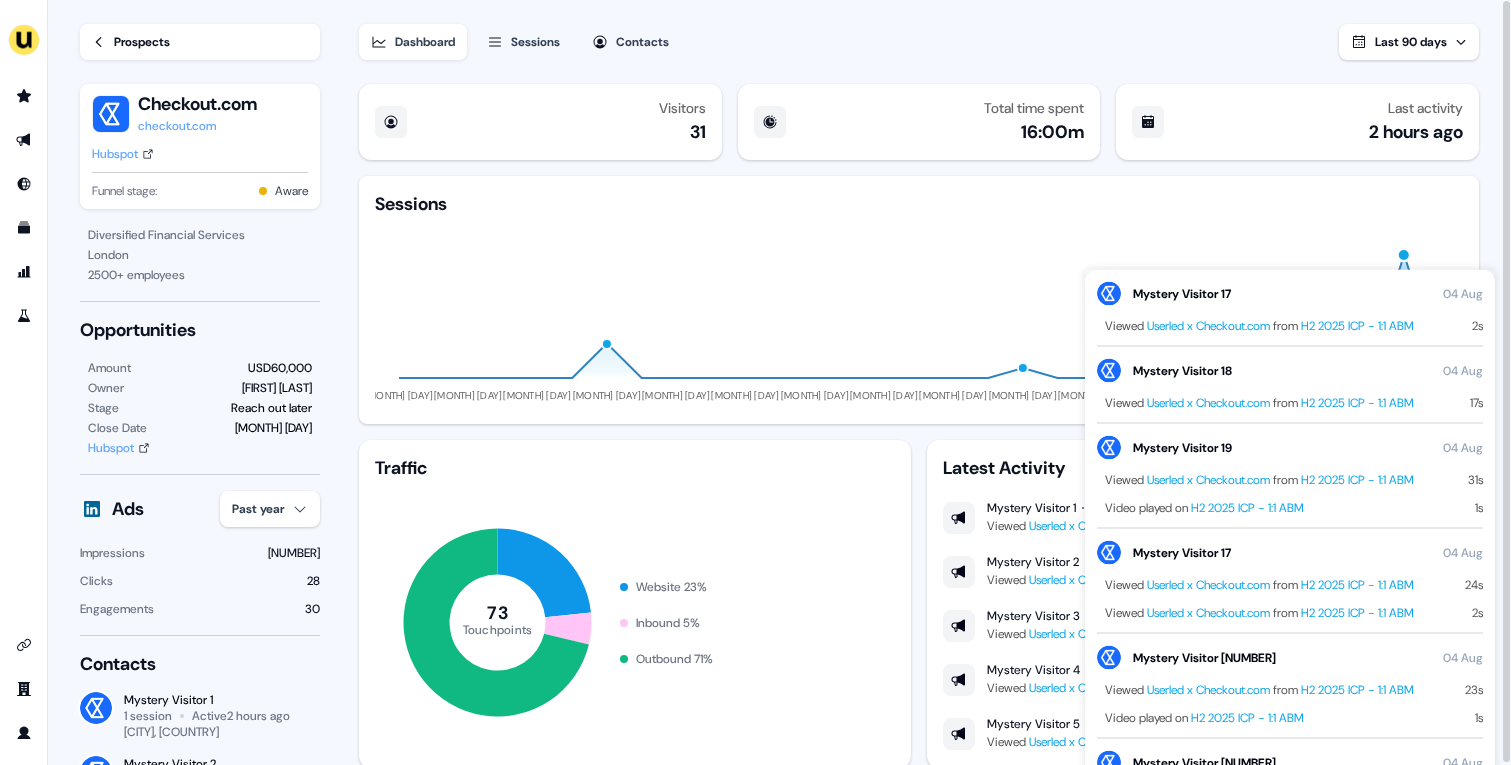 click on "08 May 14 May 20 May 26 May 01 Jun 07 Jun 13 Jun 19 Jun 25 Jun 01 Jul 07 Jul 13 Jul 19 Jul 25 Jul 31 Jul Today" 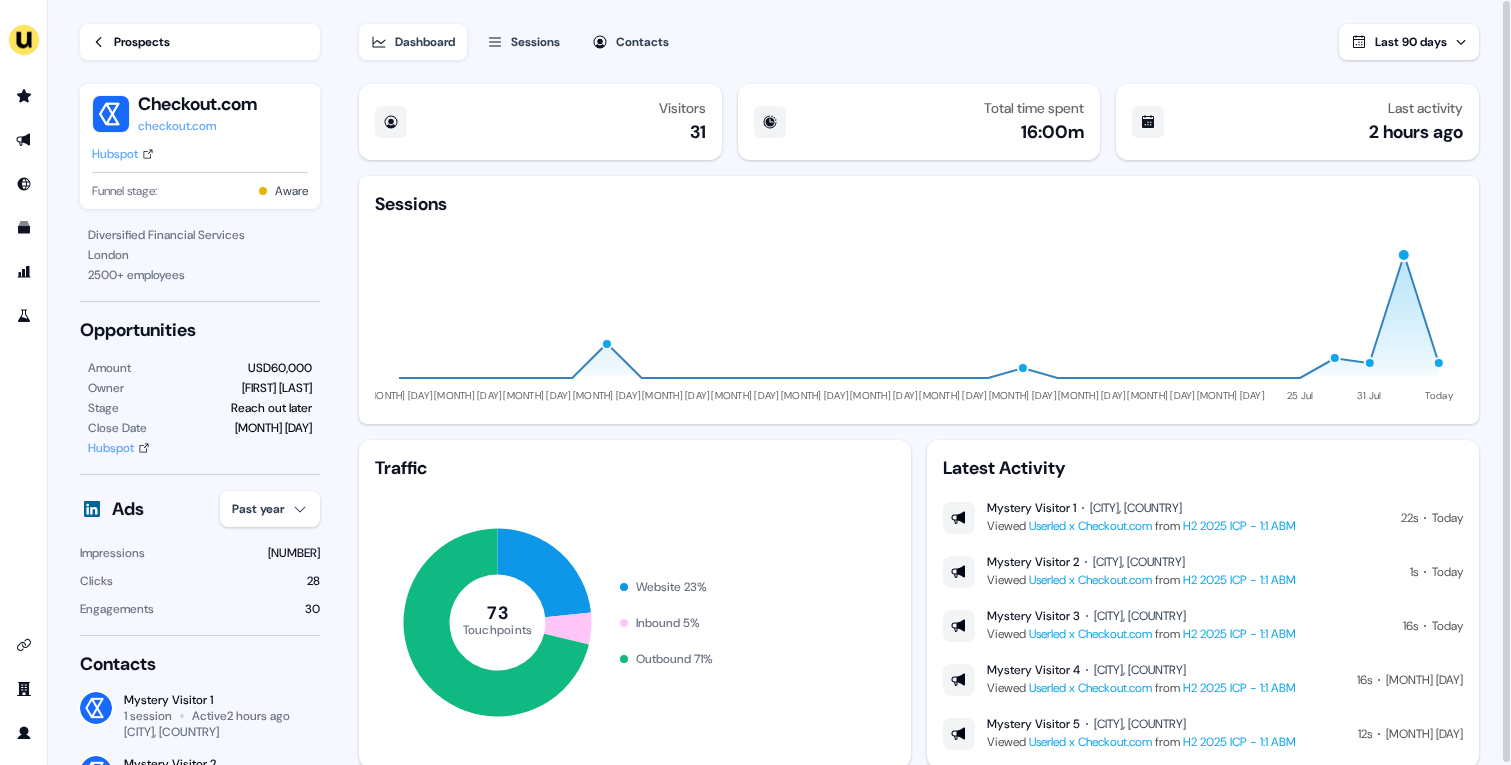 click on "Prospects" at bounding box center (200, 42) 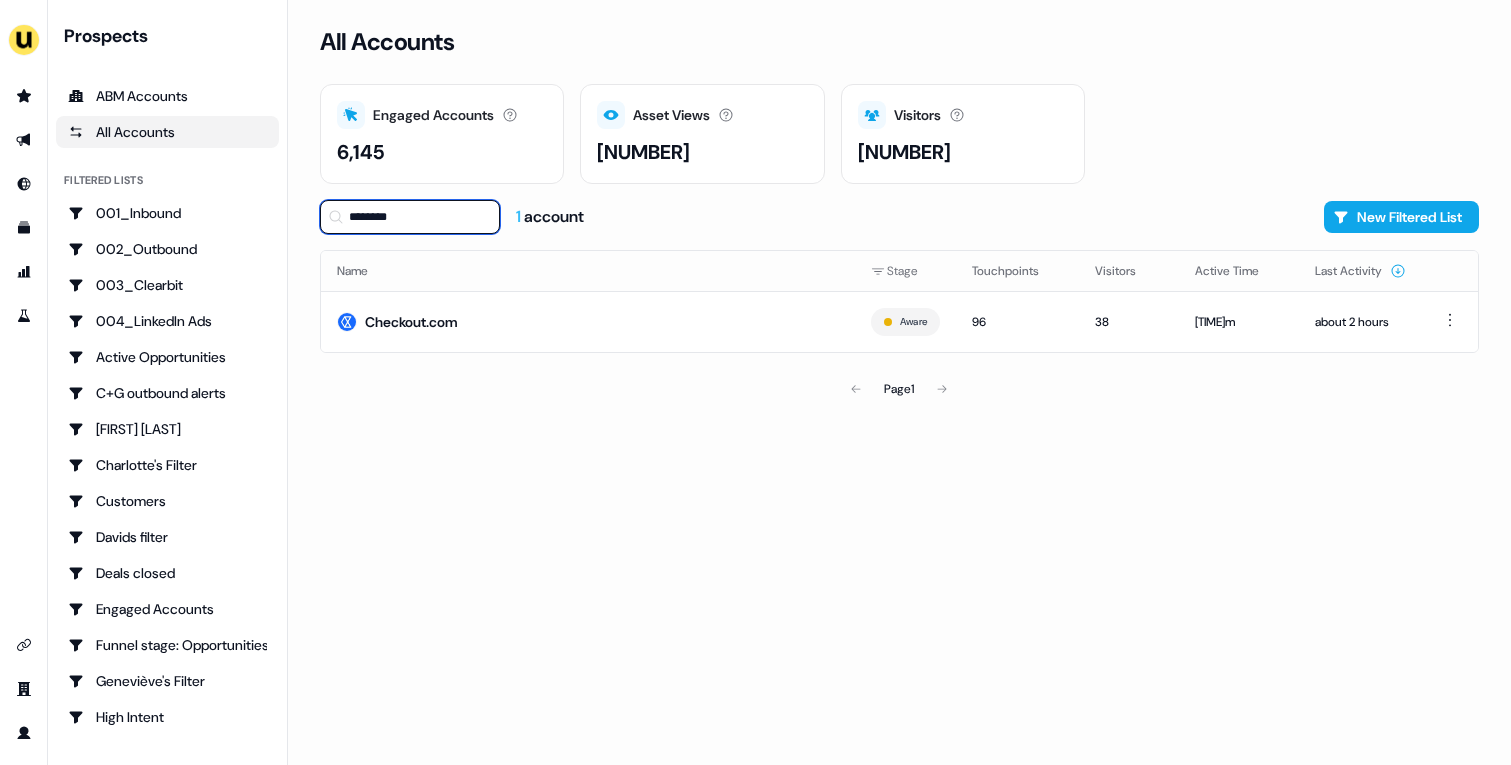 click on "********" at bounding box center [410, 217] 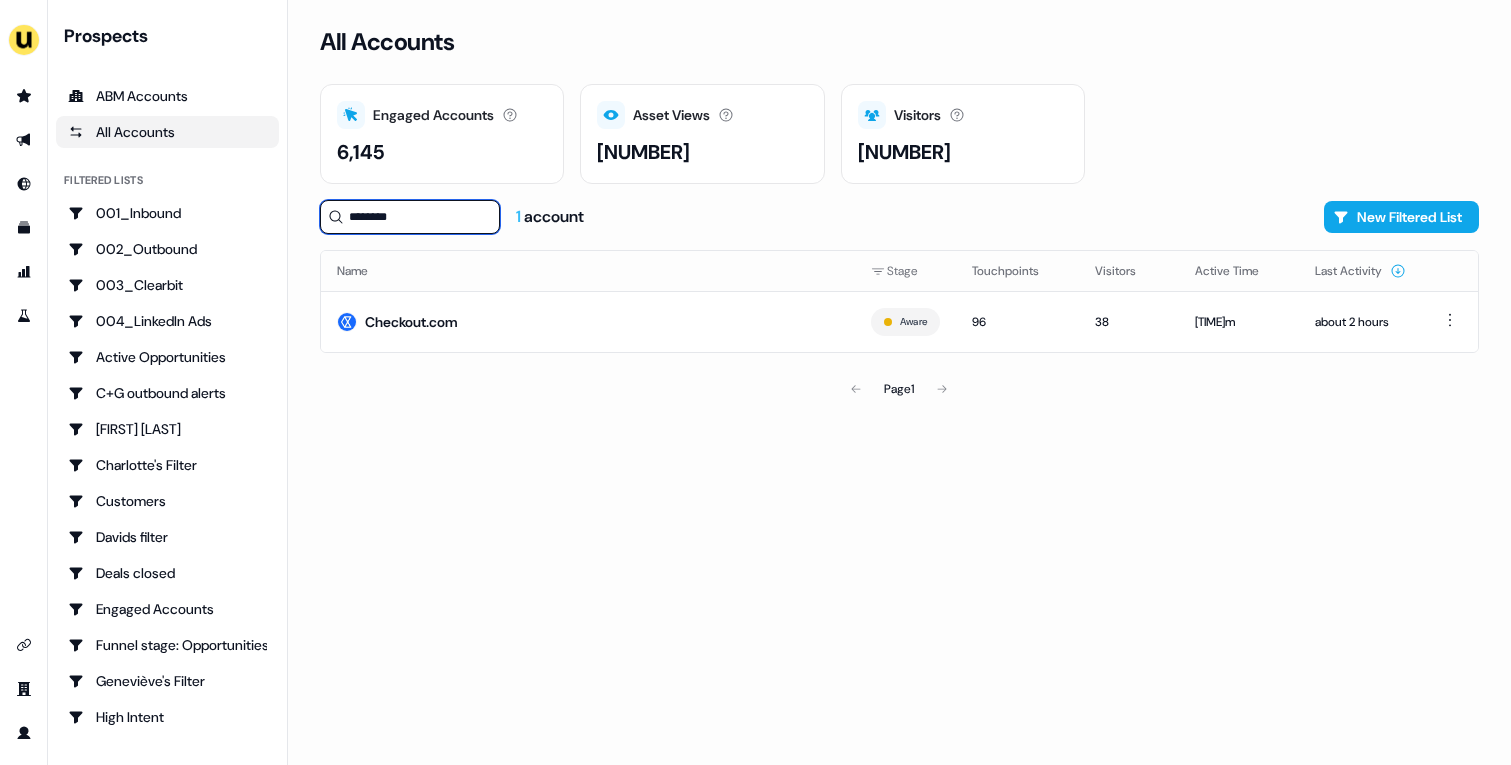 click on "********" at bounding box center (410, 217) 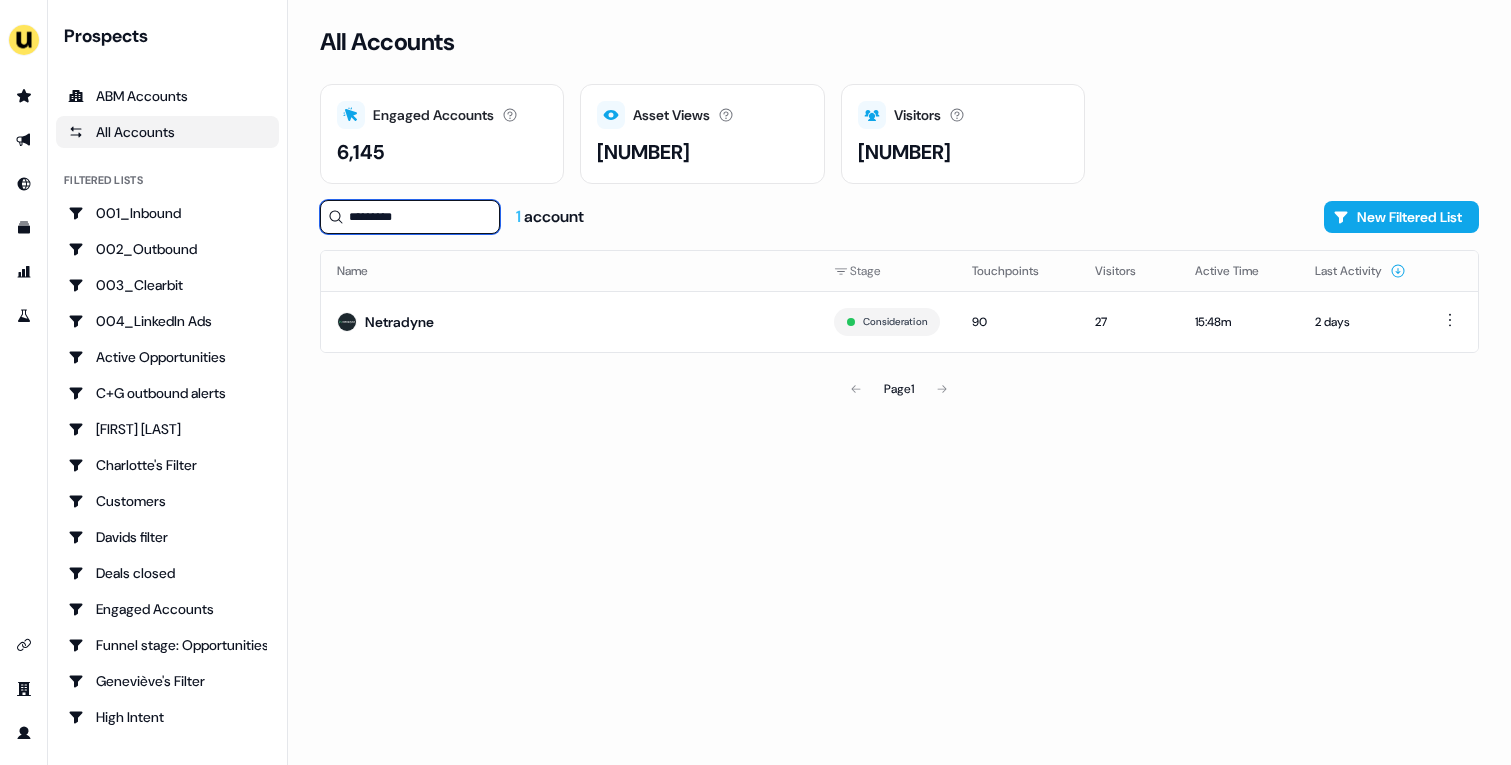 type on "*********" 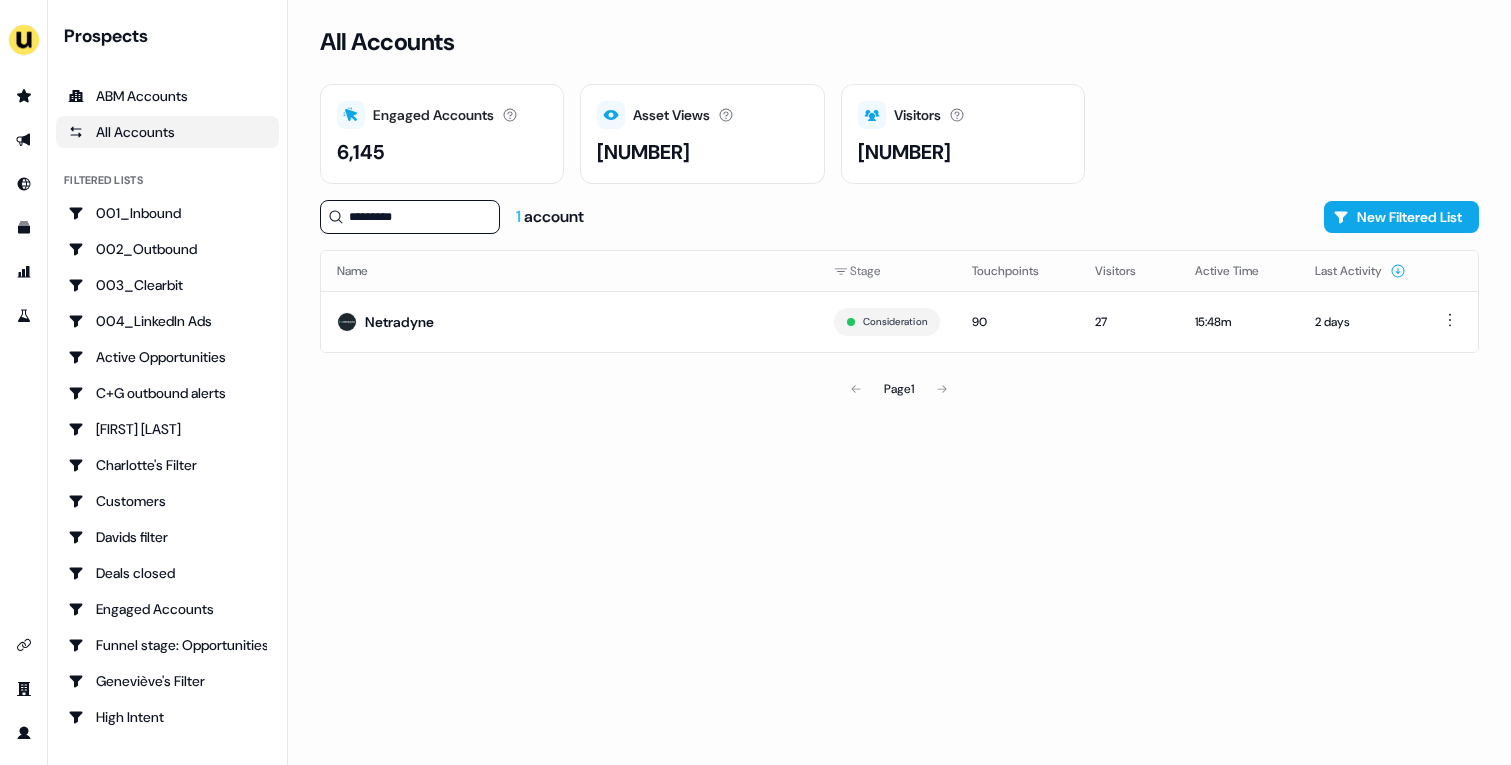 click on "Netradyne" at bounding box center [569, 321] 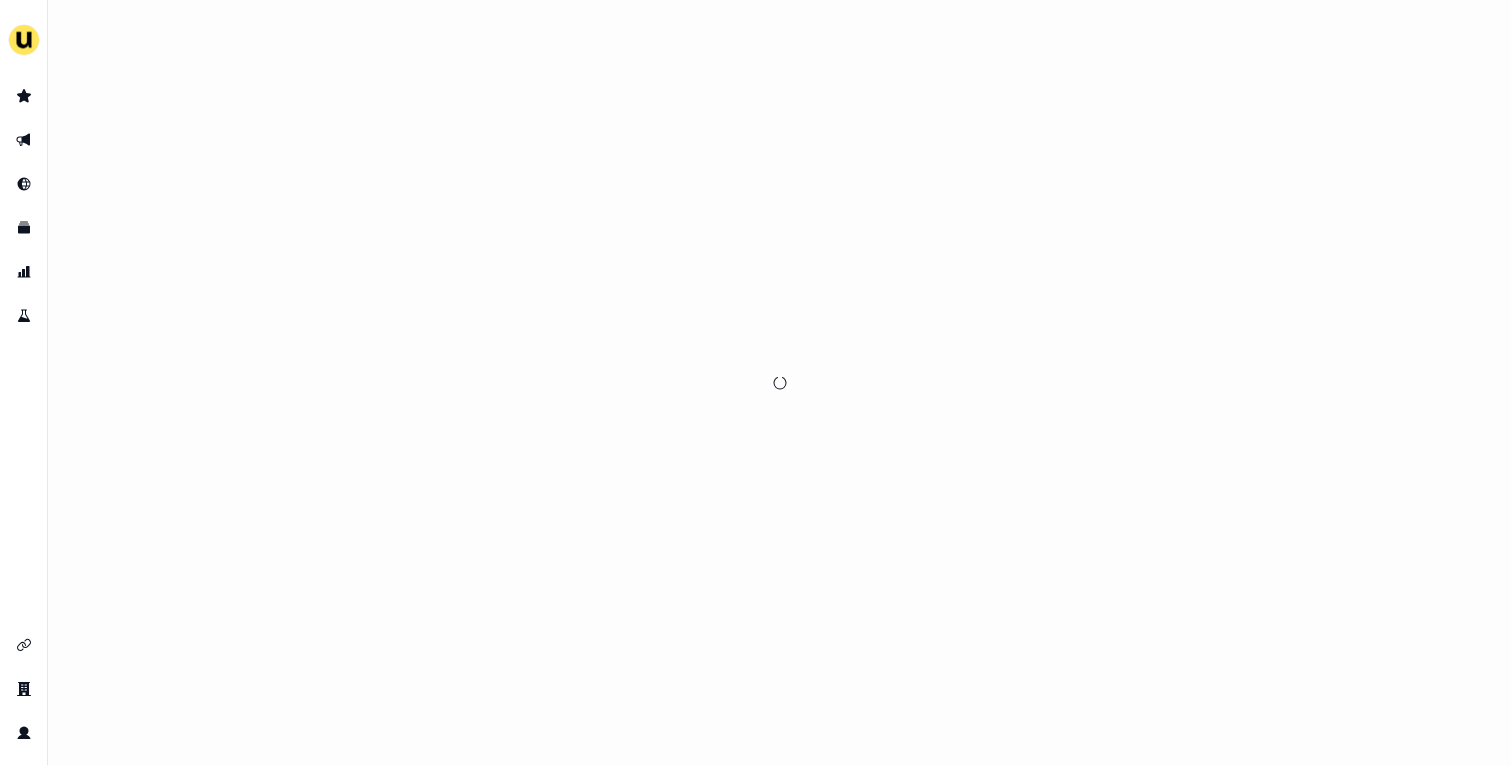click at bounding box center [779, 382] 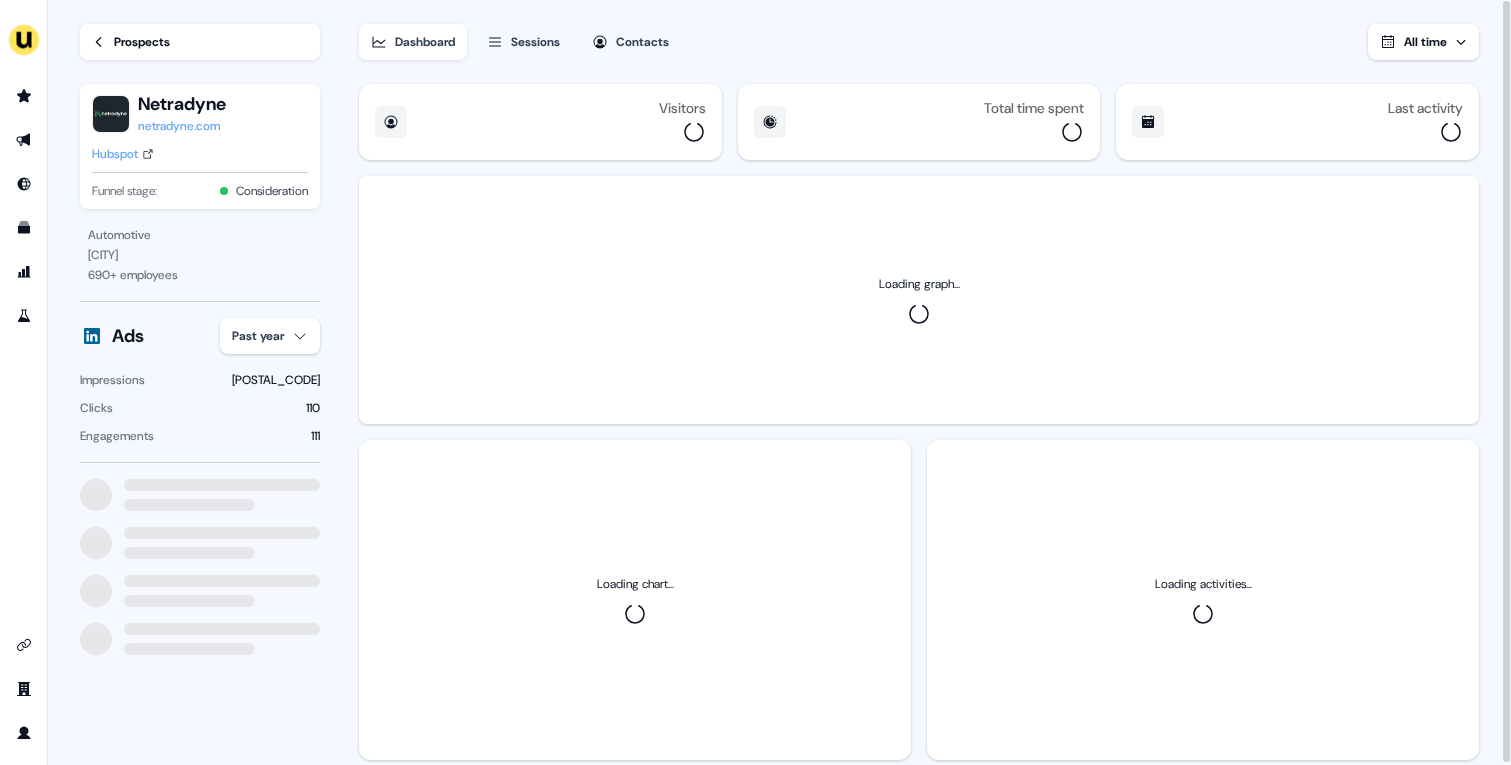 click on "All time" at bounding box center [1423, 42] 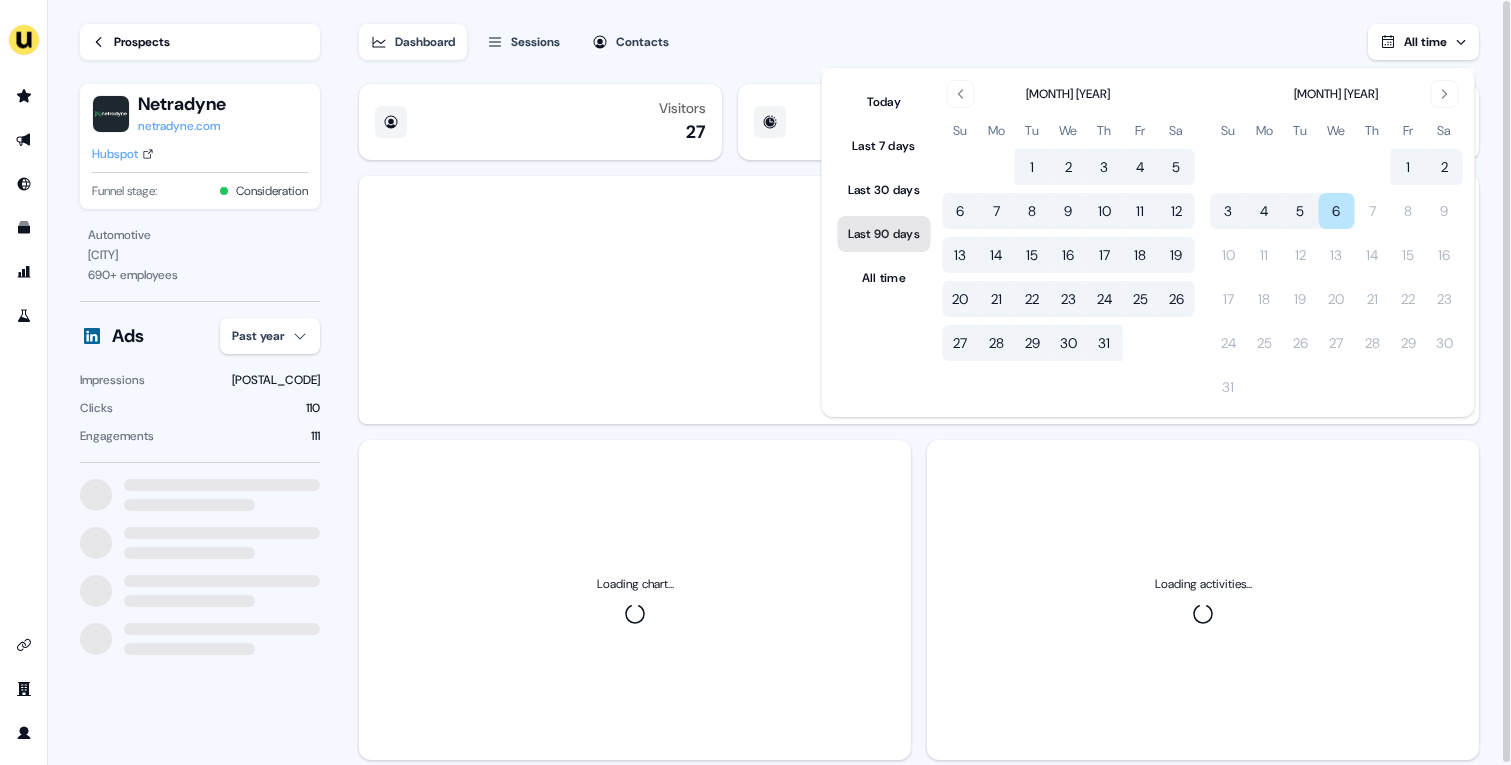 click on "Last 90 days" at bounding box center [884, 234] 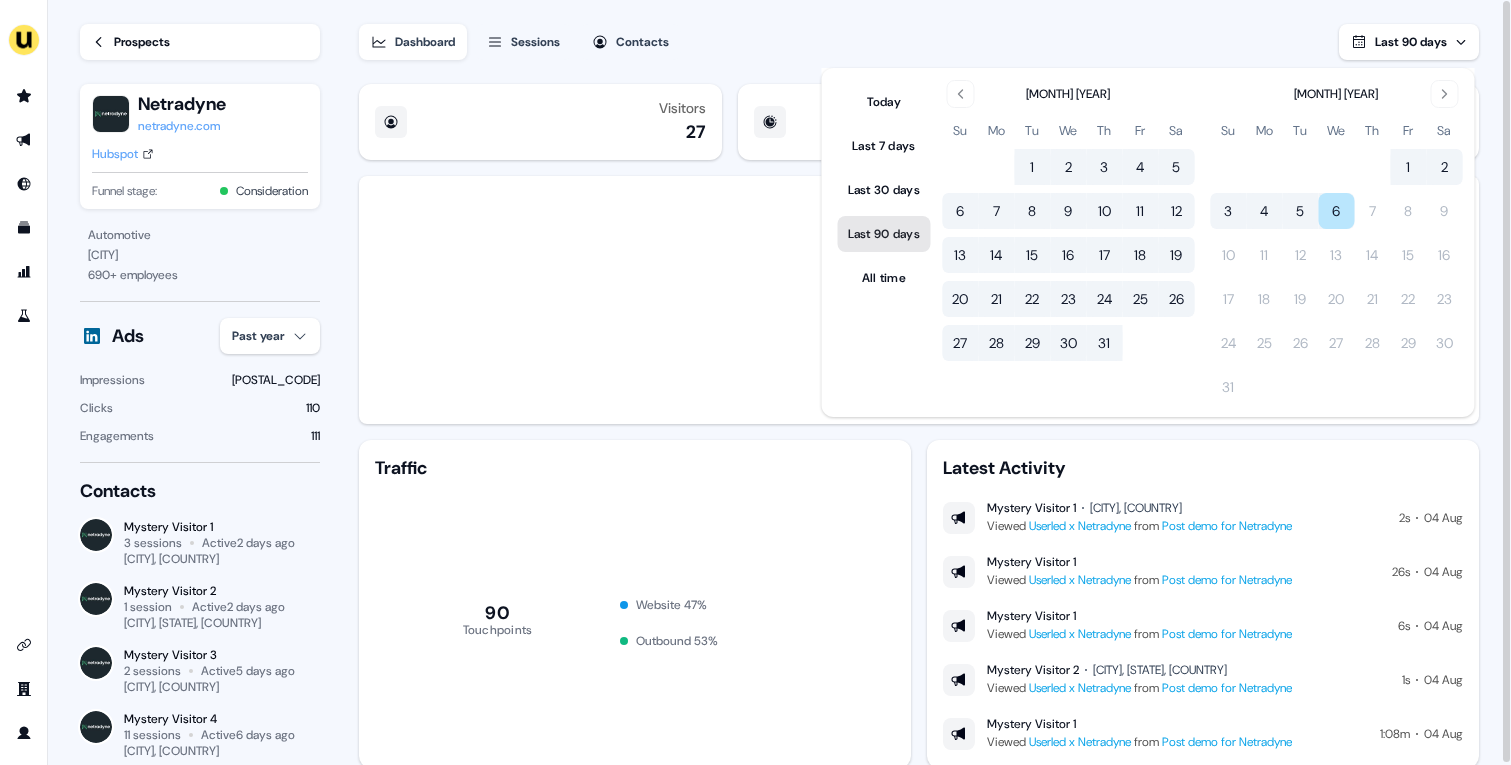 click on "Last 90 days" at bounding box center (884, 234) 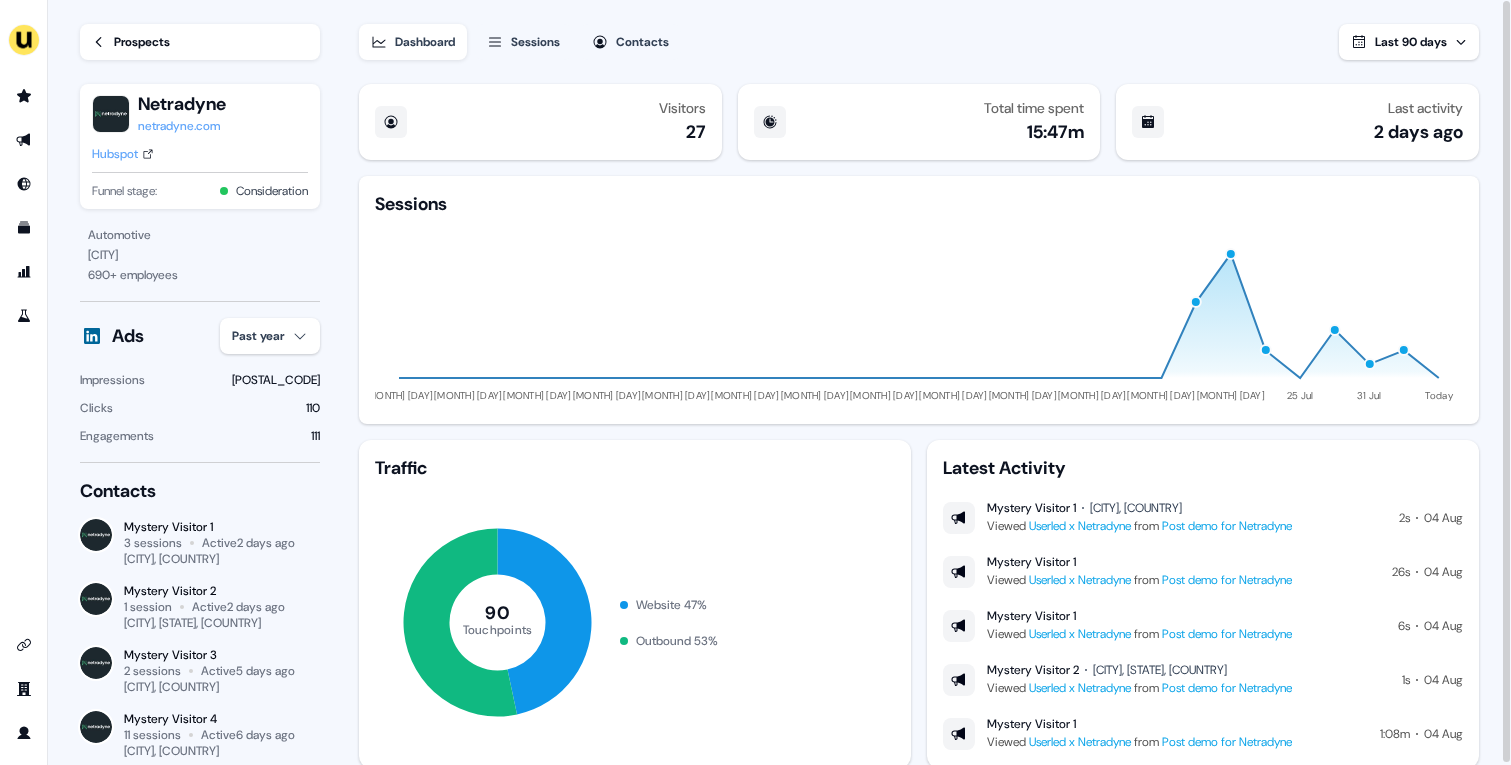 click on "Dashboard Sessions Contacts Last 90 days" at bounding box center [919, 30] 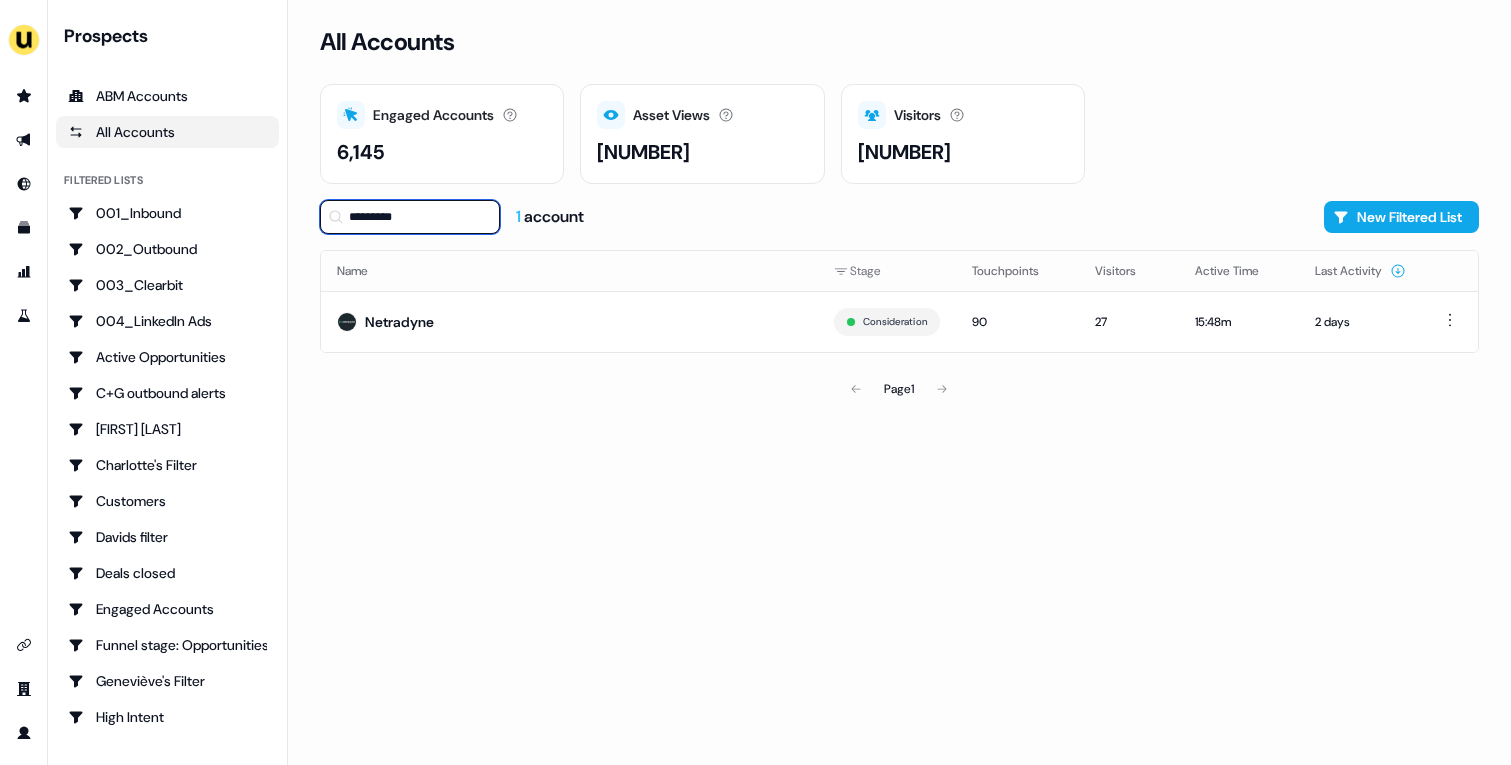 click on "*********" at bounding box center (410, 217) 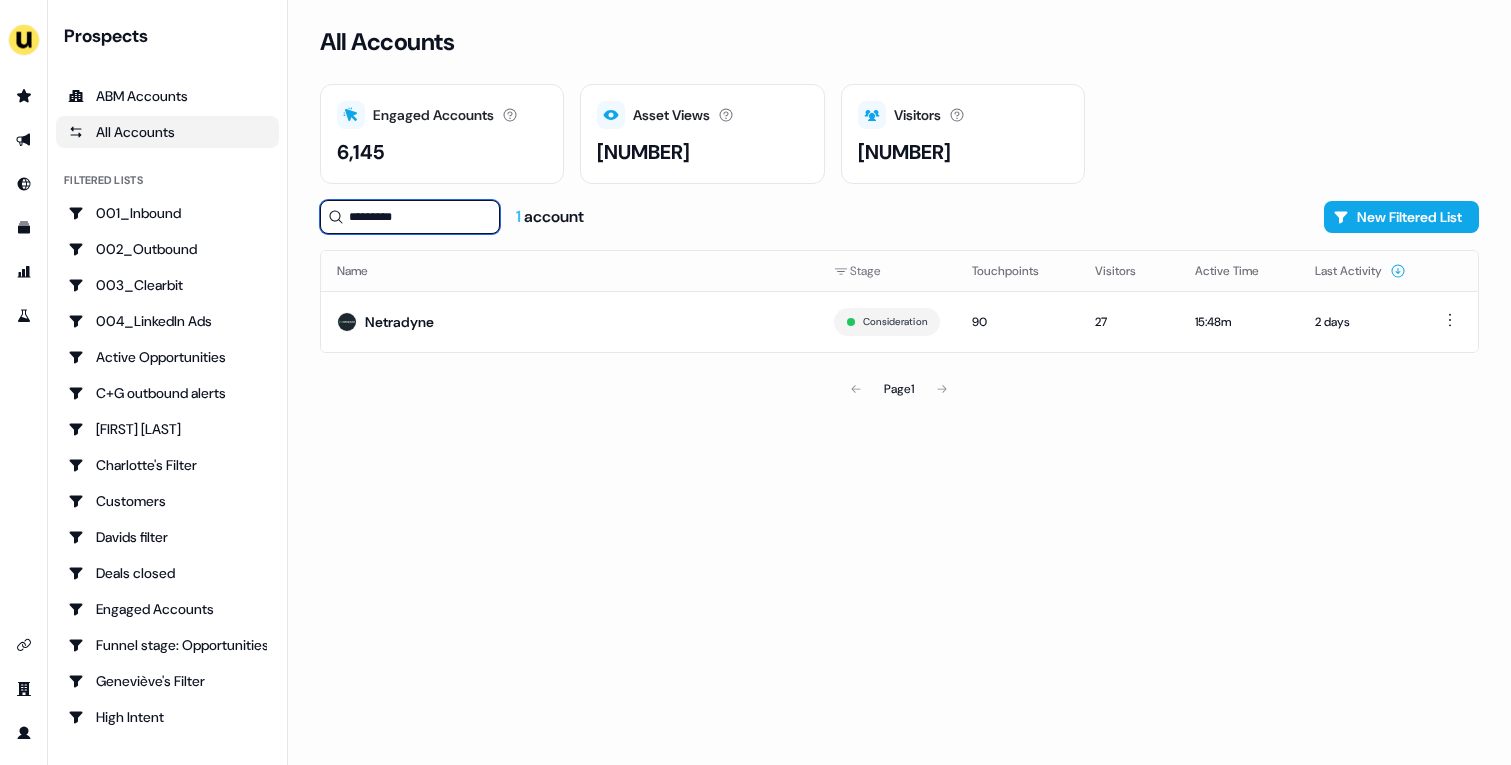 click on "*********" at bounding box center (410, 217) 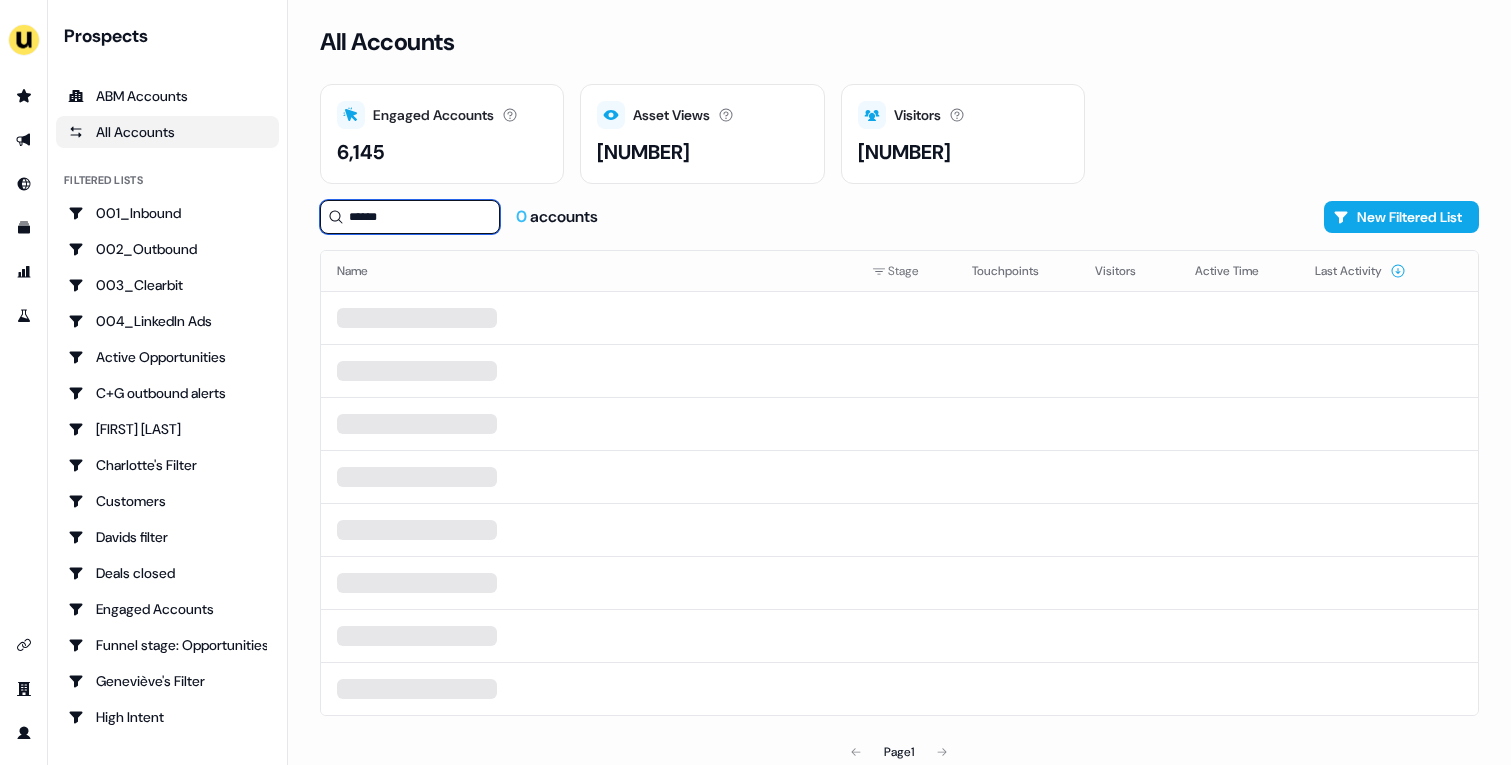 type on "******" 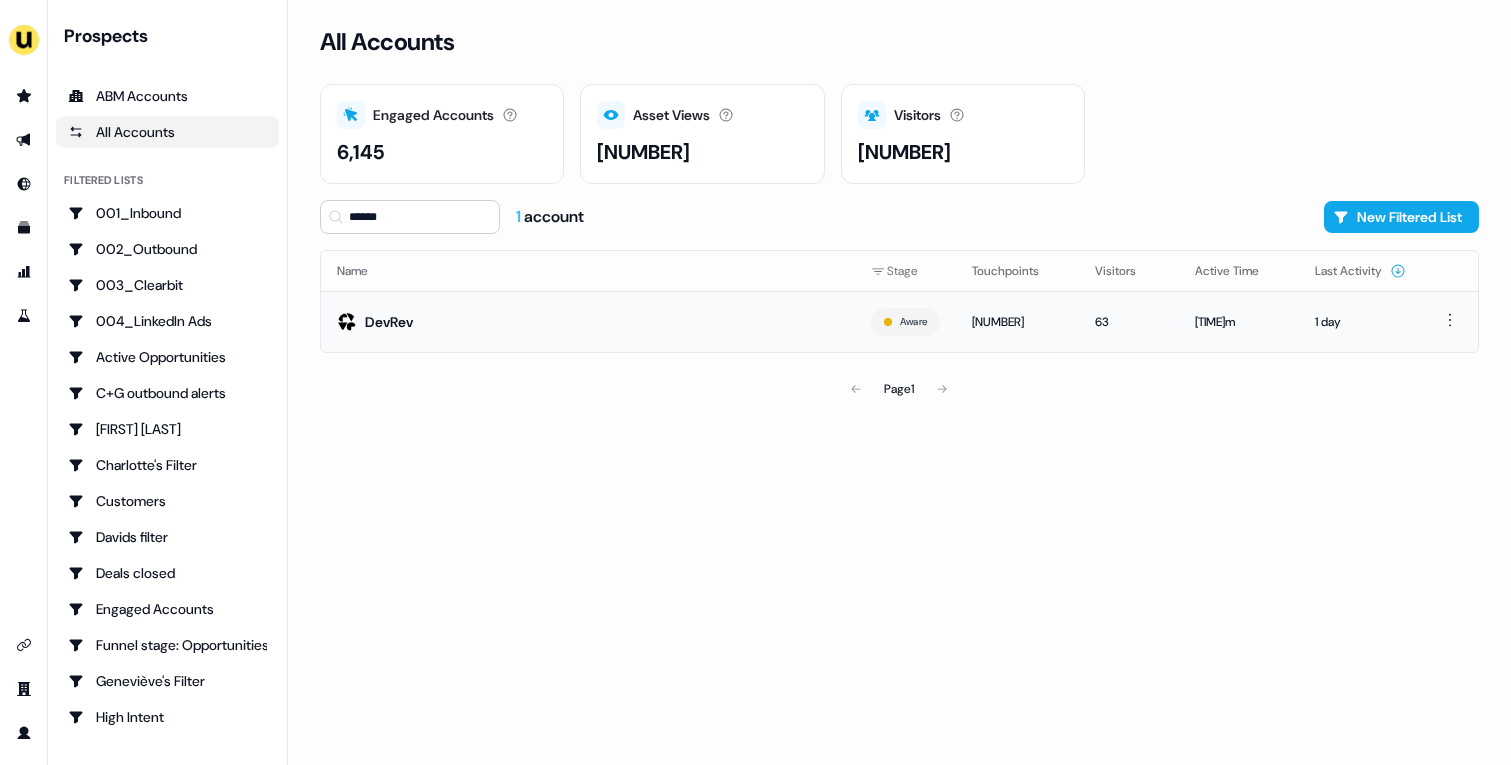click on "DevRev" at bounding box center (588, 321) 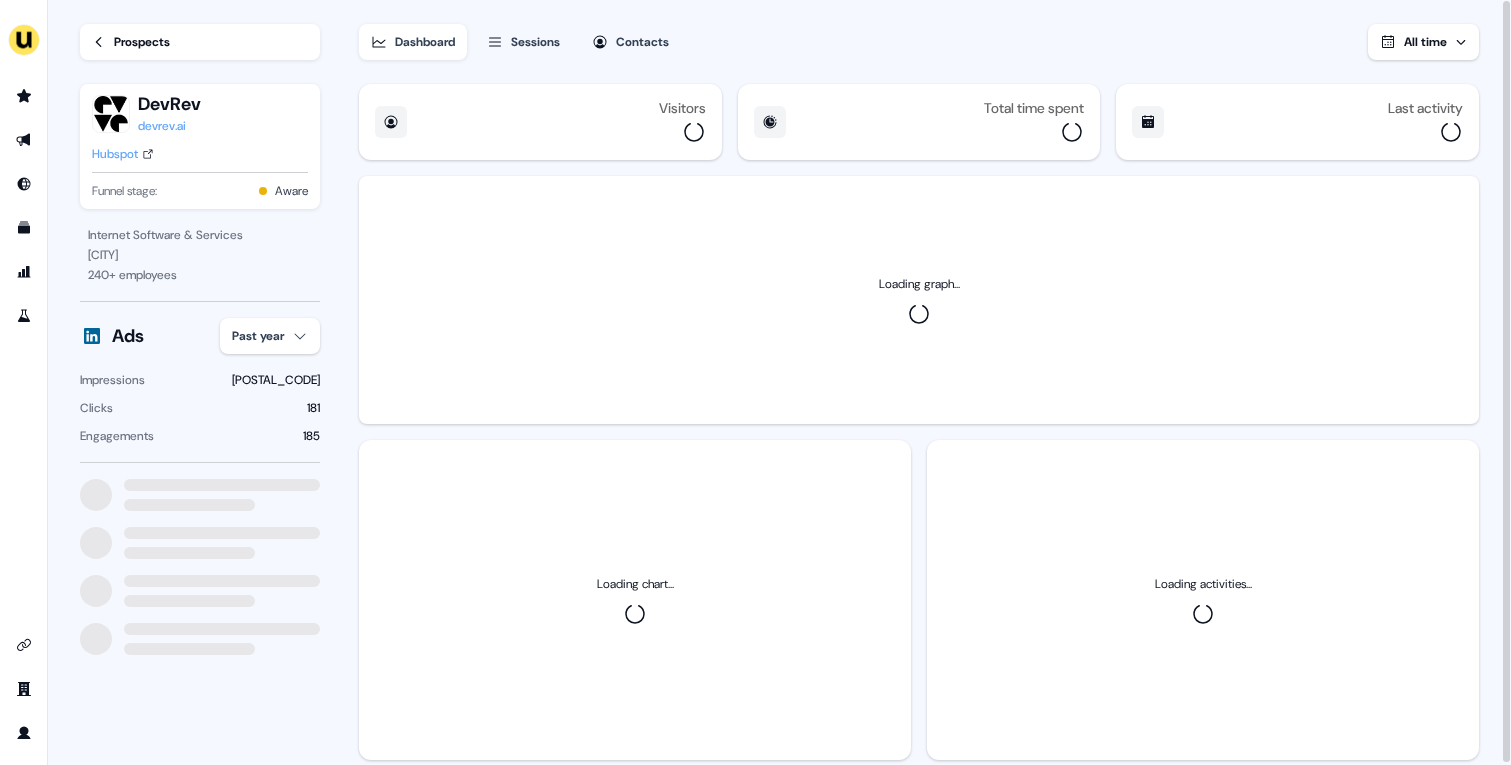 click on "All time" at bounding box center [1425, 42] 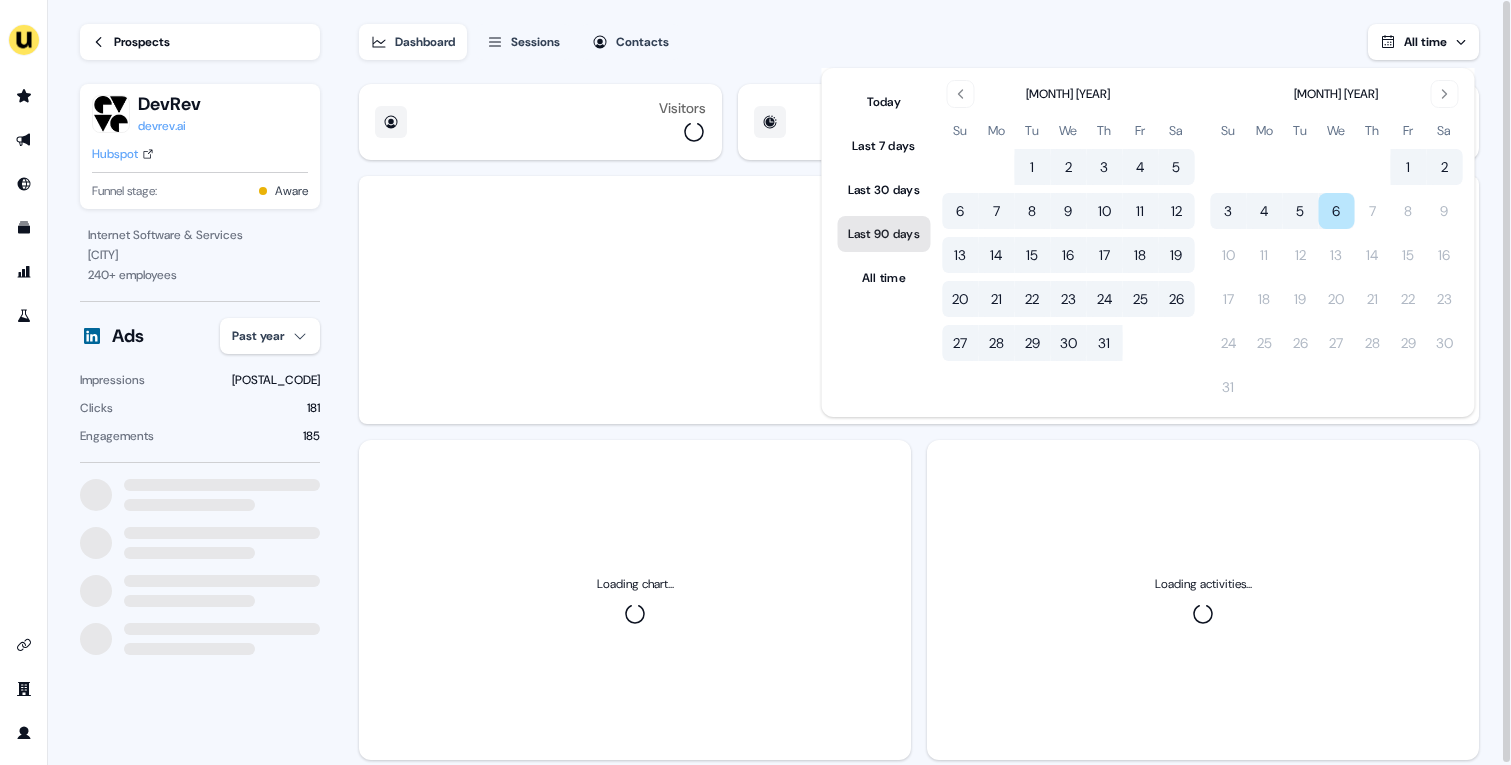 click on "Last 90 days" at bounding box center (884, 234) 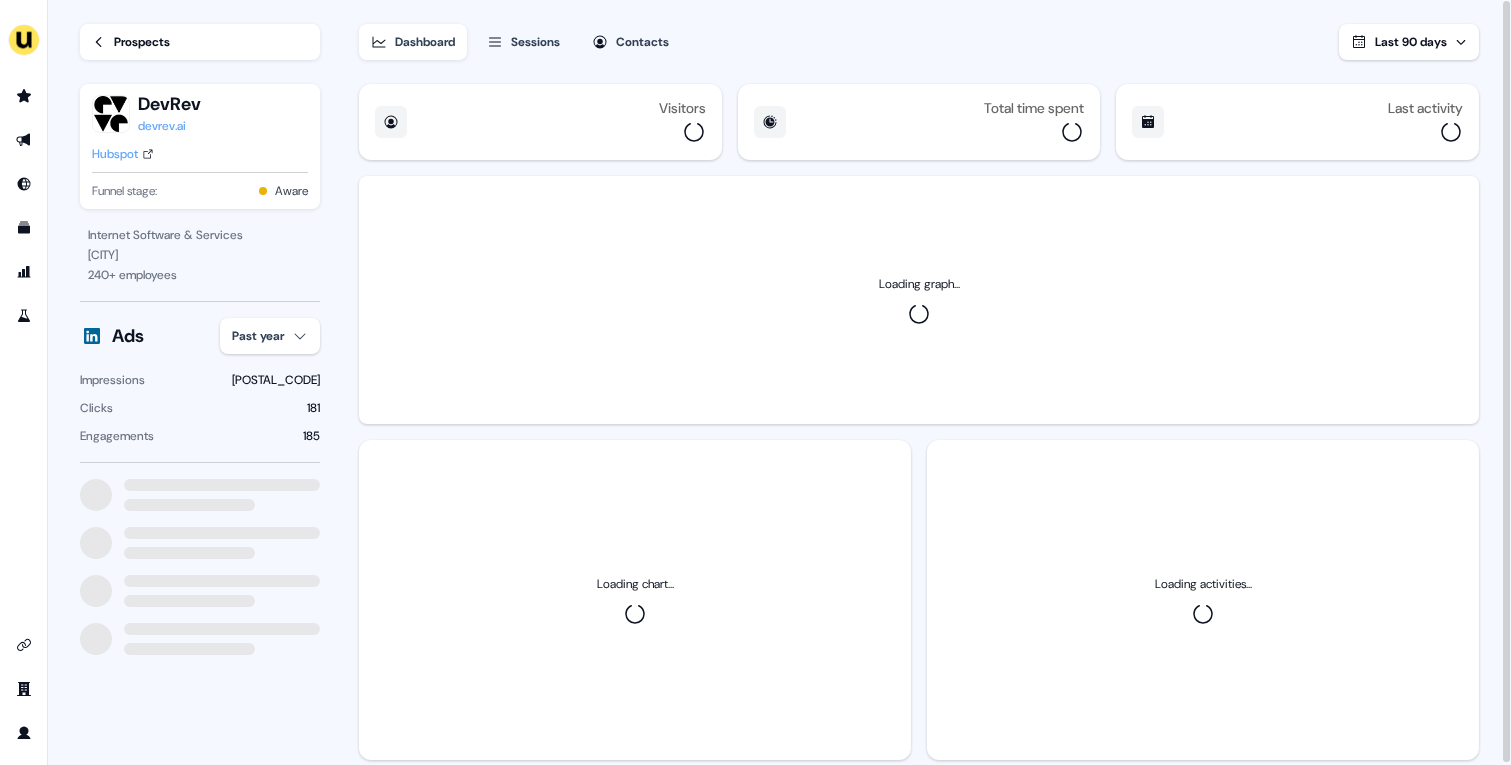 click on "Dashboard Sessions Contacts Last 90 days" at bounding box center (919, 30) 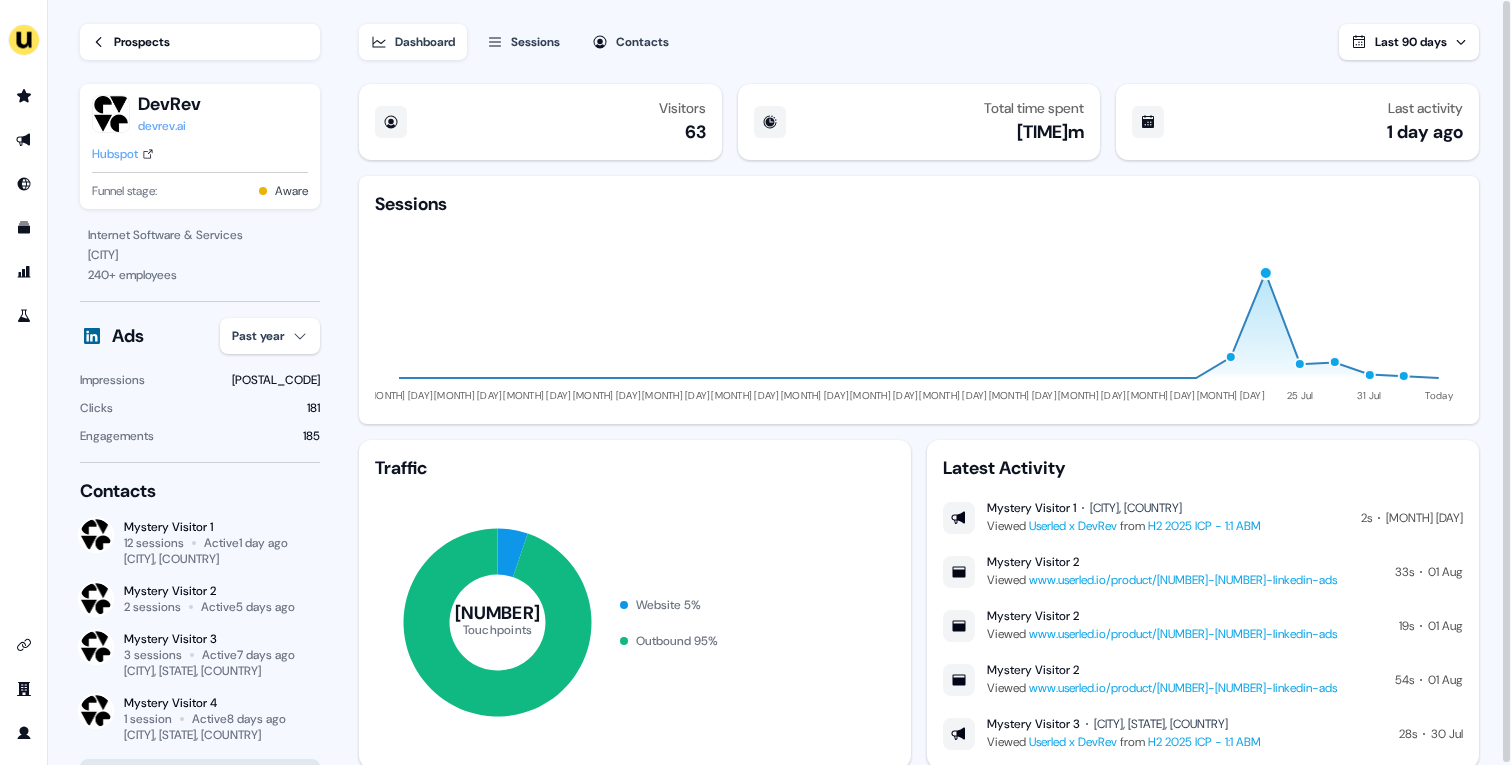 click 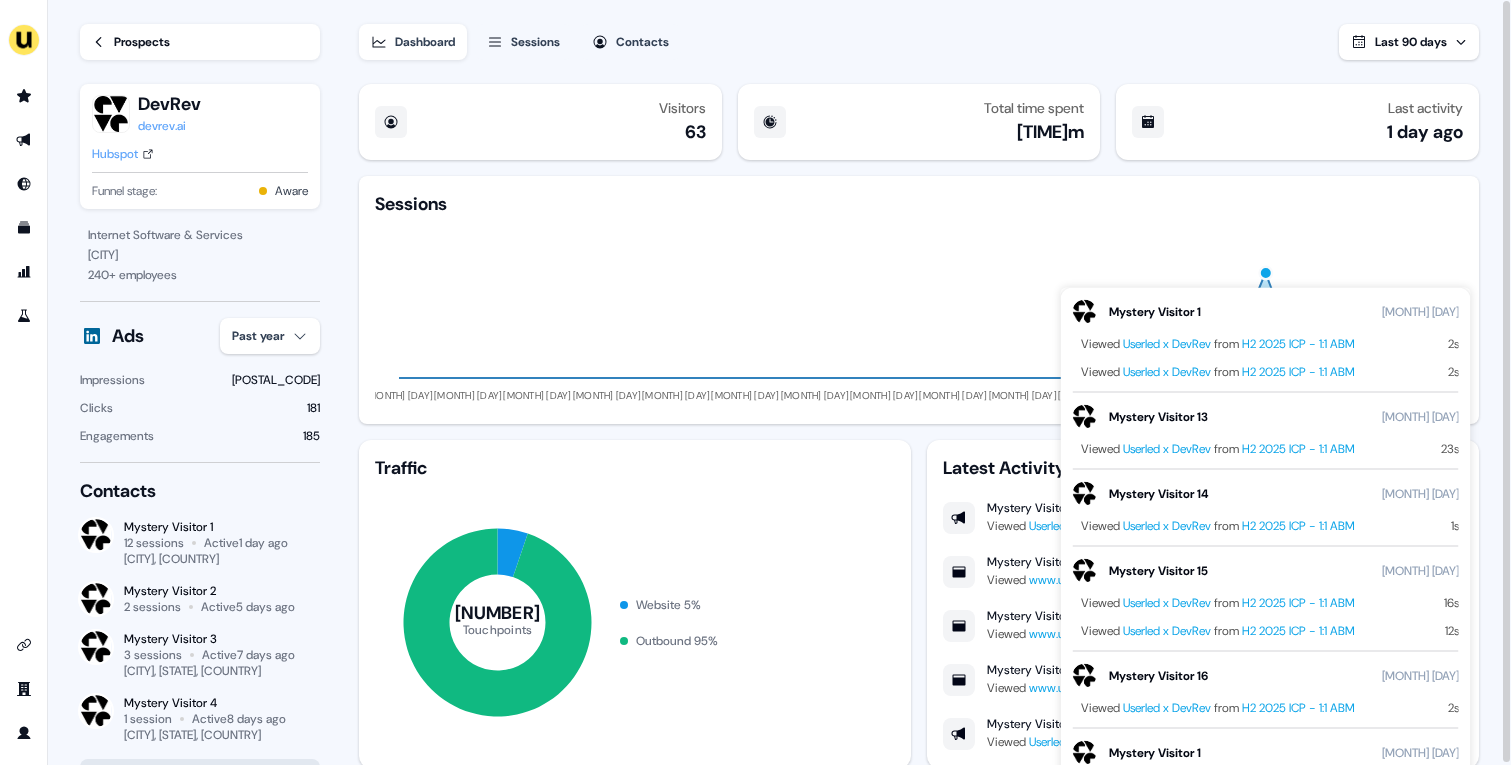 click 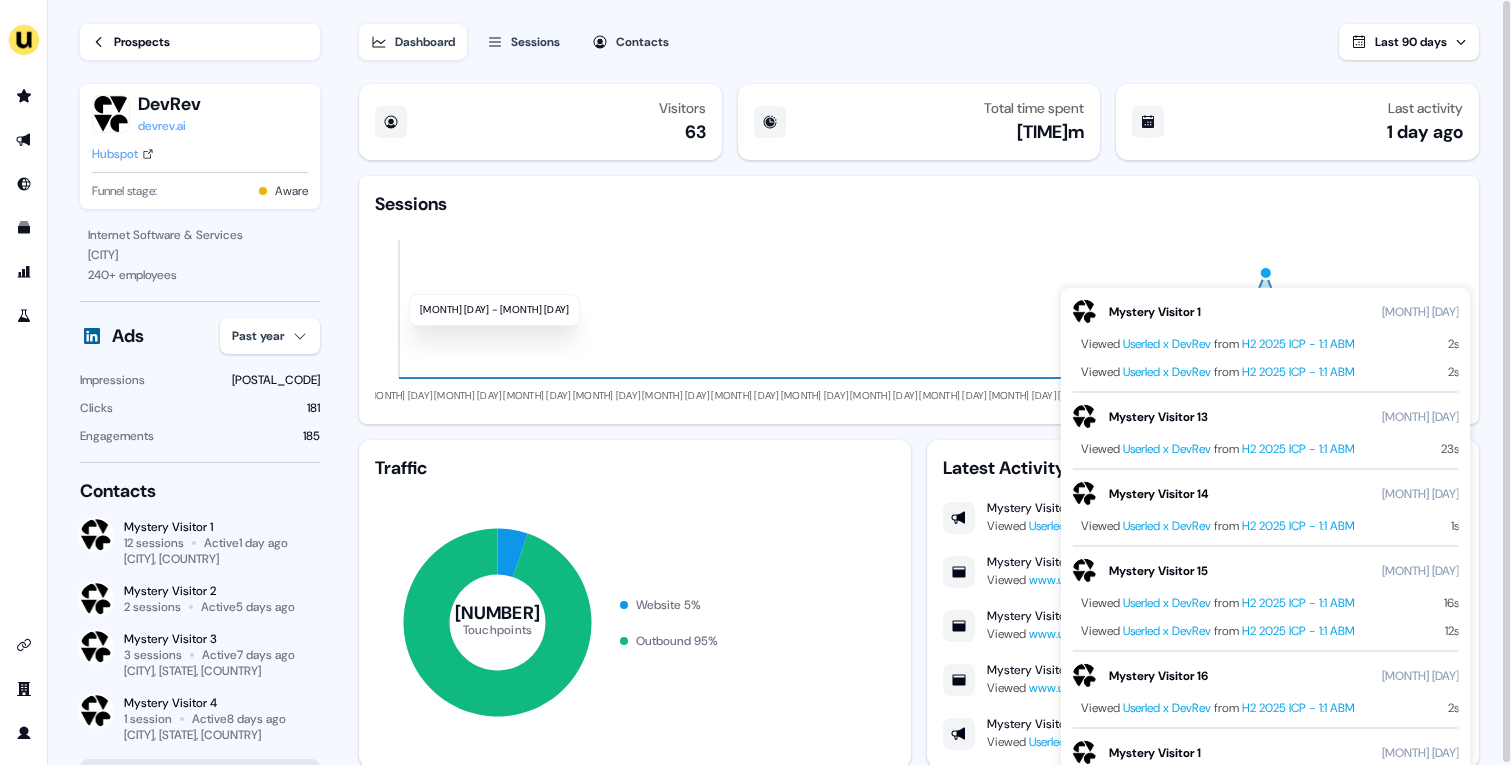 click on "08 May 14 May 20 May 26 May 01 Jun 07 Jun 13 Jun 19 Jun 25 Jun 01 Jul 07 Jul 13 Jul 19 Jul 25 Jul 31 Jul Today" 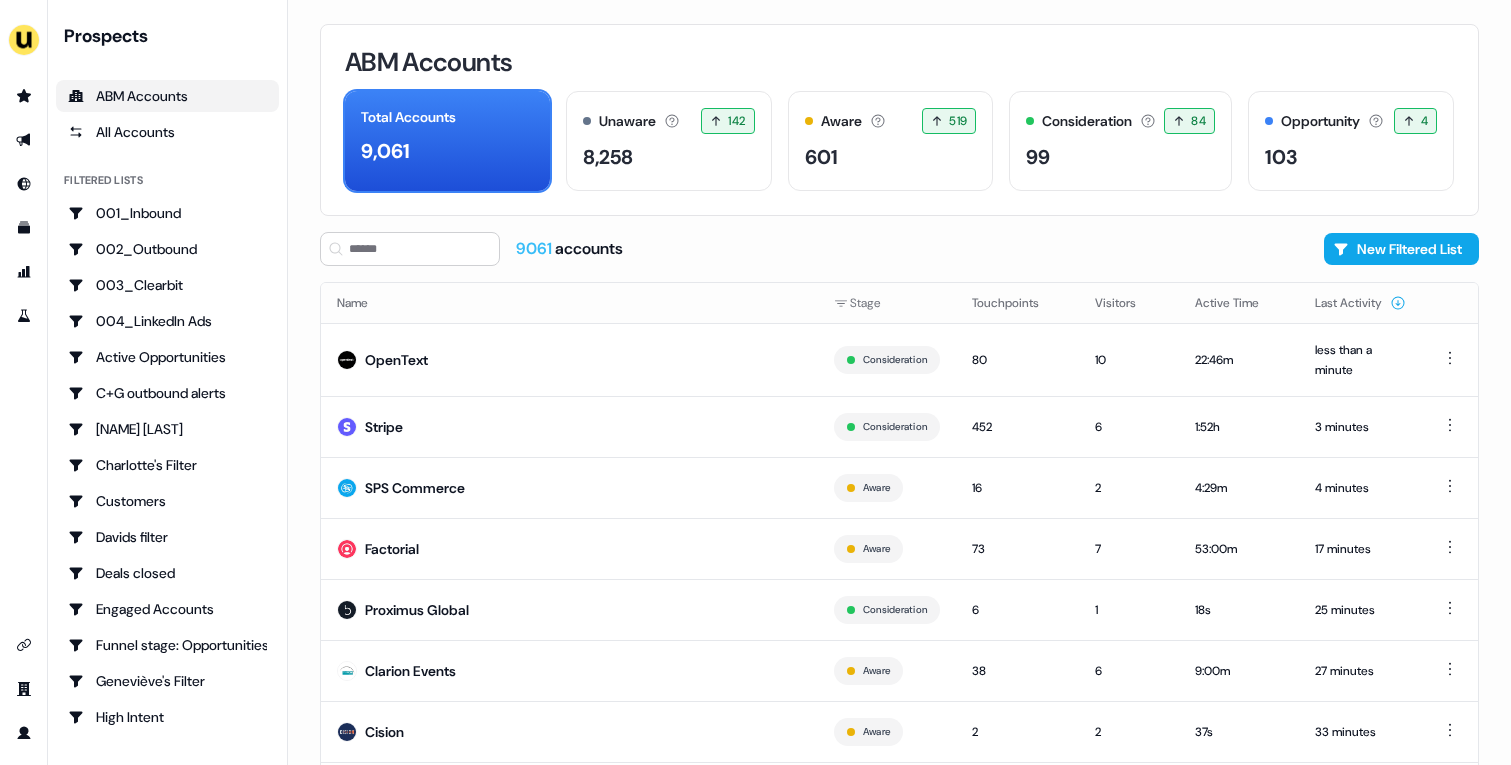 scroll, scrollTop: 0, scrollLeft: 0, axis: both 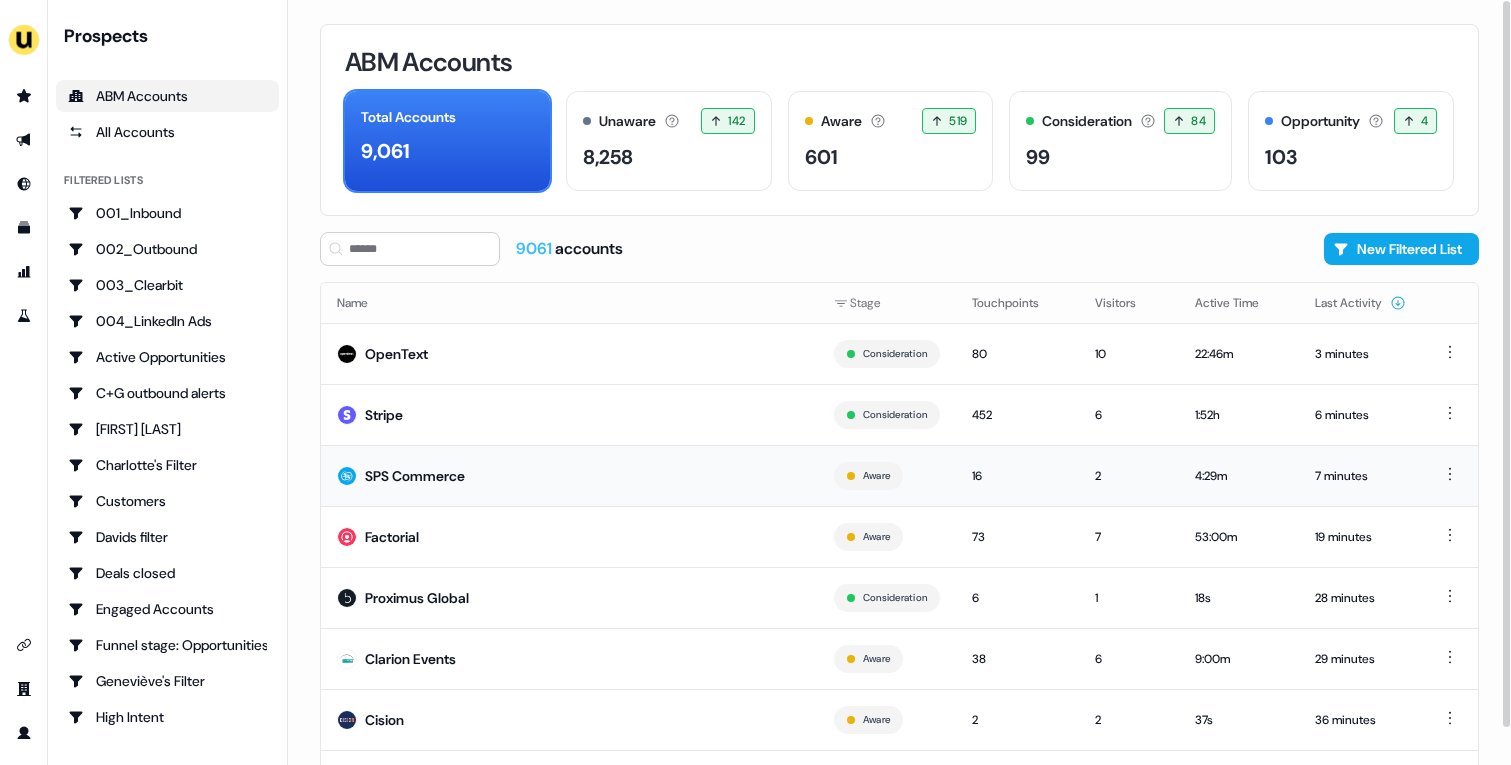 click on "SPS Commerce" at bounding box center (569, 475) 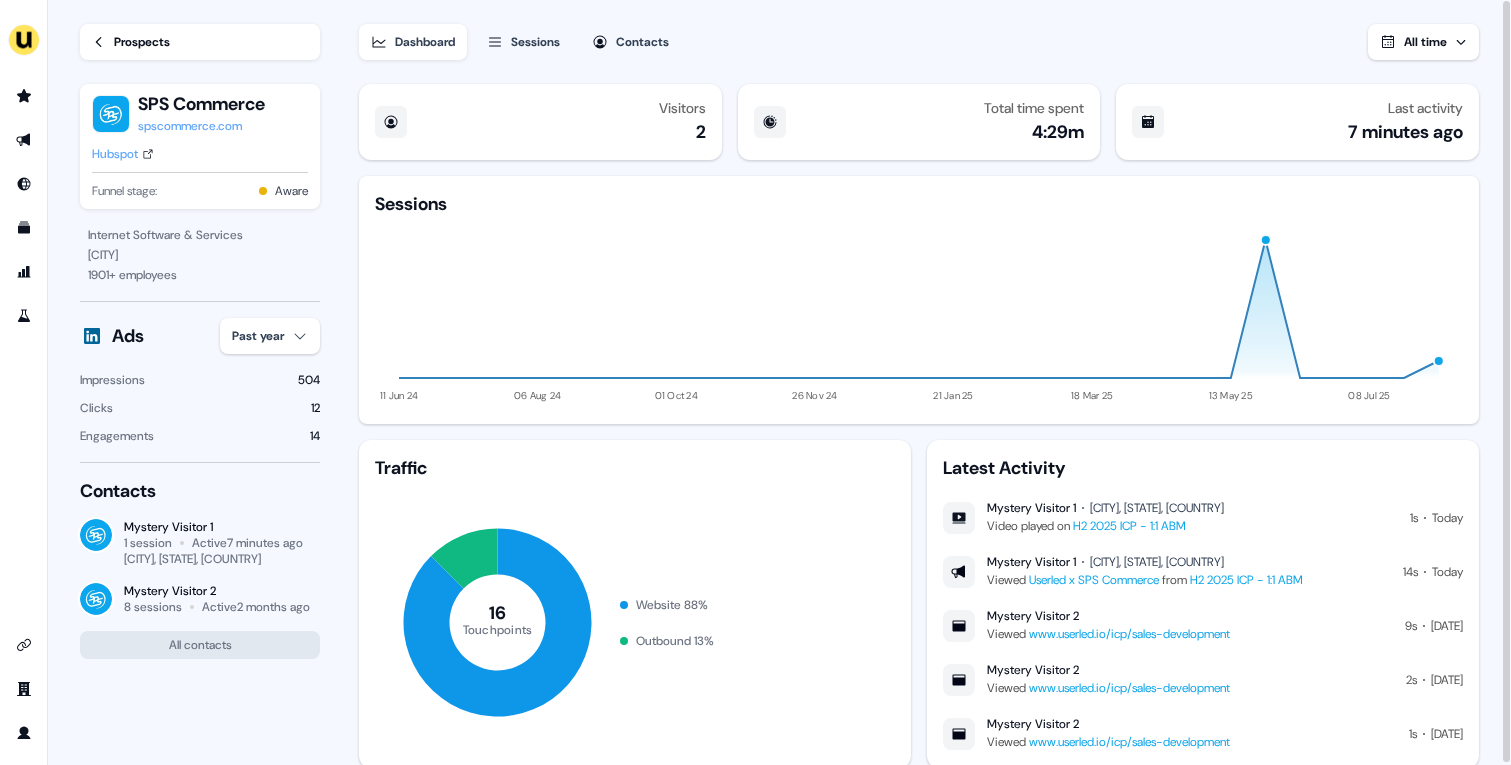 click on "Hubspot" at bounding box center [115, 154] 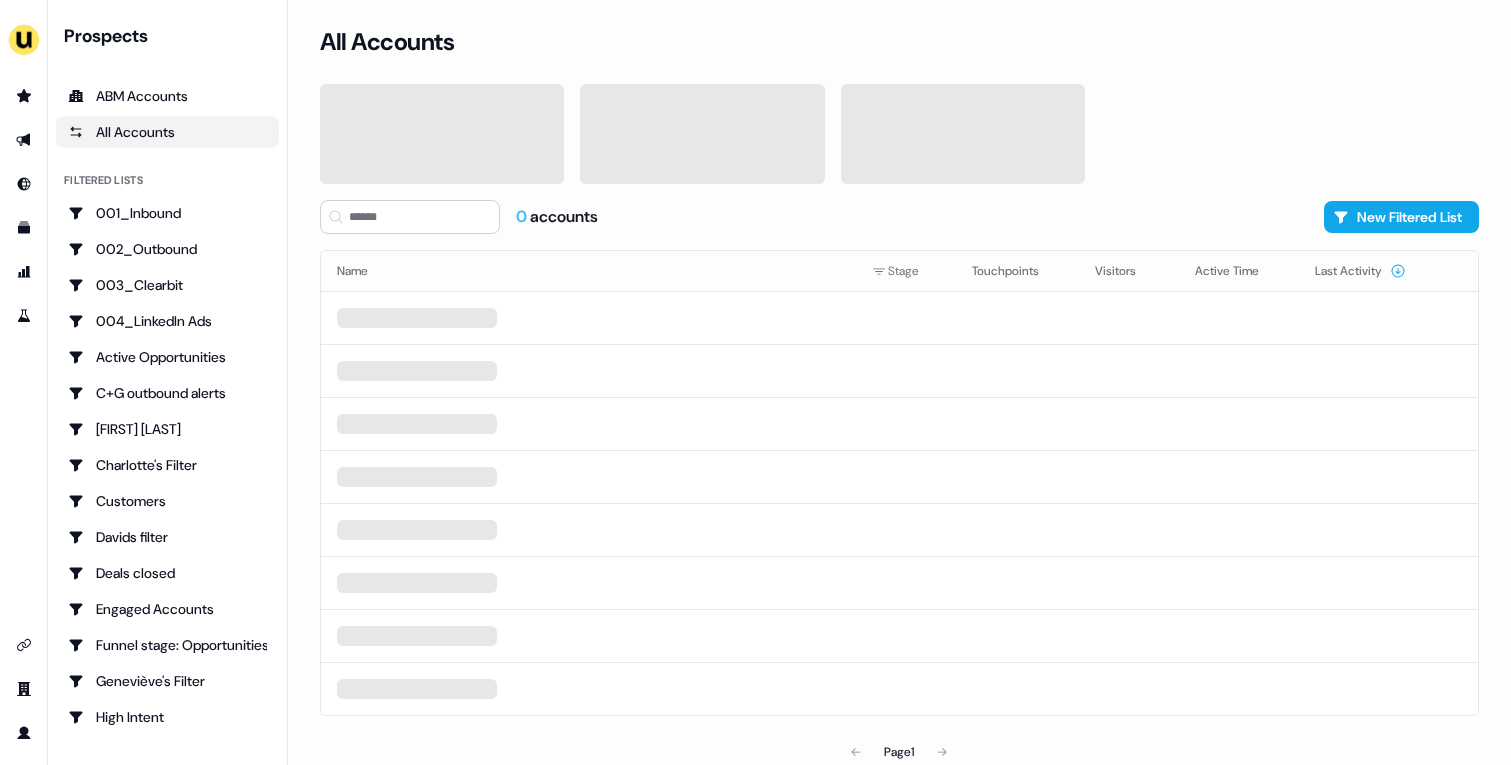scroll, scrollTop: 0, scrollLeft: 0, axis: both 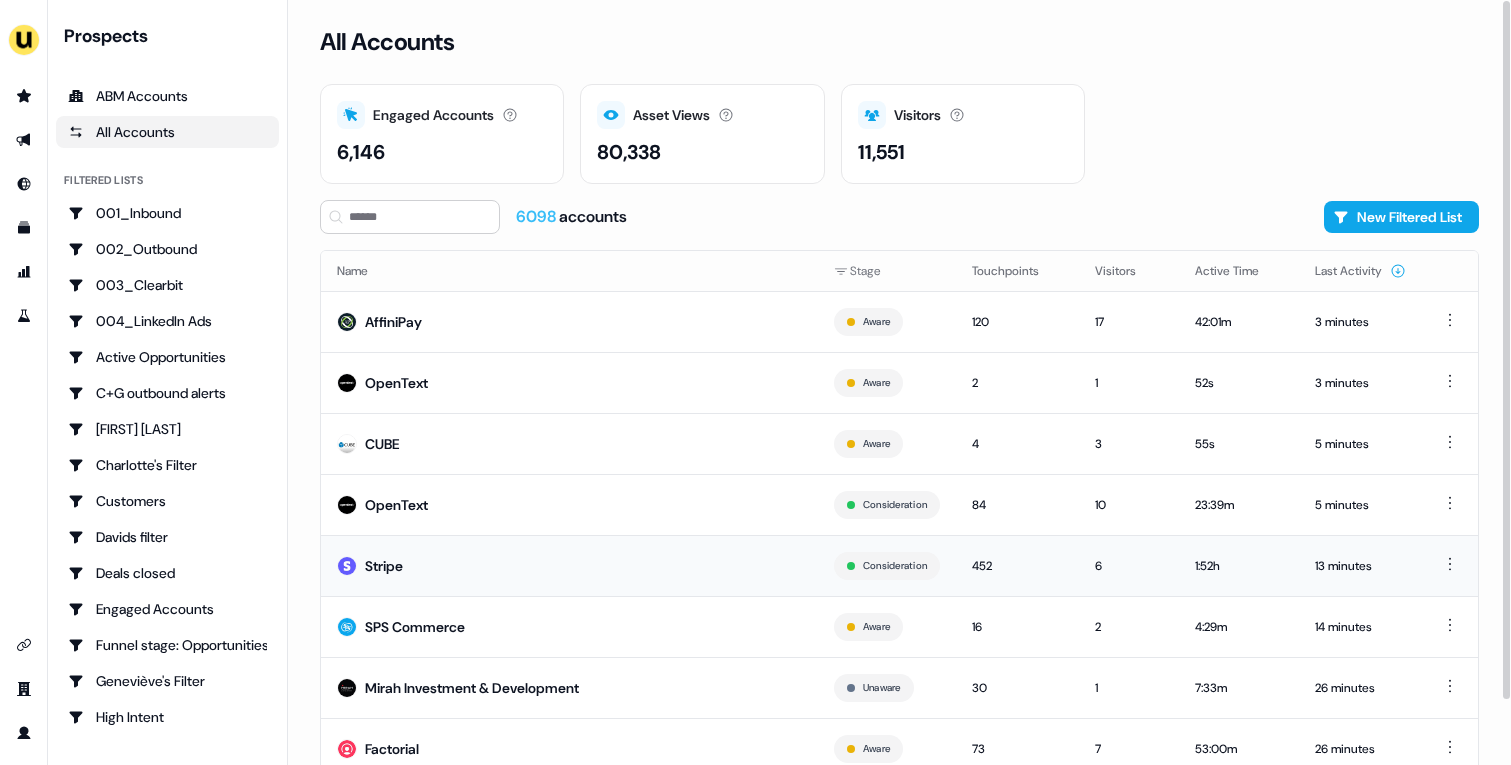click on "Stripe" at bounding box center (569, 565) 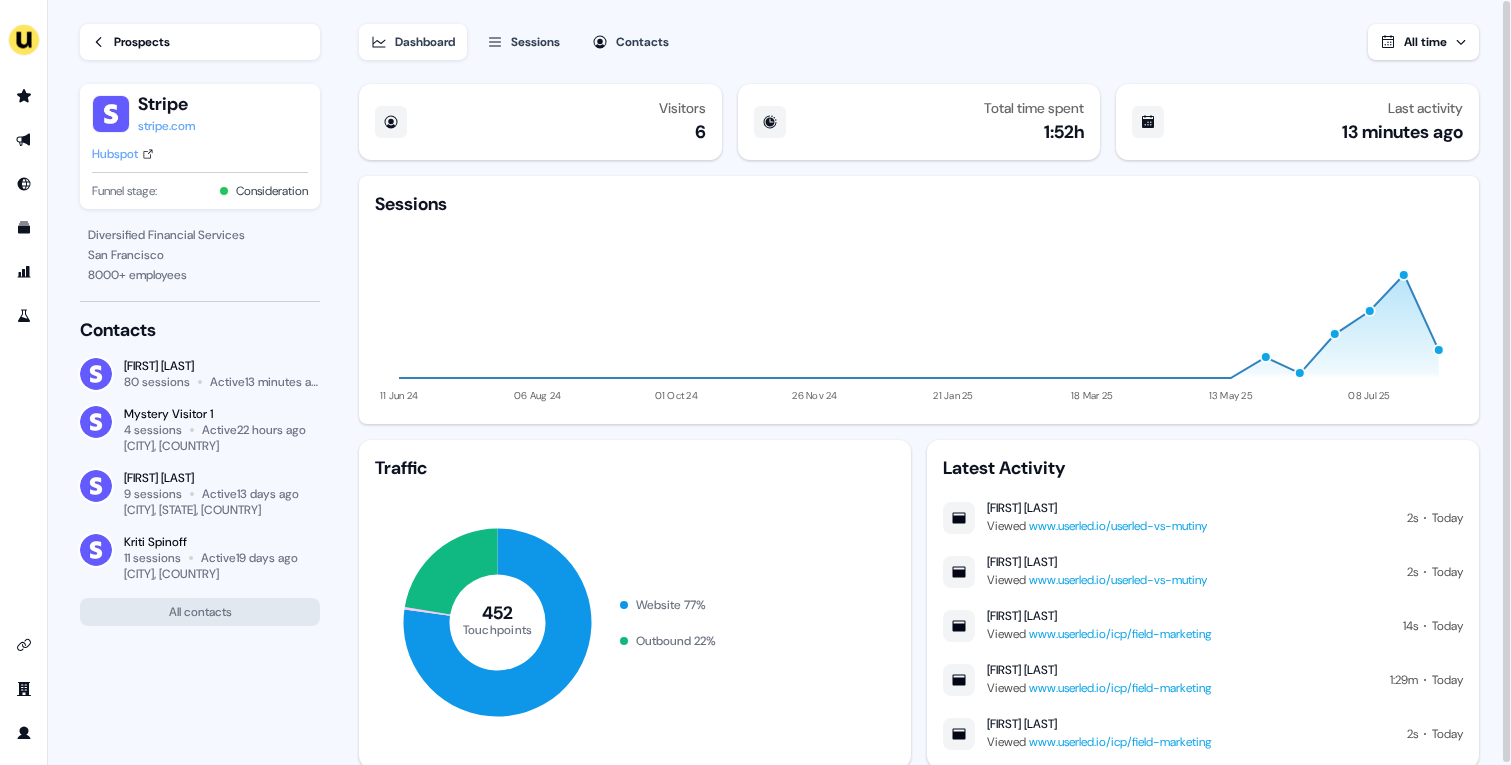 click on "Prospects" at bounding box center [142, 42] 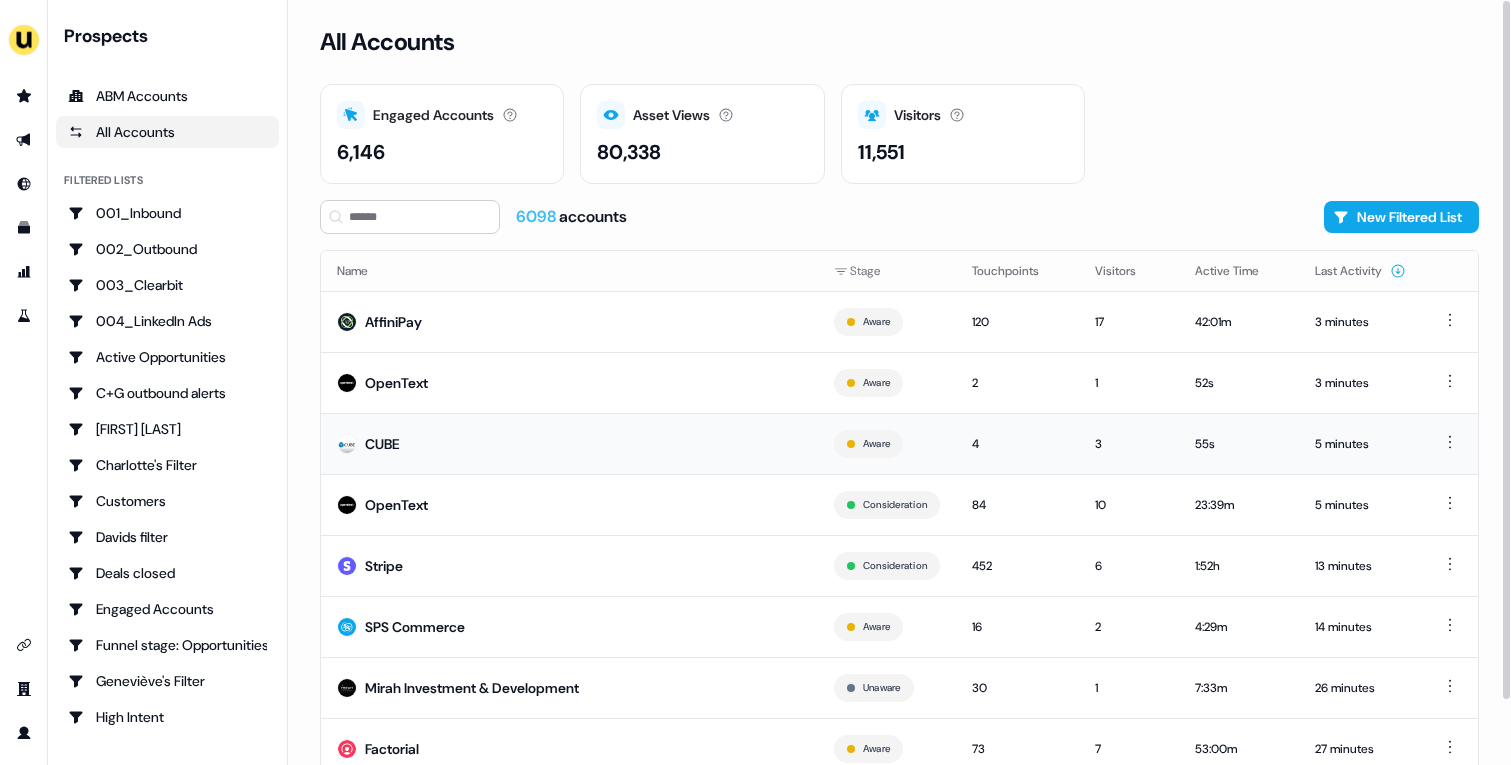 click on "CUBE" at bounding box center [569, 443] 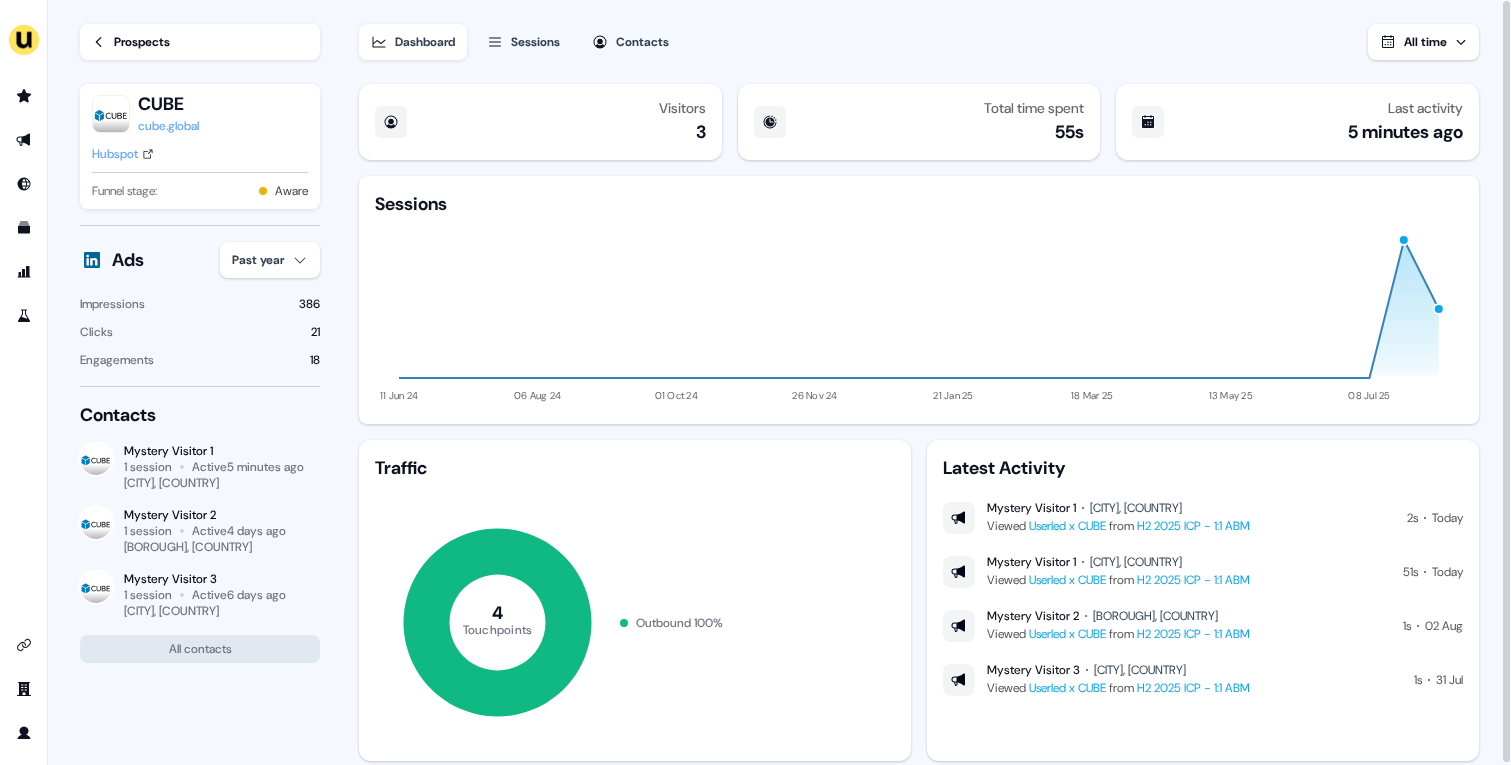 click on "Hubspot" at bounding box center (123, 154) 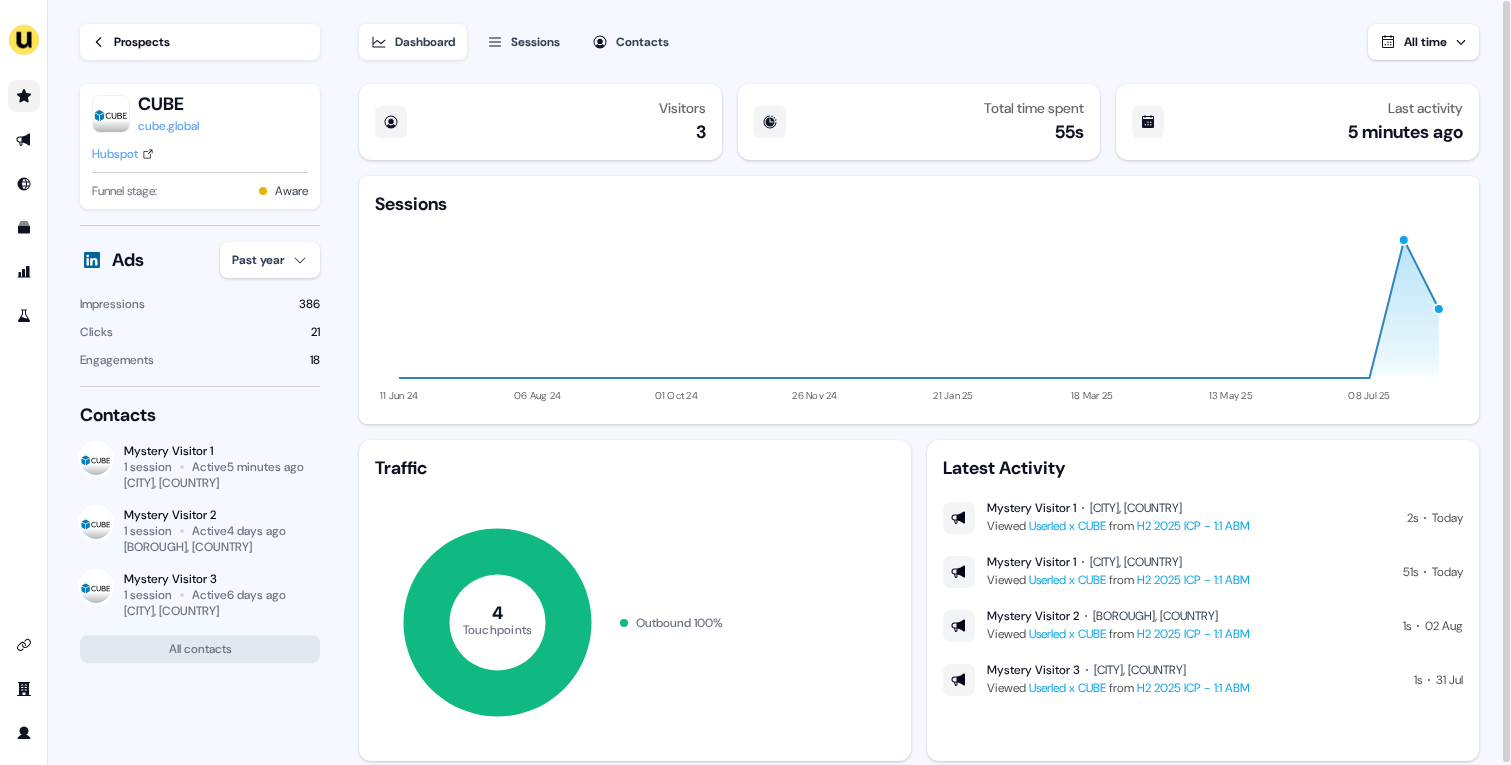 click 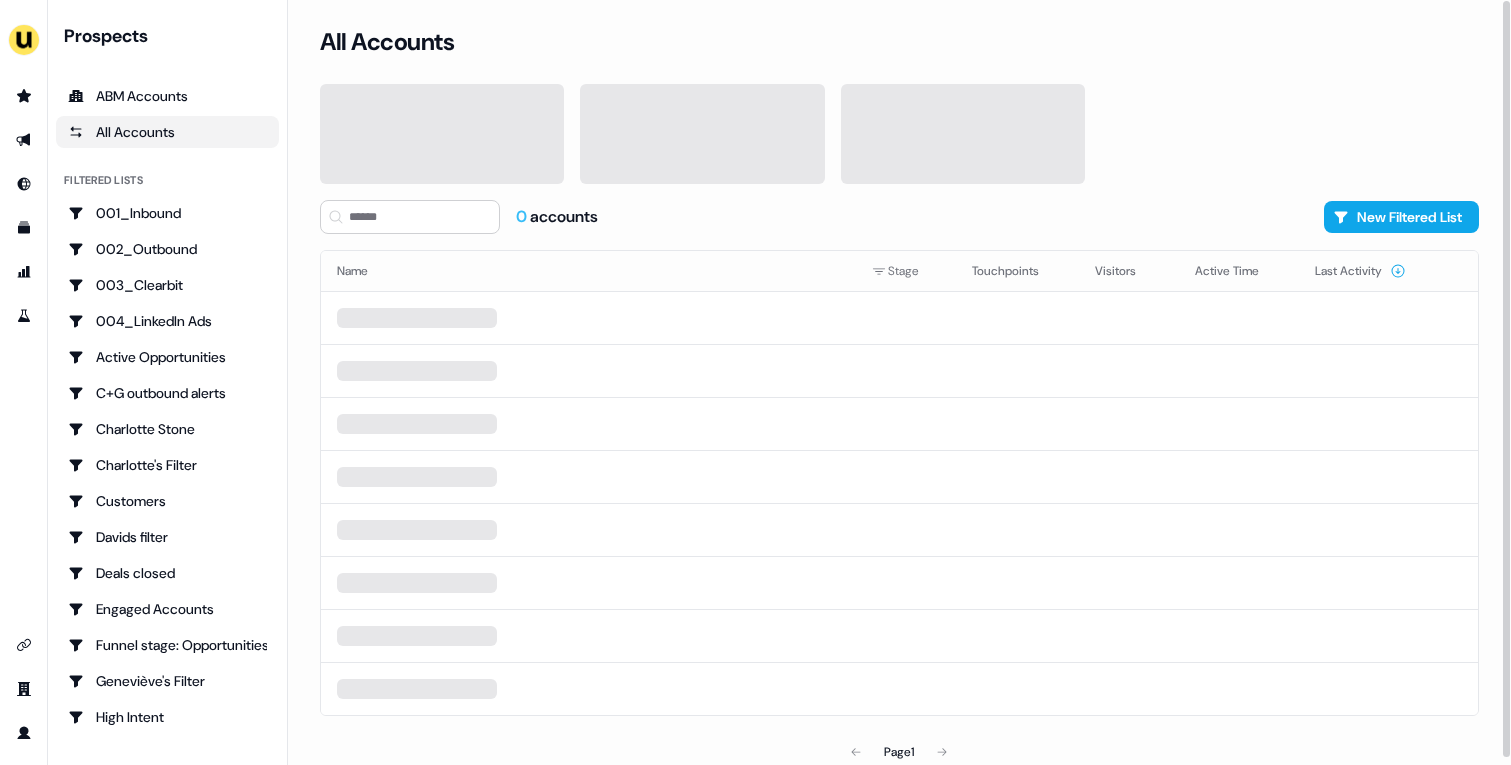 scroll, scrollTop: 0, scrollLeft: 0, axis: both 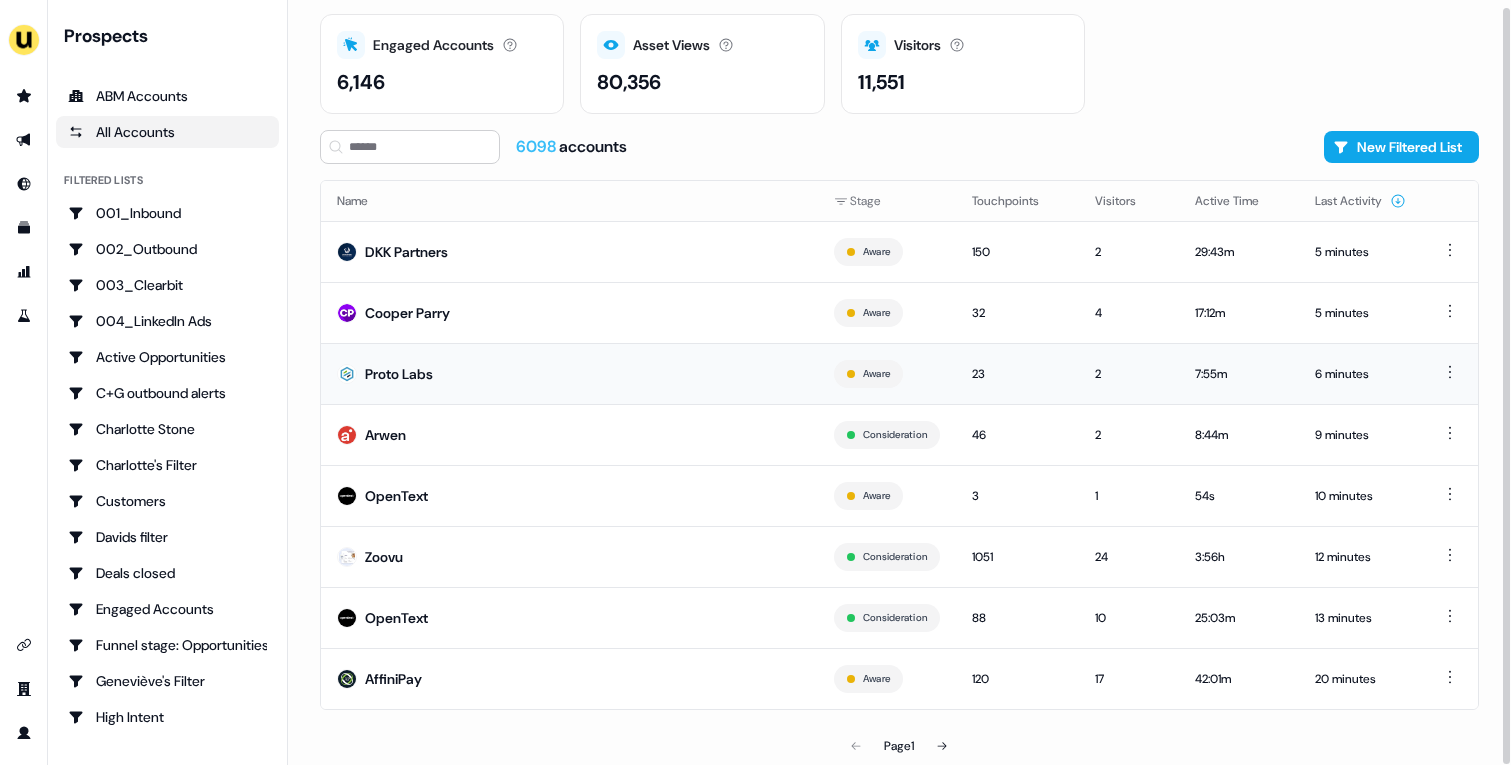 click on "Proto Labs" at bounding box center (569, 373) 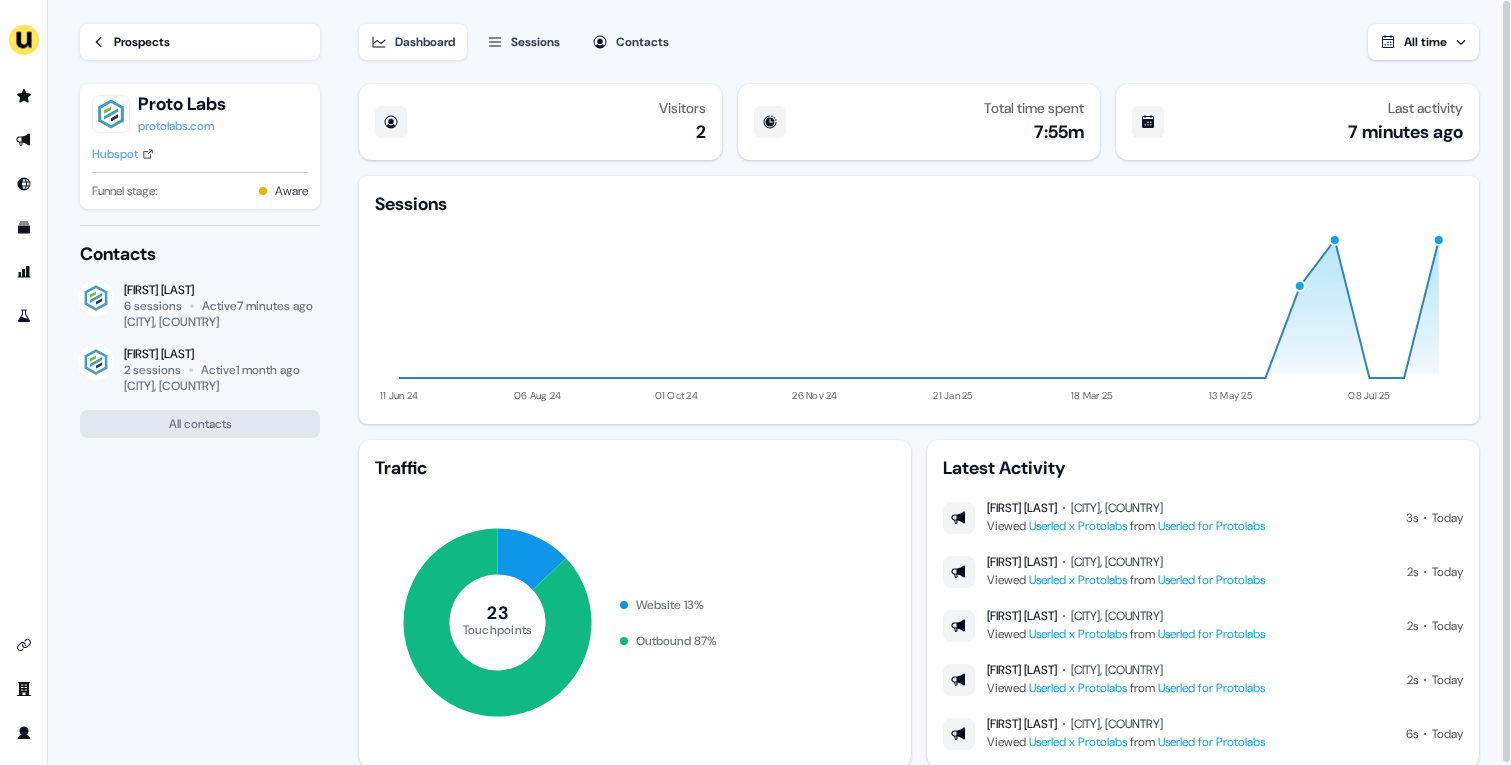 click 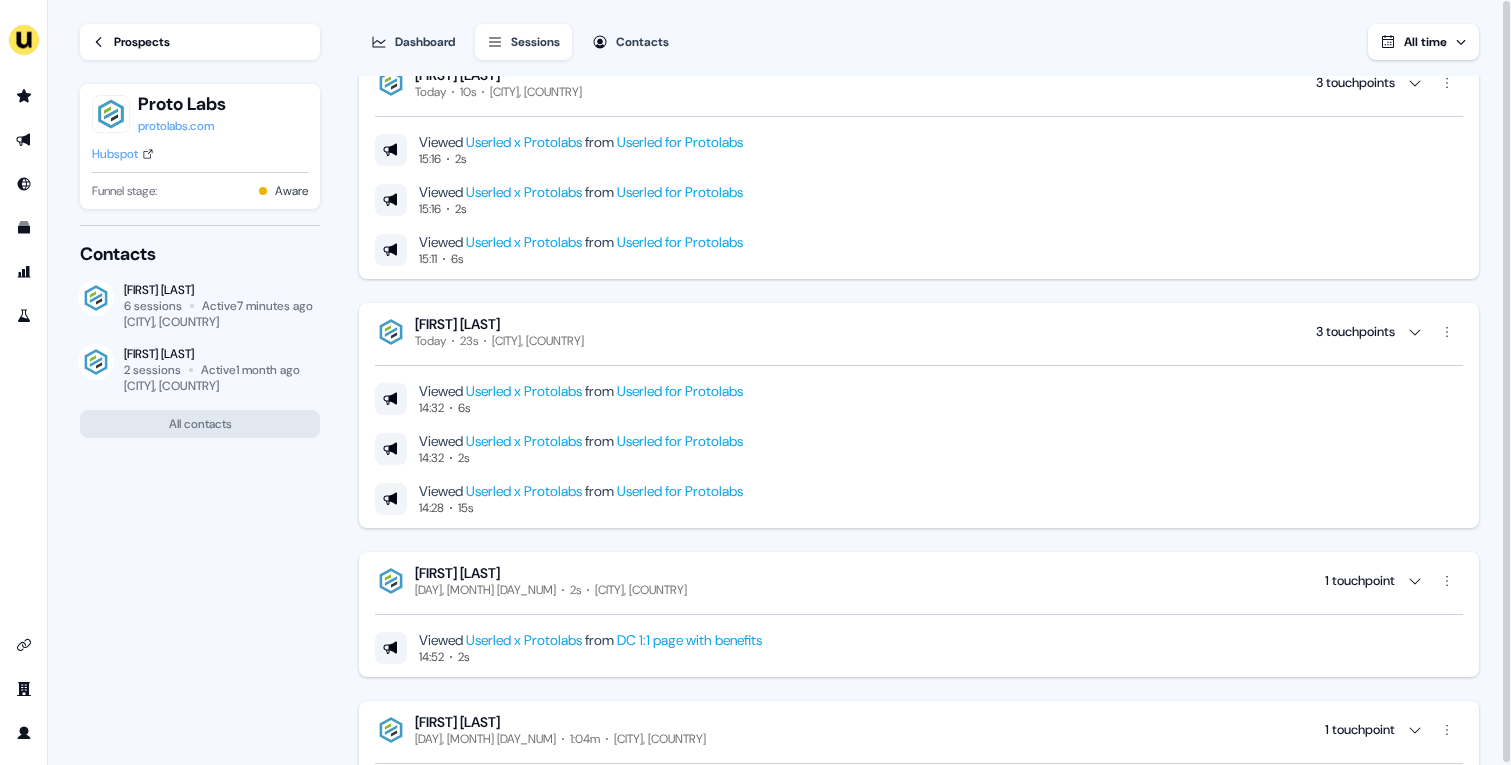scroll, scrollTop: 857, scrollLeft: 0, axis: vertical 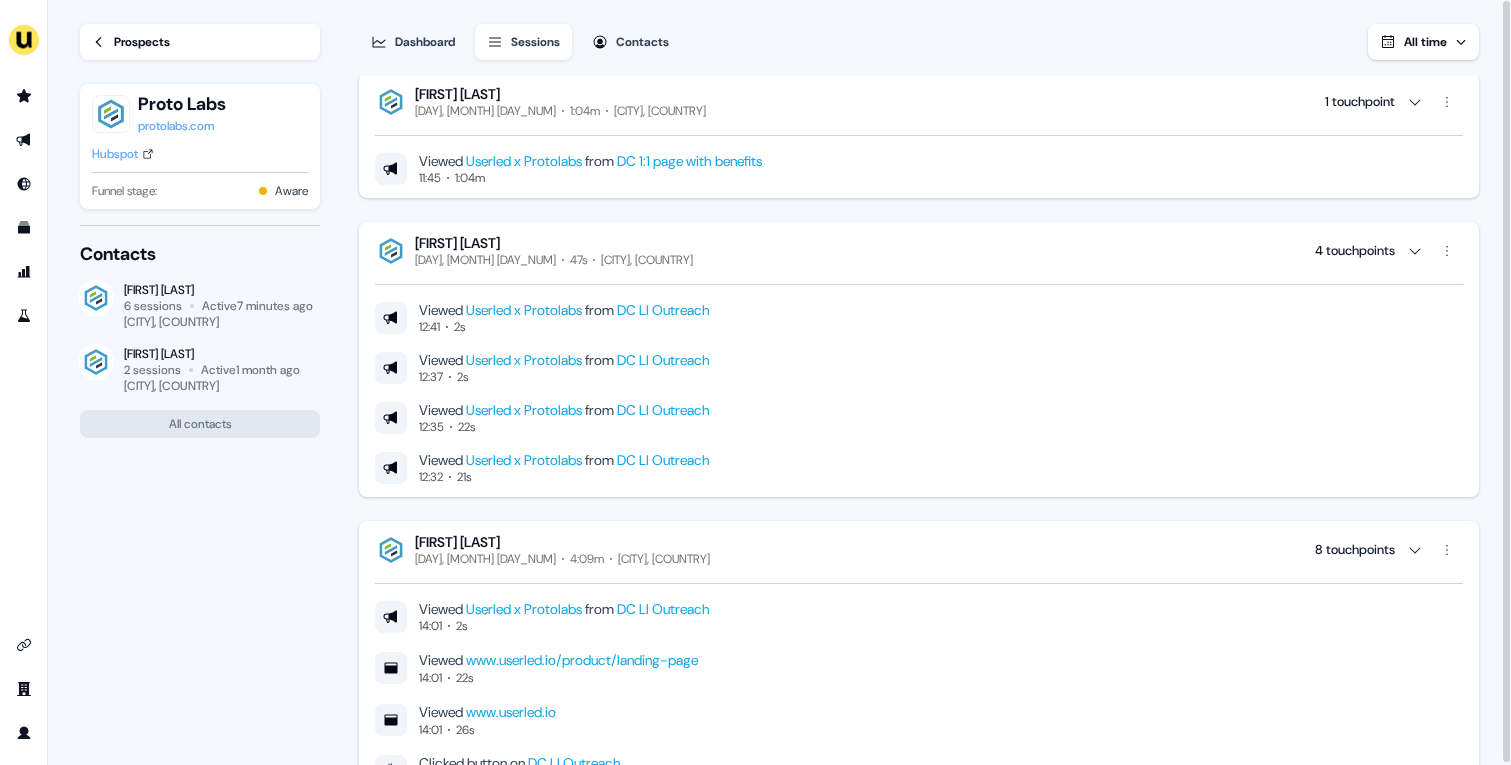 type 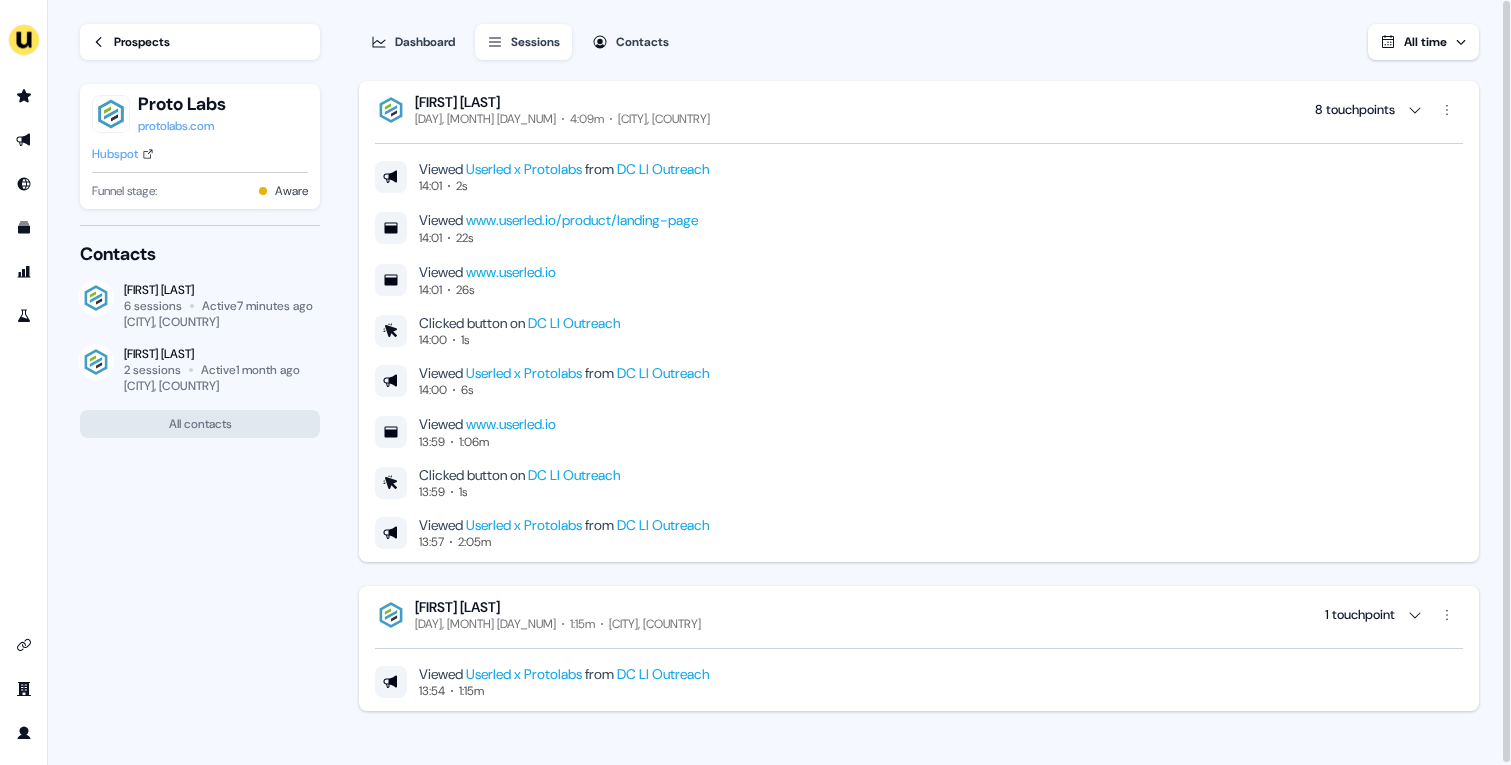 scroll, scrollTop: 0, scrollLeft: 0, axis: both 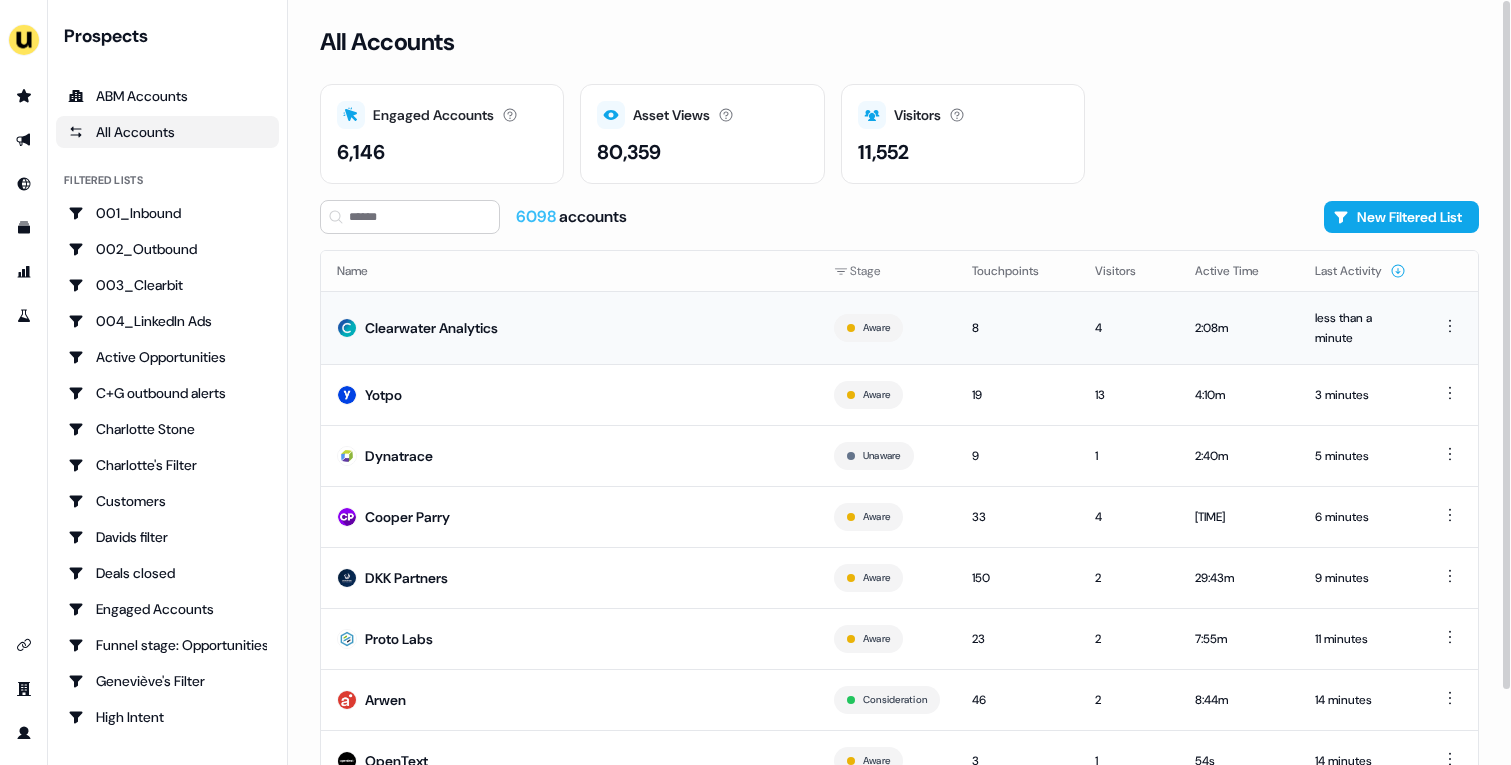 click on "Clearwater Analytics" at bounding box center [569, 327] 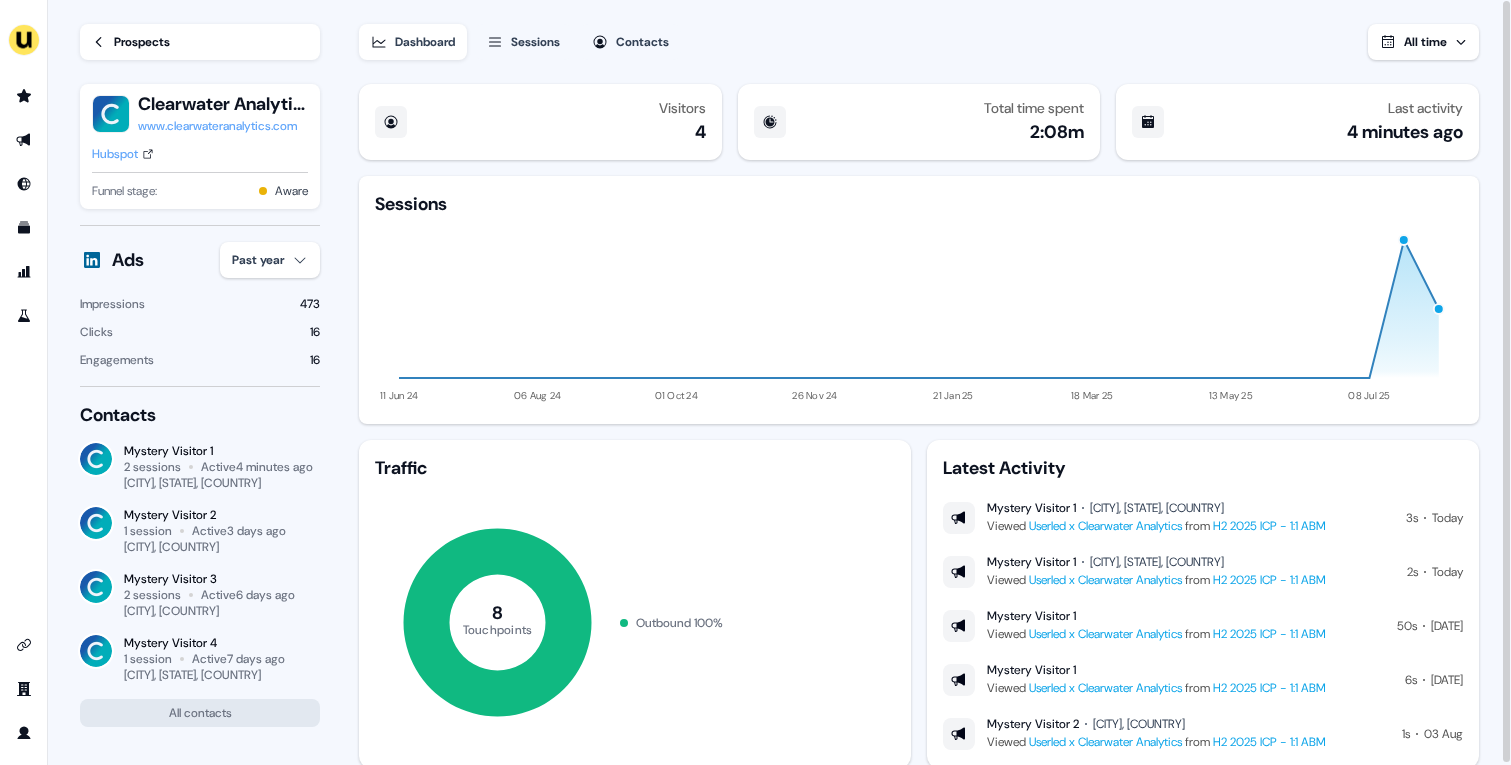 click on "Hubspot" at bounding box center [115, 154] 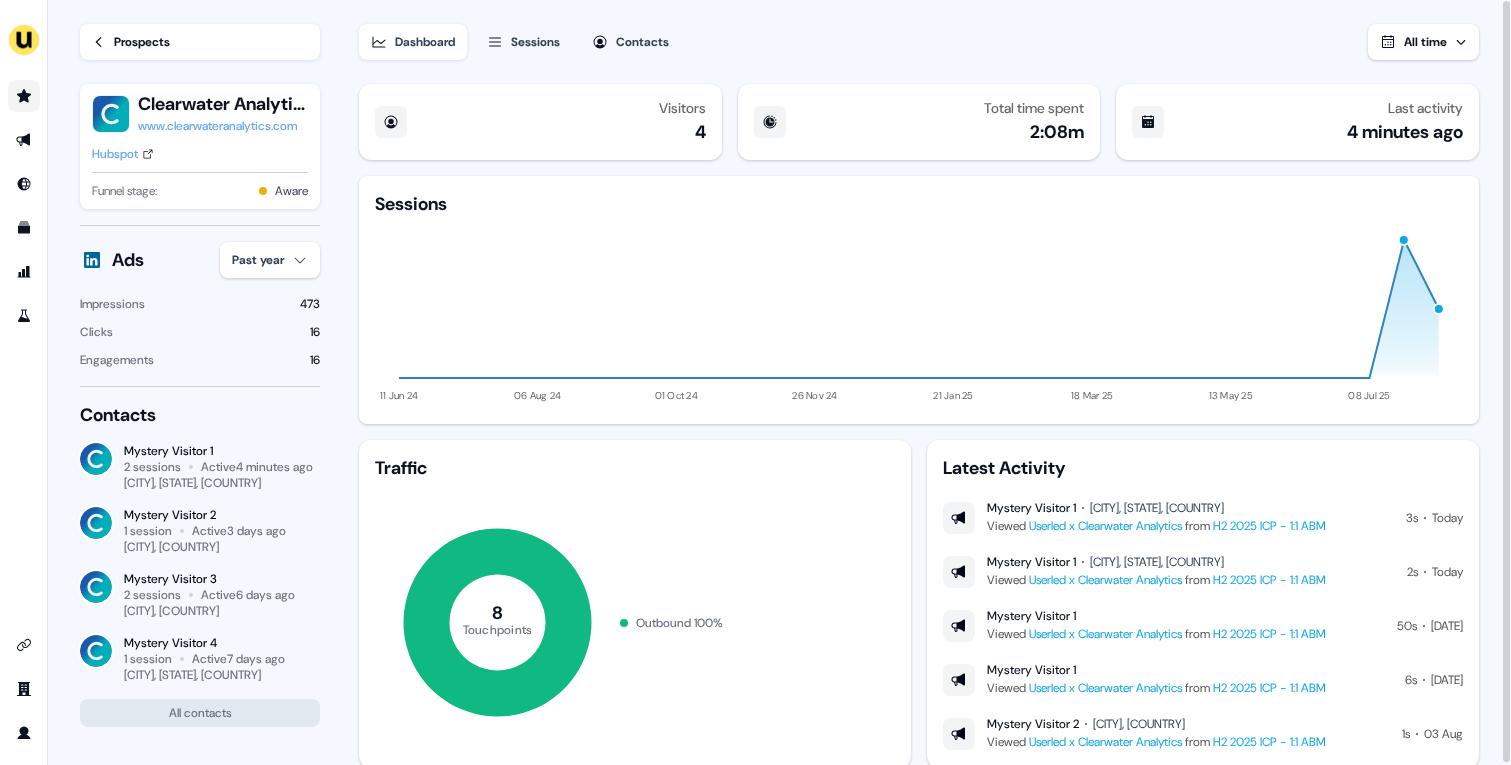 click at bounding box center [24, 96] 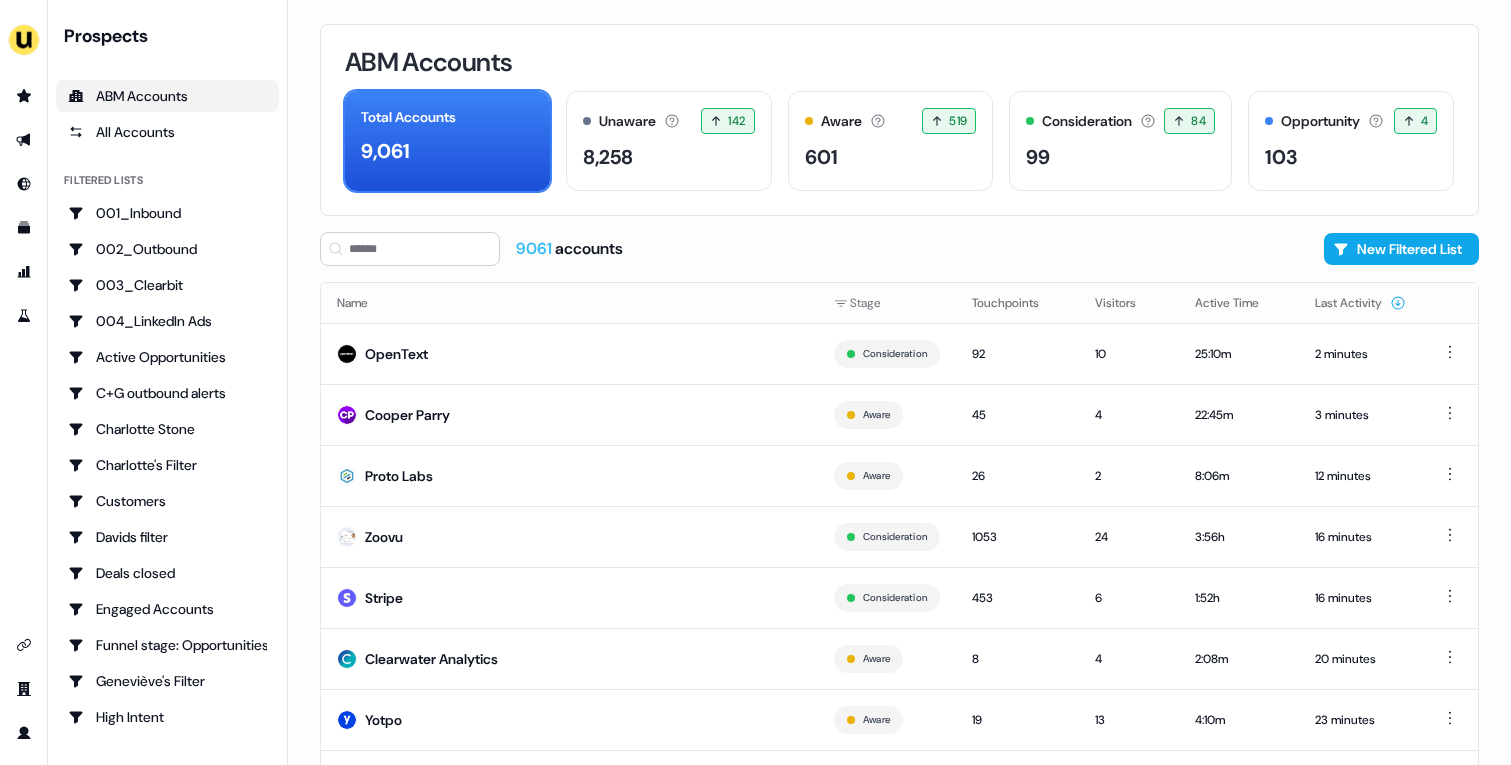 scroll, scrollTop: 0, scrollLeft: 0, axis: both 